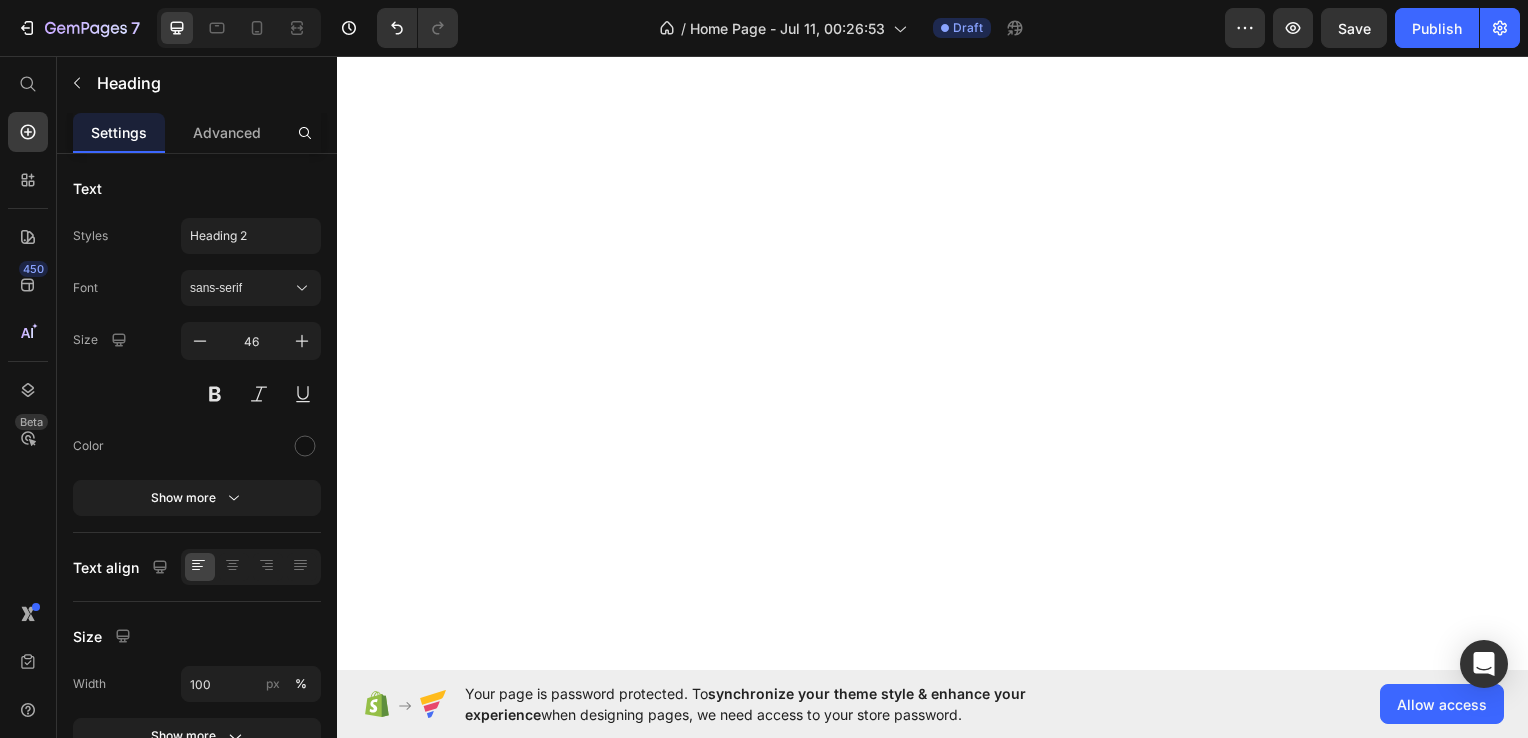 scroll, scrollTop: 0, scrollLeft: 0, axis: both 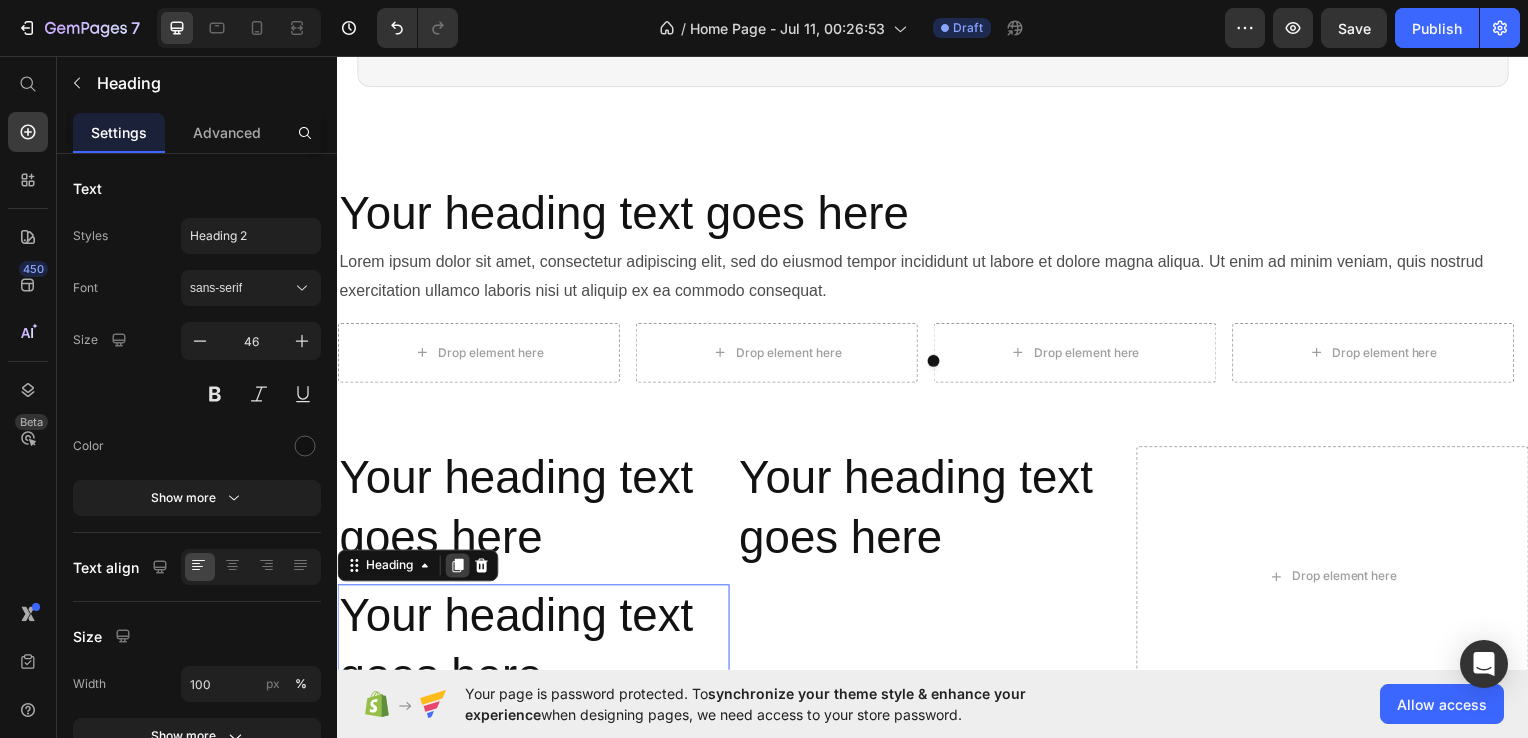 click 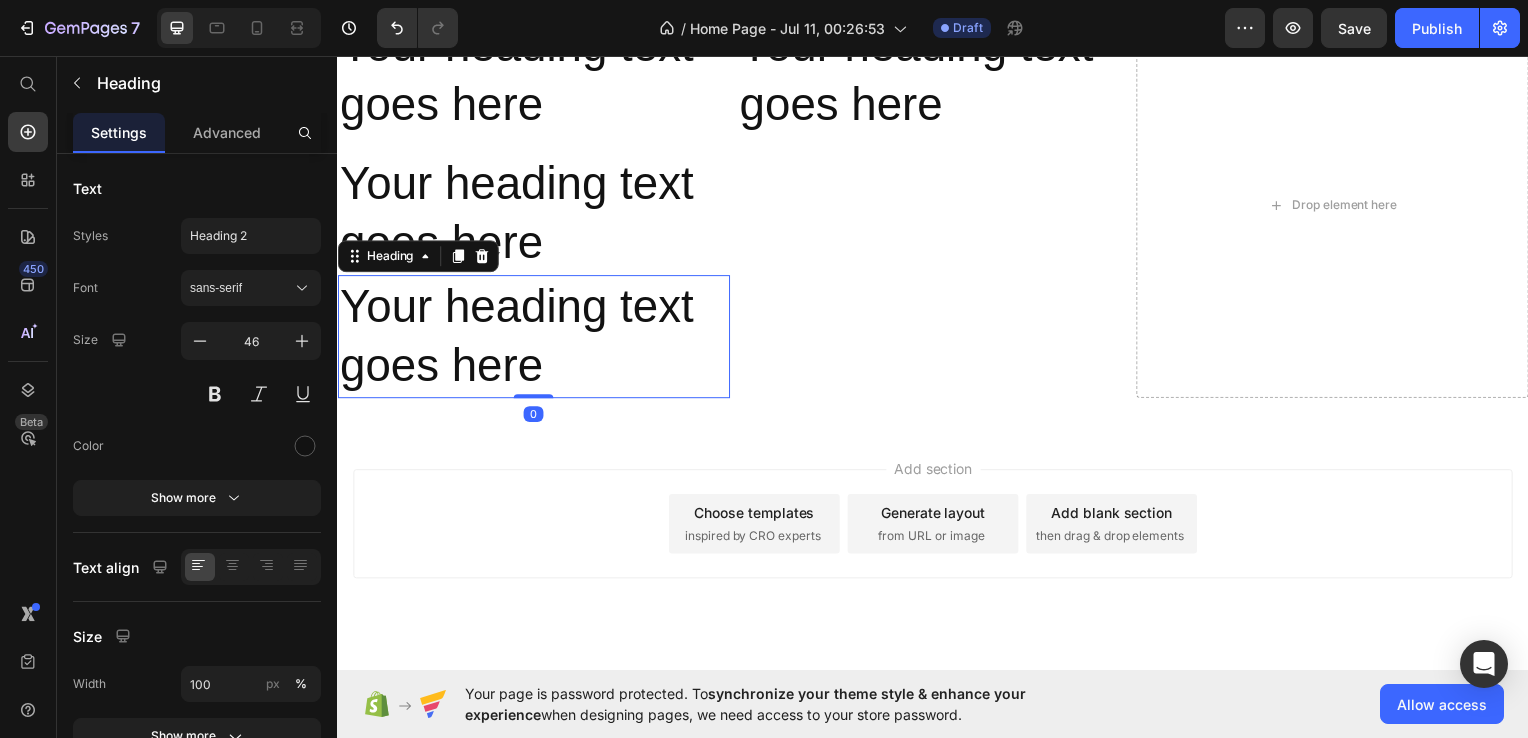 scroll, scrollTop: 4070, scrollLeft: 0, axis: vertical 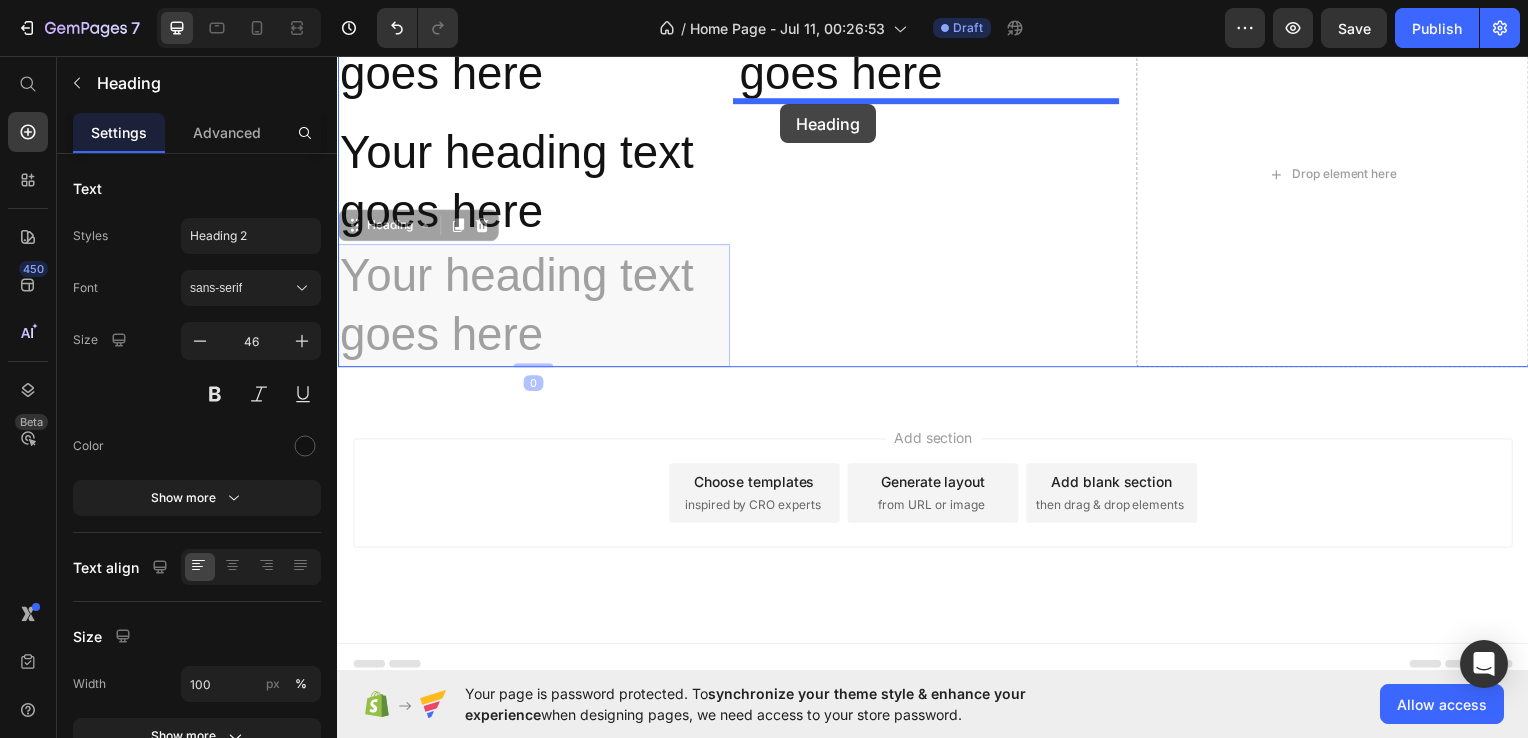 drag, startPoint x: 497, startPoint y: 285, endPoint x: 784, endPoint y: 104, distance: 339.3081 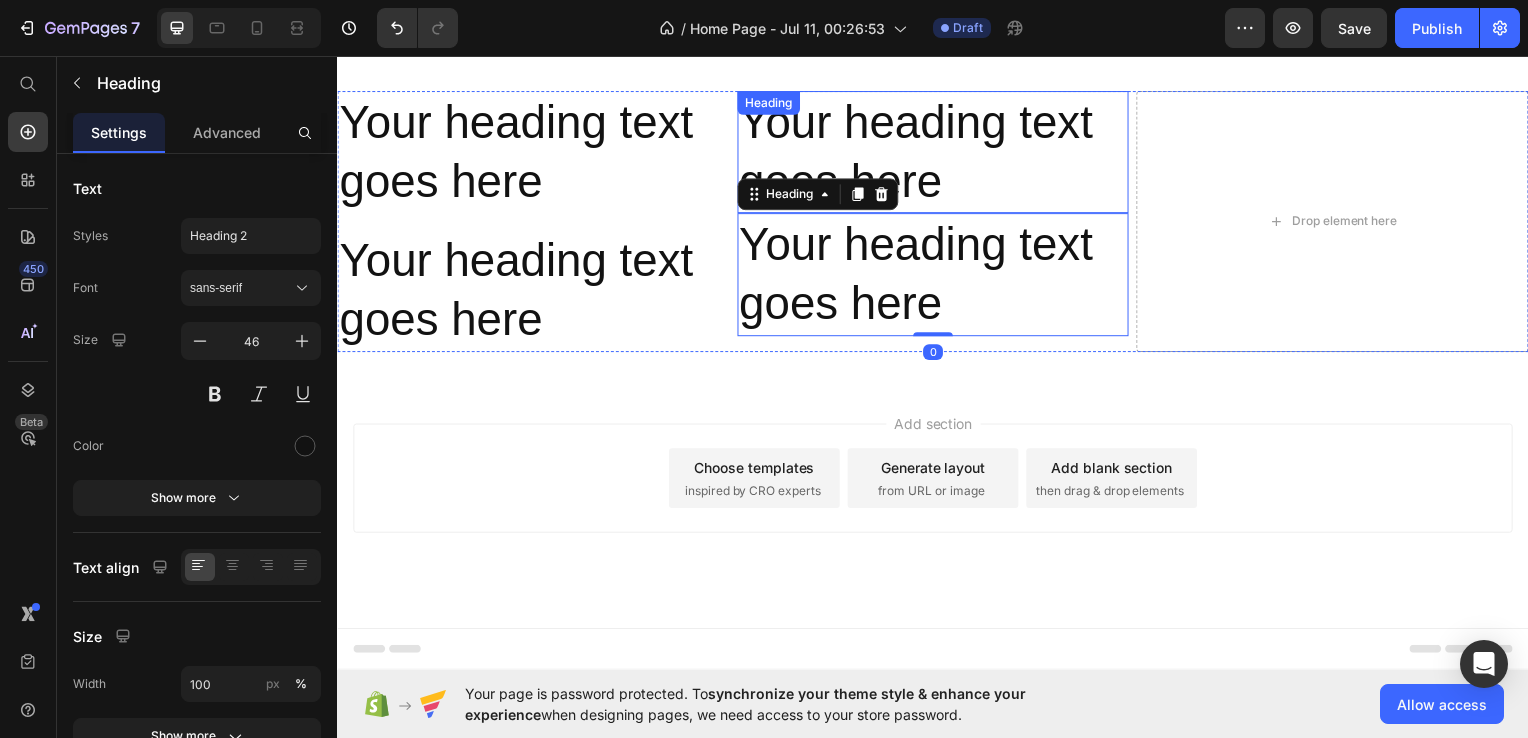 scroll, scrollTop: 3947, scrollLeft: 0, axis: vertical 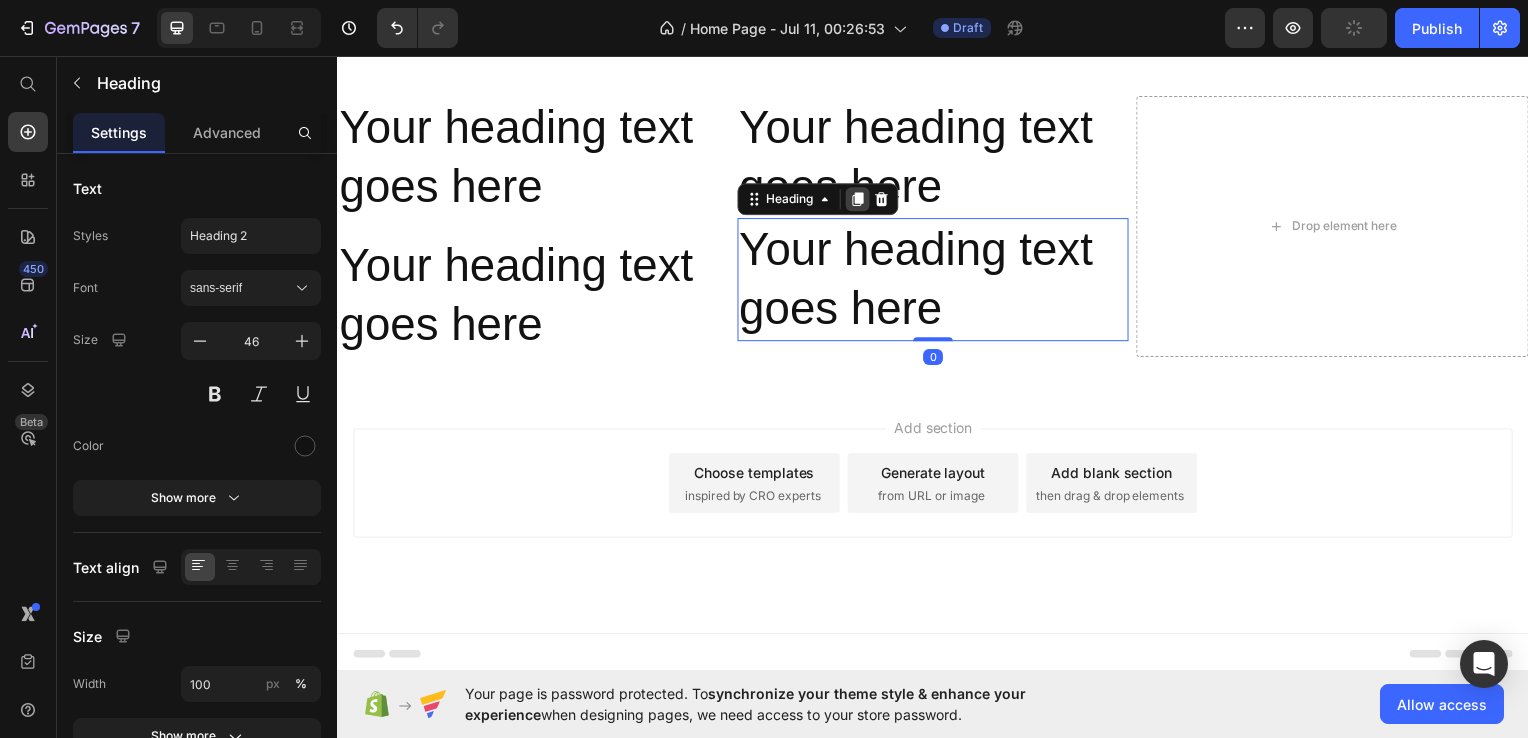 click 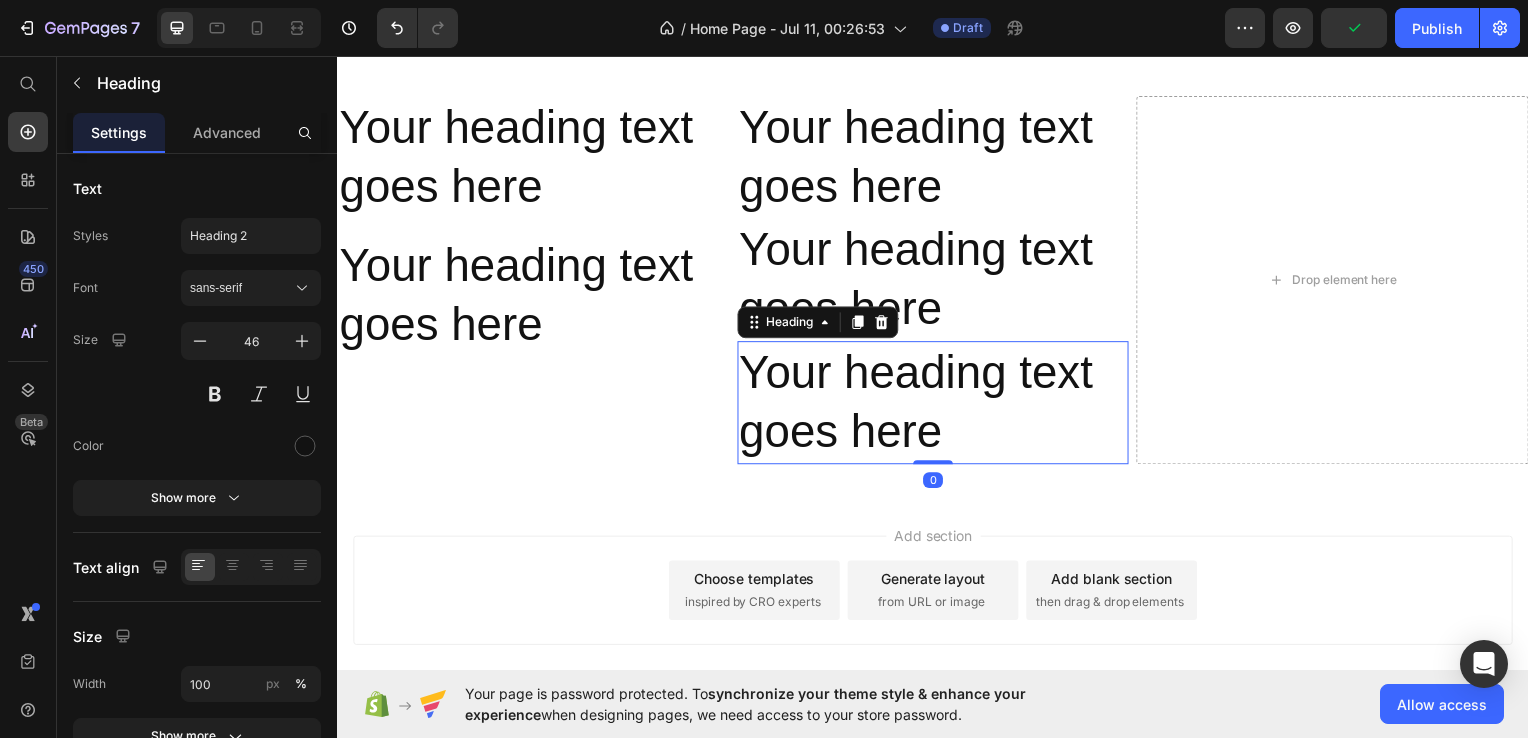 scroll, scrollTop: 4017, scrollLeft: 0, axis: vertical 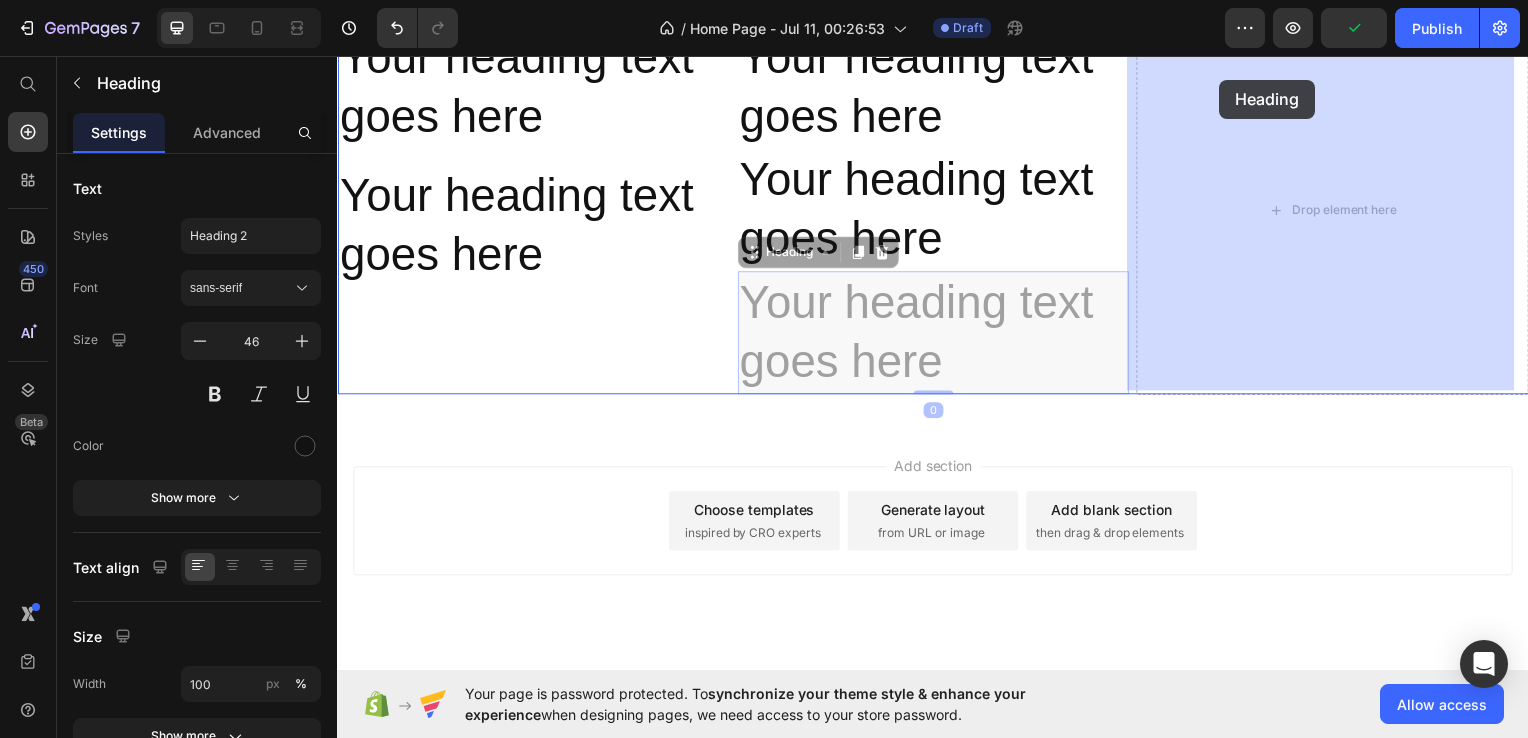 drag, startPoint x: 882, startPoint y: 302, endPoint x: 1242, endPoint y: 82, distance: 421.90045 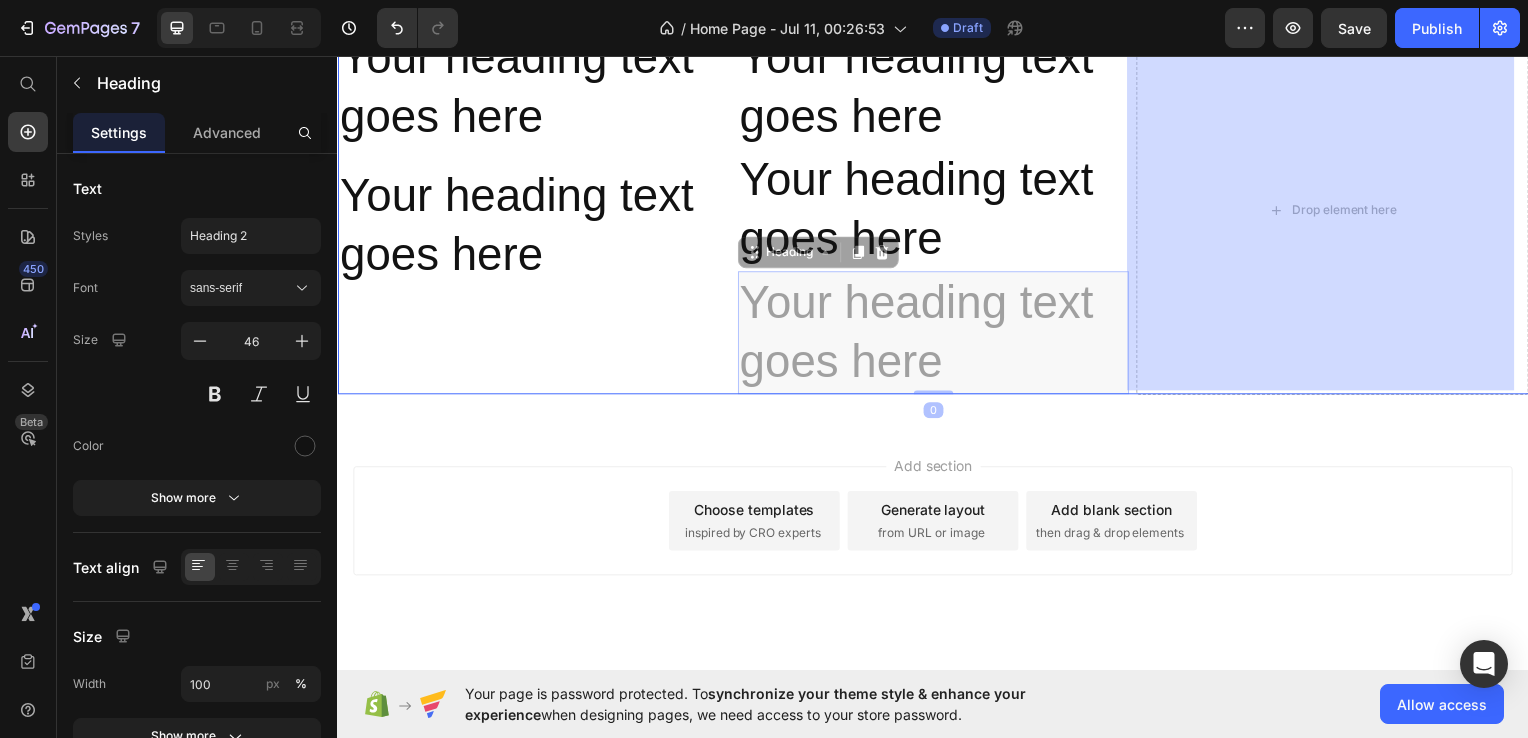 scroll, scrollTop: 3947, scrollLeft: 0, axis: vertical 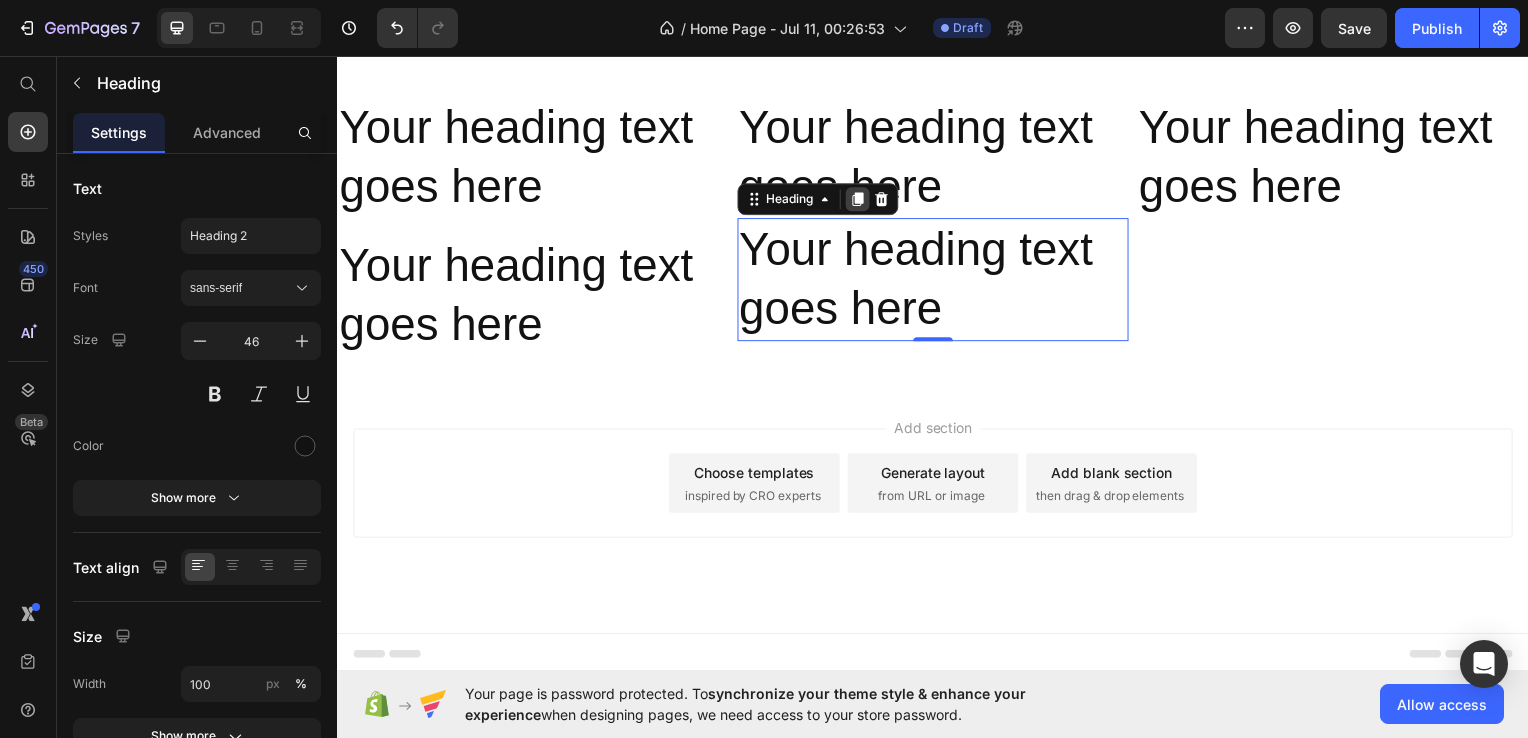 click 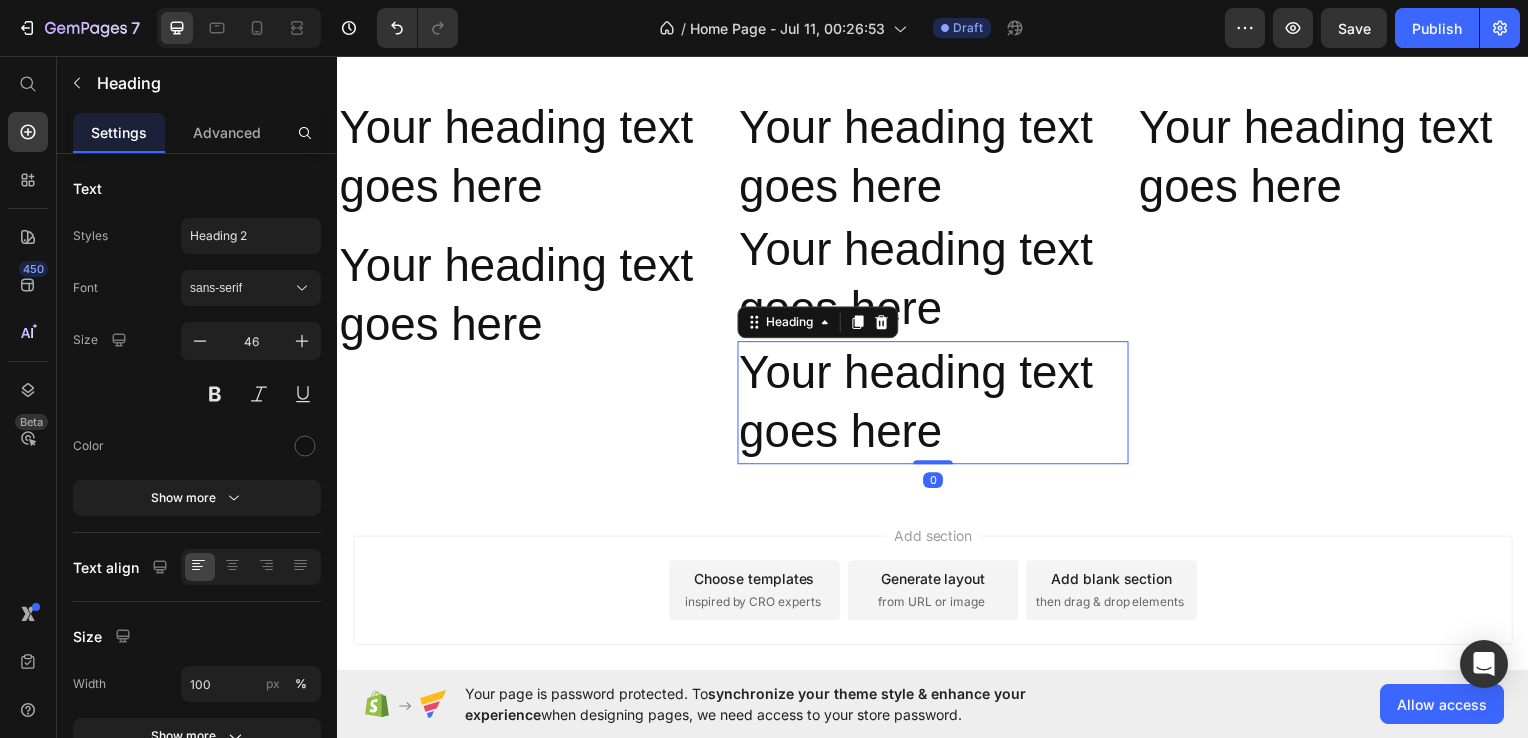 scroll, scrollTop: 3987, scrollLeft: 0, axis: vertical 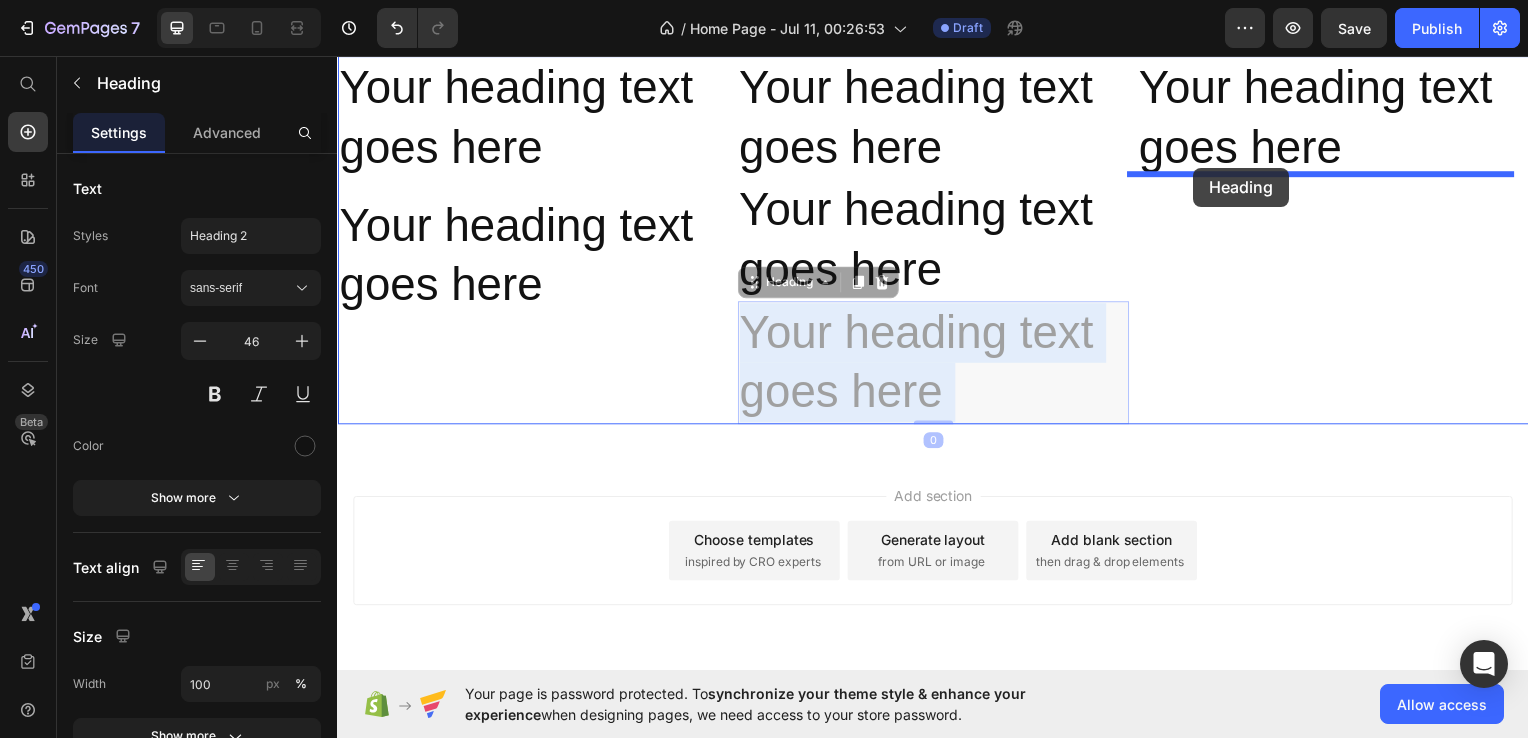 drag, startPoint x: 885, startPoint y: 324, endPoint x: 1199, endPoint y: 168, distance: 350.6166 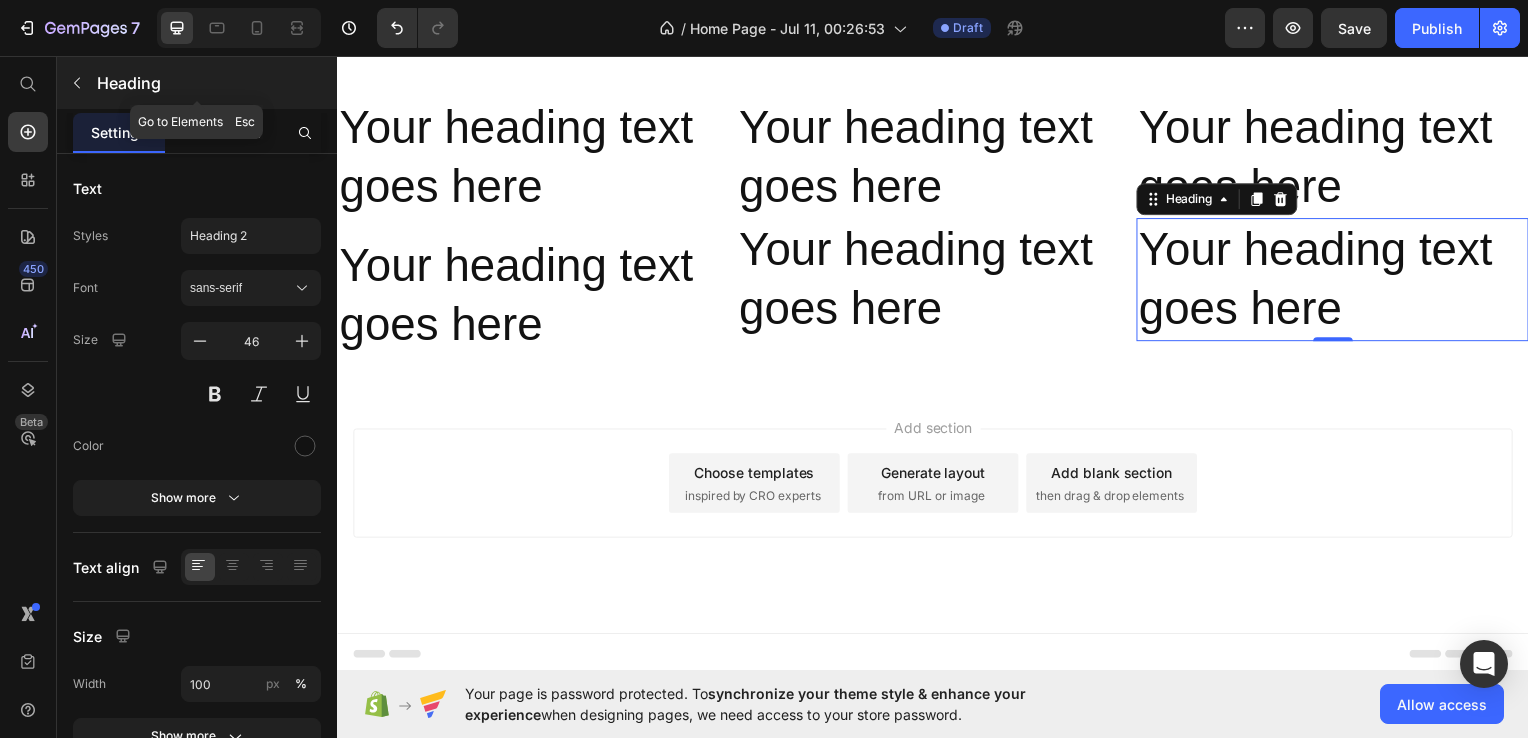 click 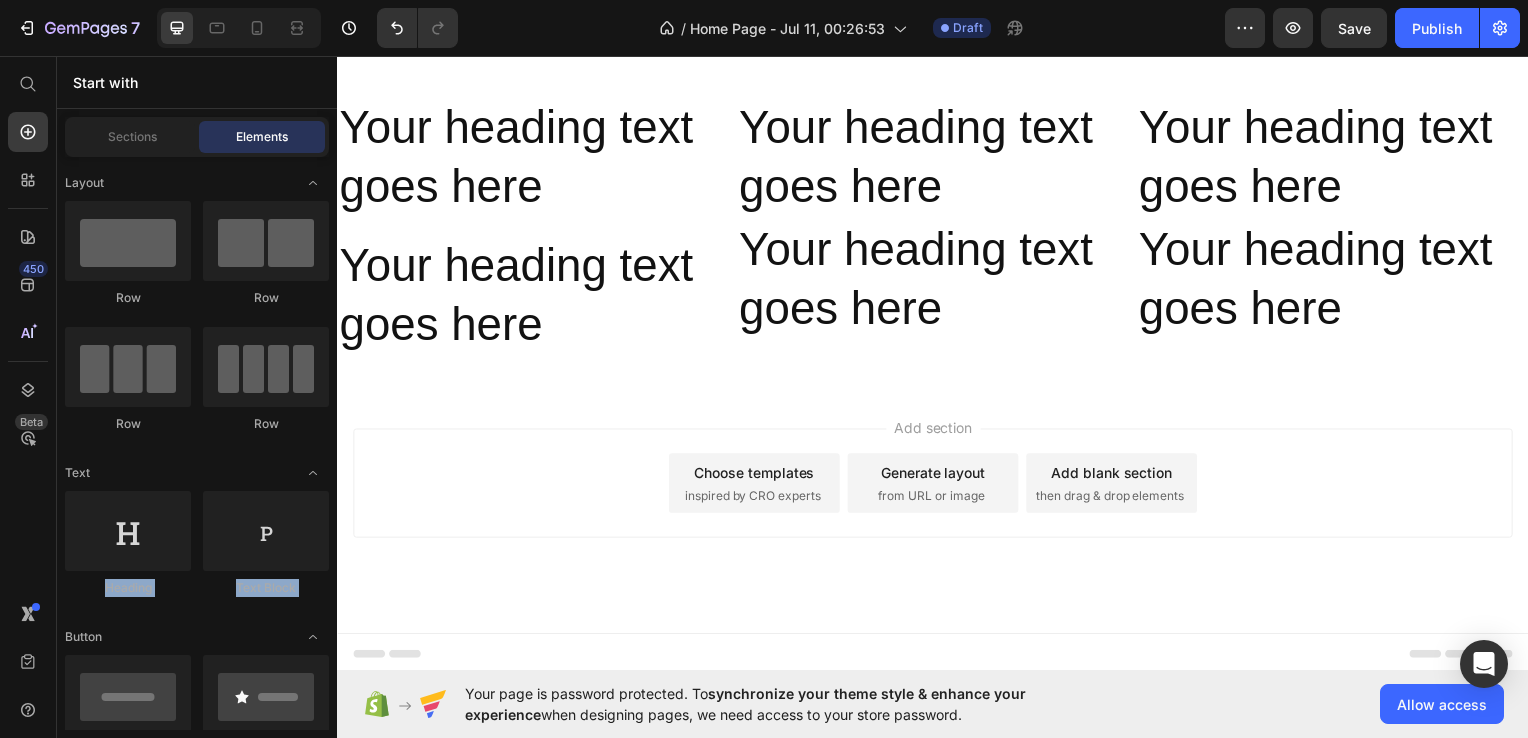 click on "Layout
Row
Row
Row
Row Text
Heading
Text Block Button
Button
Button
Sticky Back to top Media
Image
Image
Video
Video Banner" at bounding box center (197, 3246) 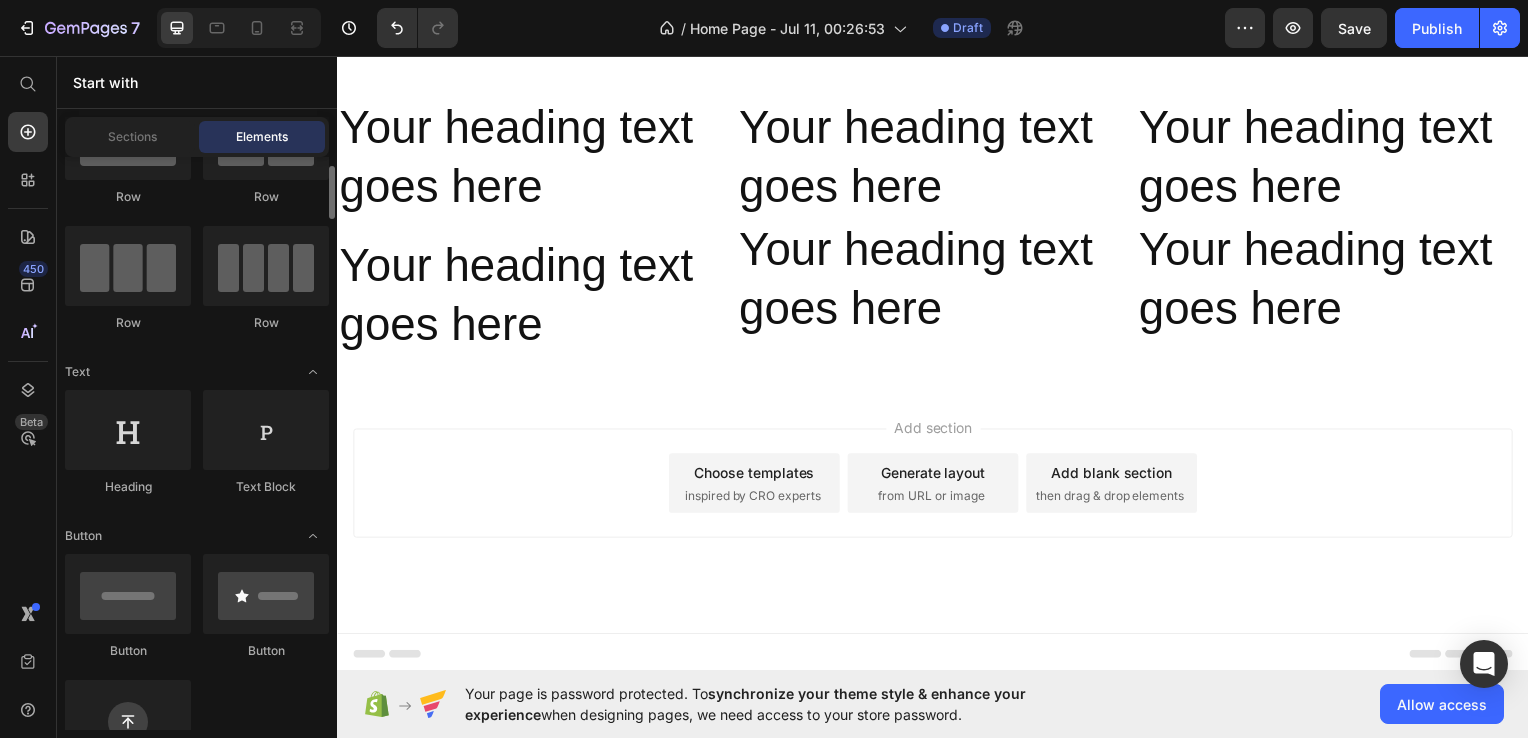 scroll, scrollTop: 132, scrollLeft: 0, axis: vertical 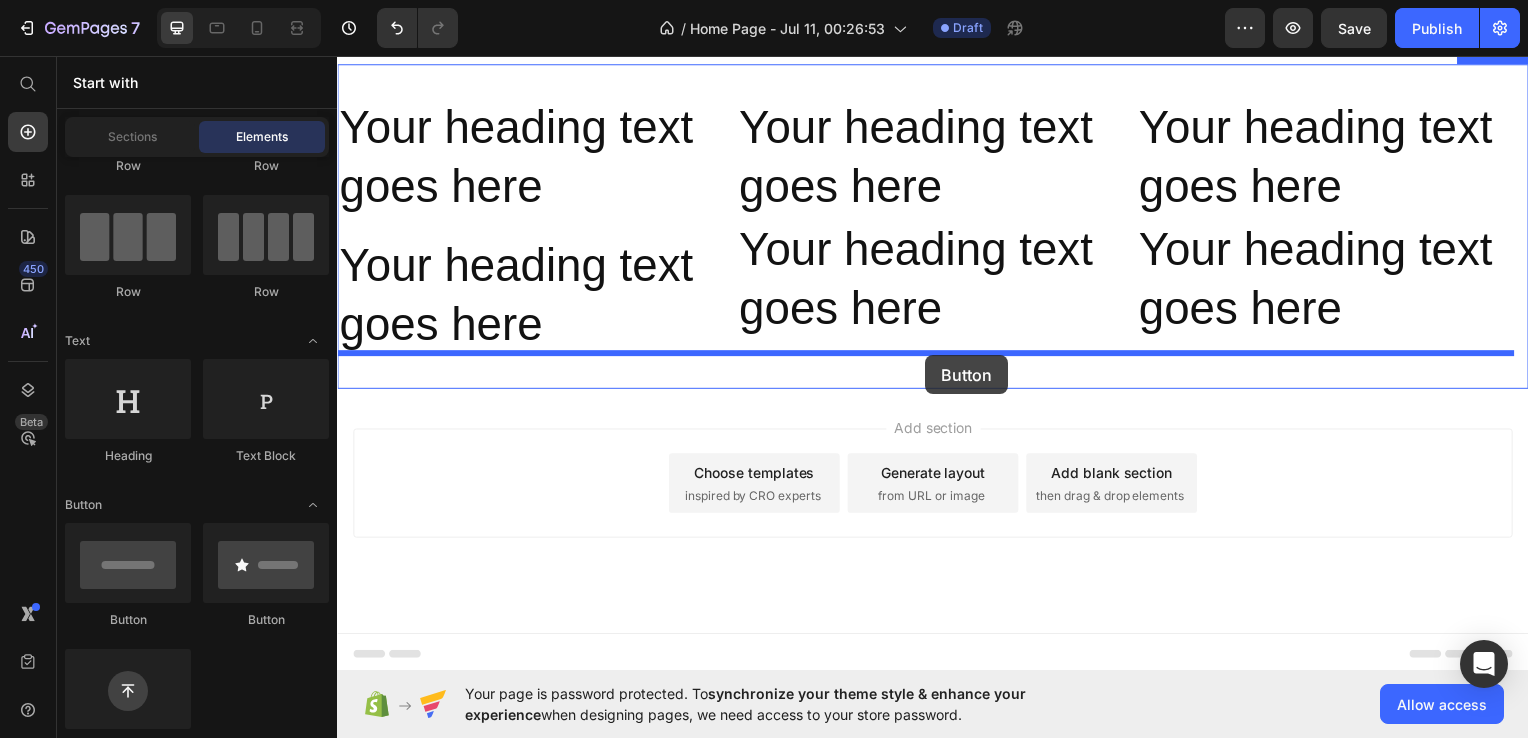 drag, startPoint x: 480, startPoint y: 613, endPoint x: 929, endPoint y: 357, distance: 516.85297 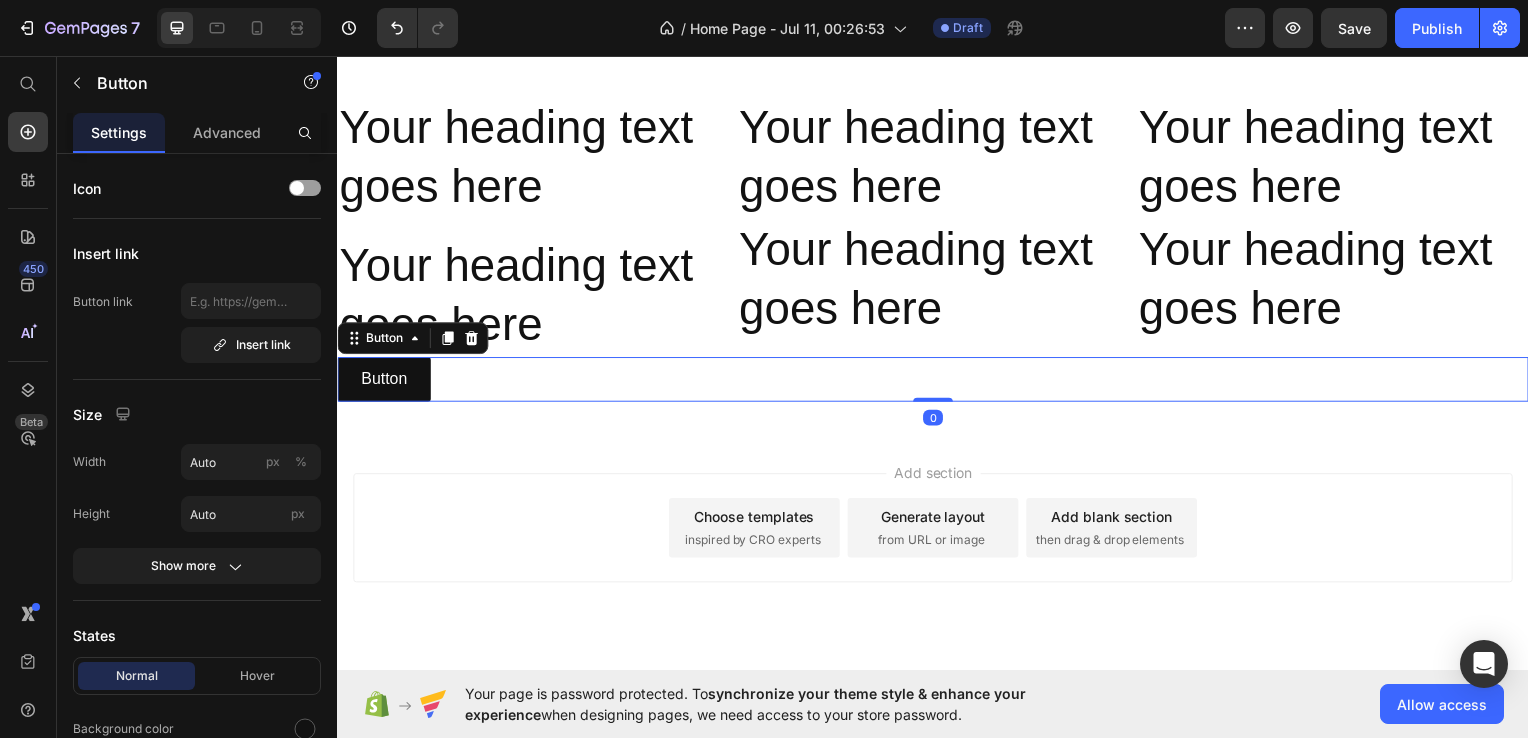 scroll, scrollTop: 3987, scrollLeft: 0, axis: vertical 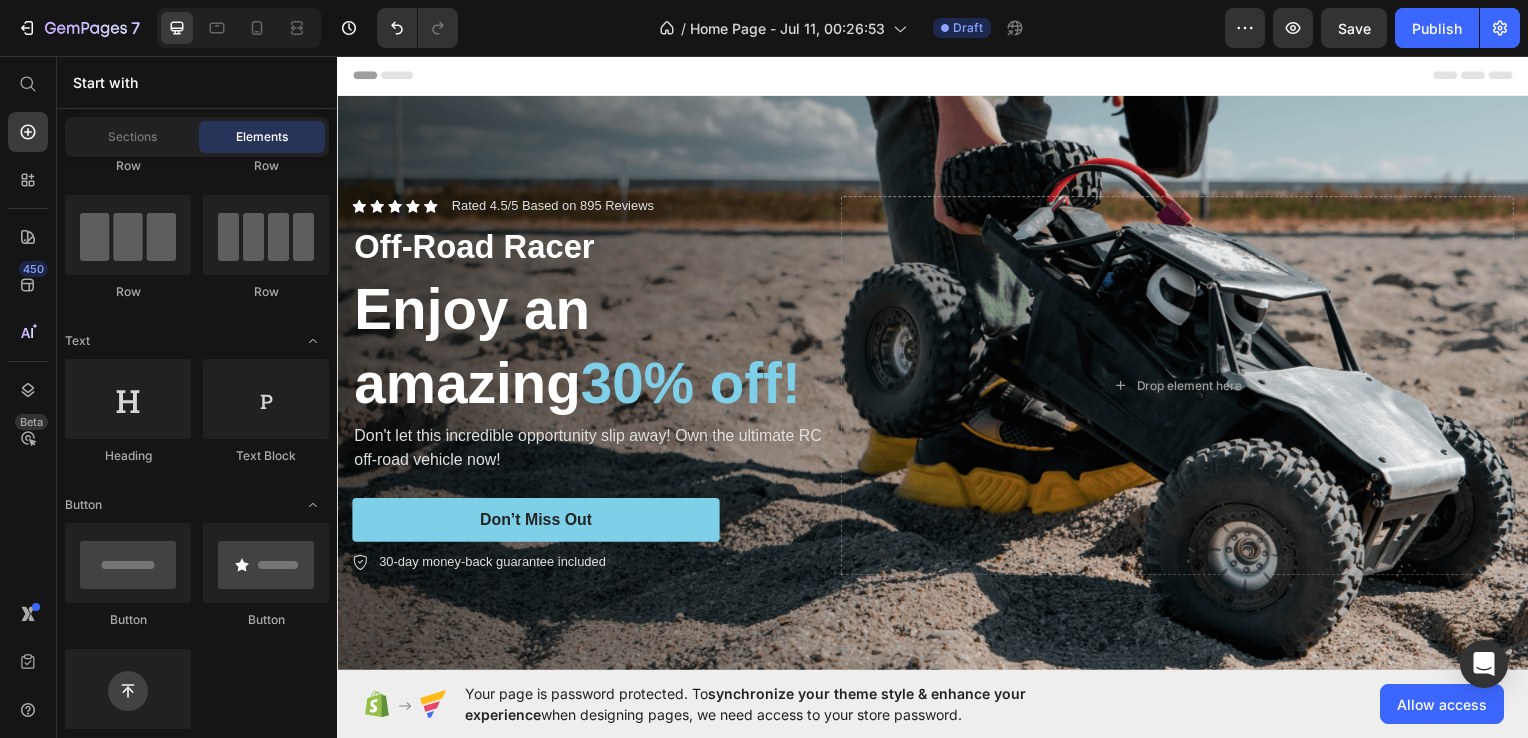 drag, startPoint x: 1524, startPoint y: 608, endPoint x: 1786, endPoint y: 99, distance: 572.4727 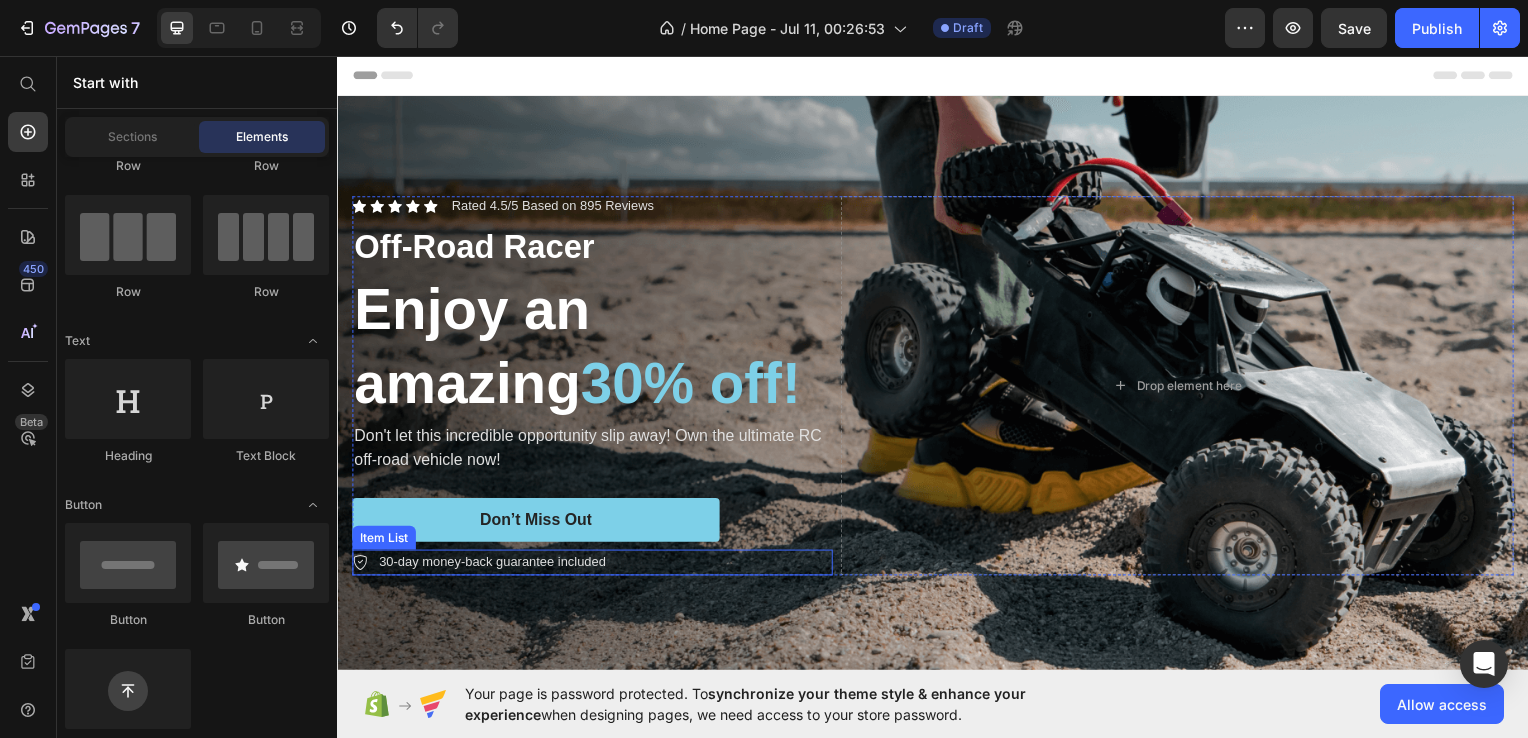 click on "30-day money-back guarantee included" at bounding box center [493, 566] 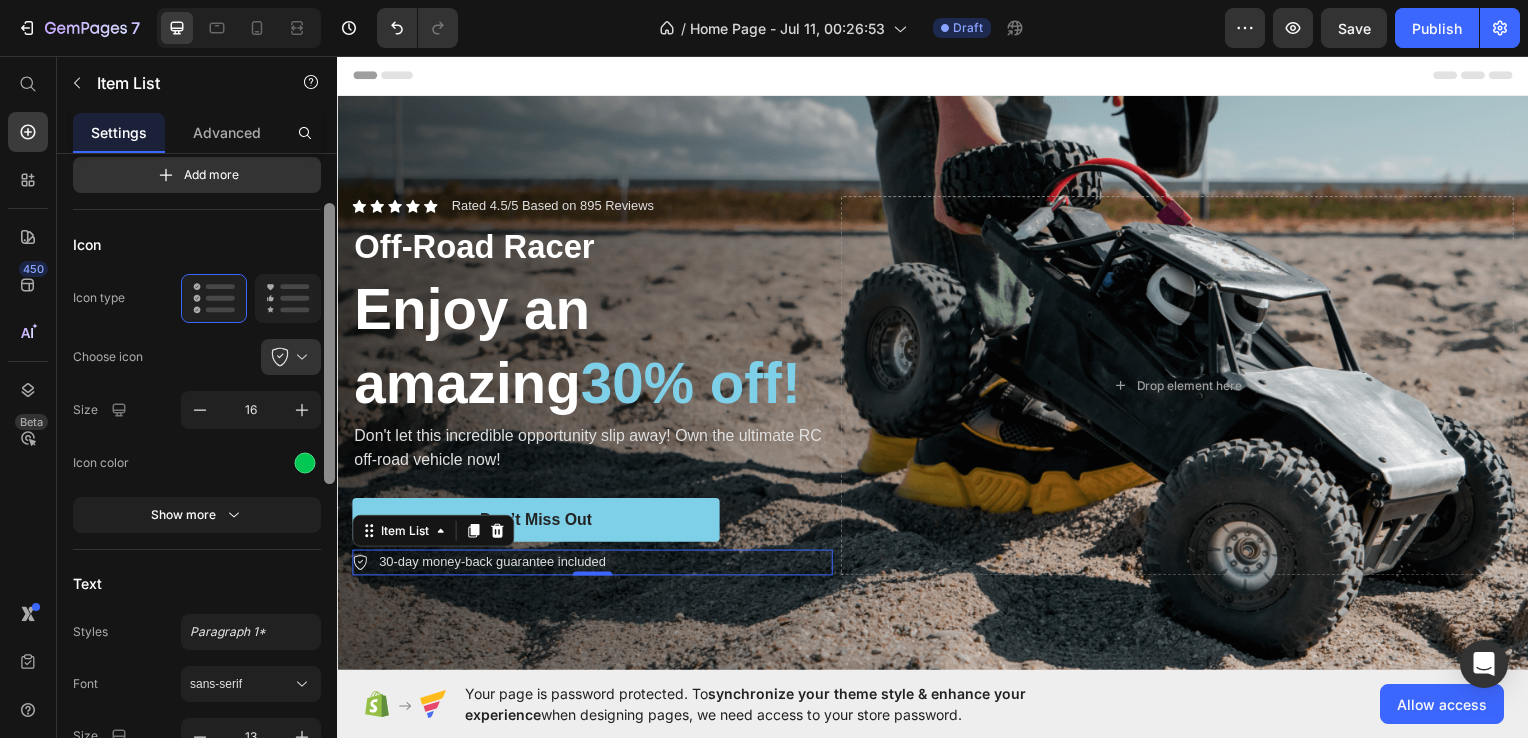 drag, startPoint x: 324, startPoint y: 334, endPoint x: 333, endPoint y: 385, distance: 51.78803 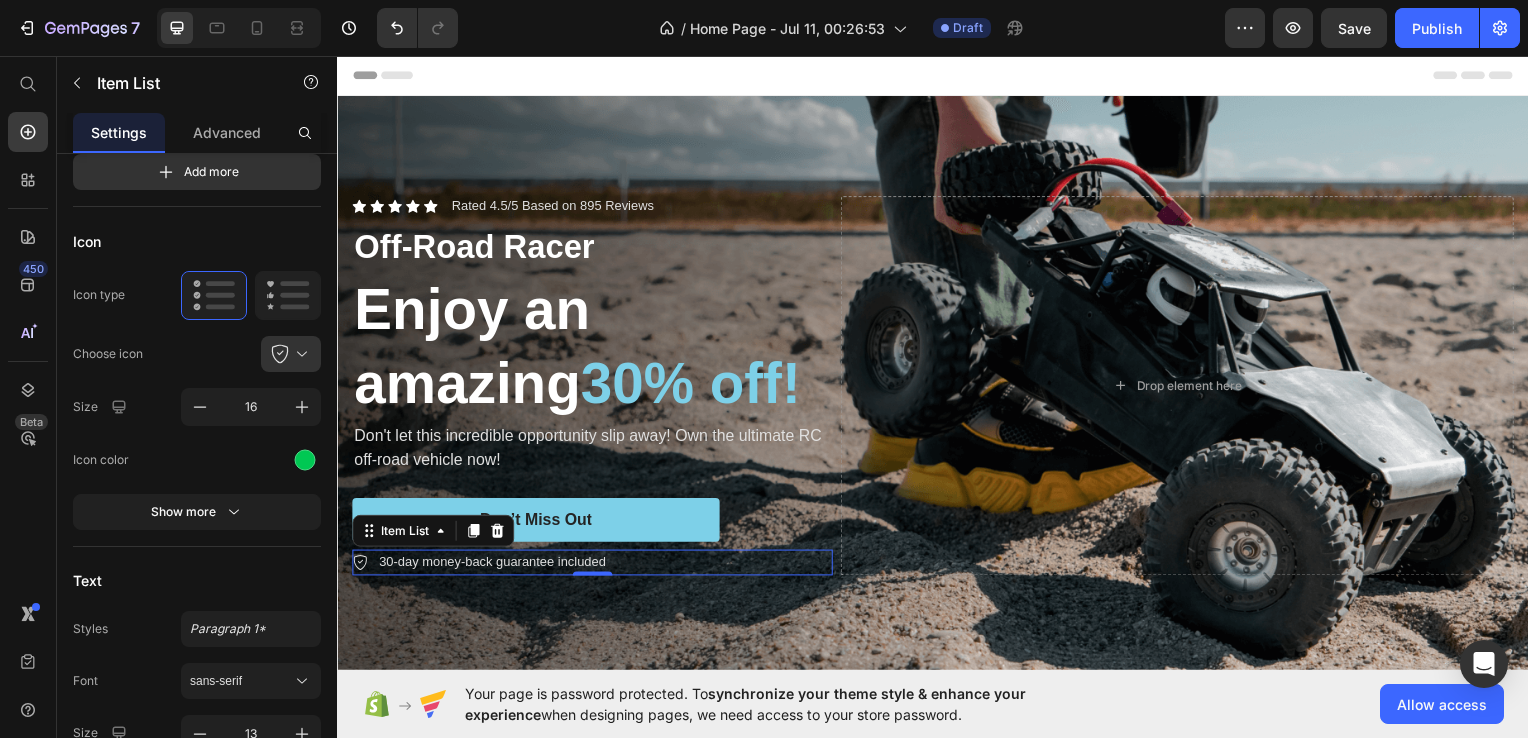 click on "30-day money-back guarantee included" at bounding box center (481, 566) 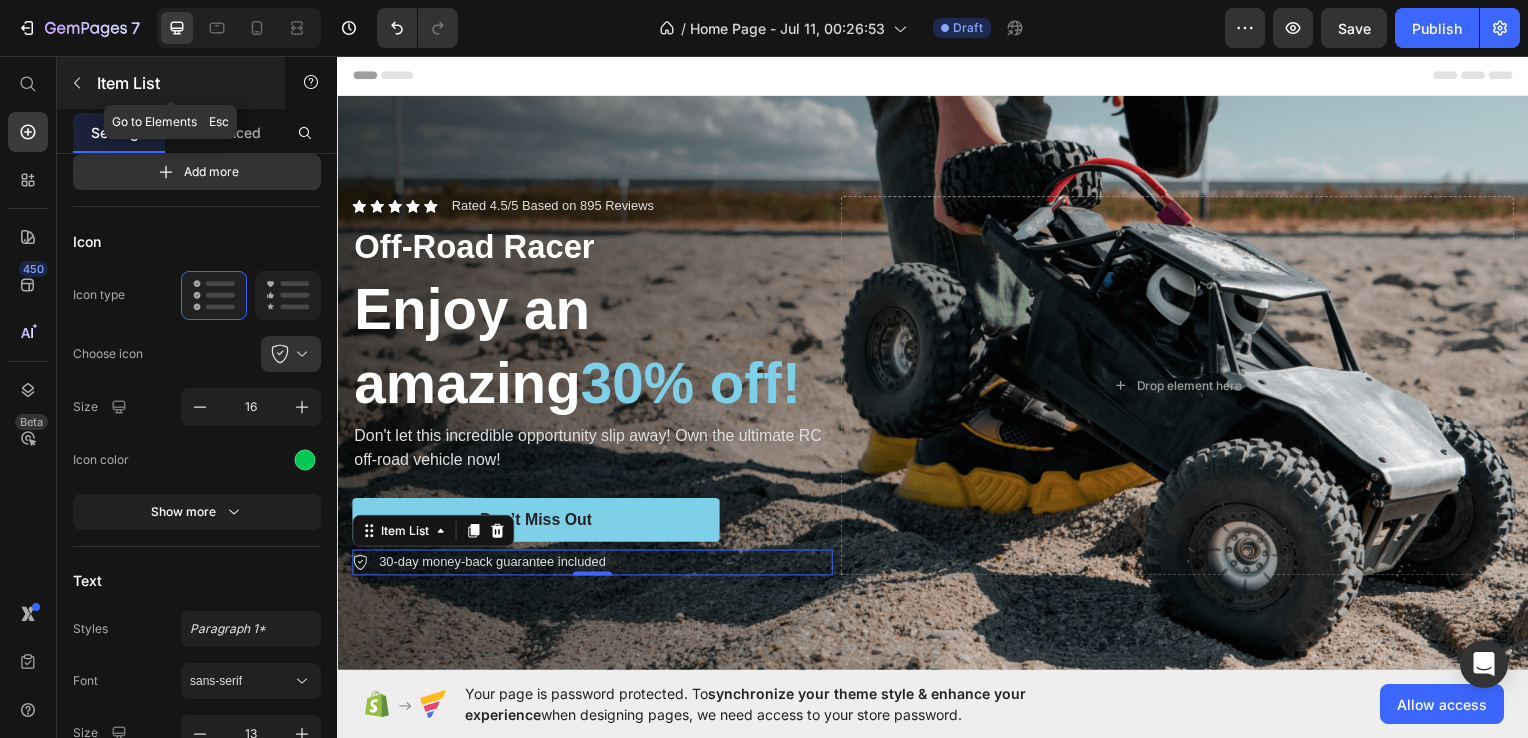 click at bounding box center [77, 83] 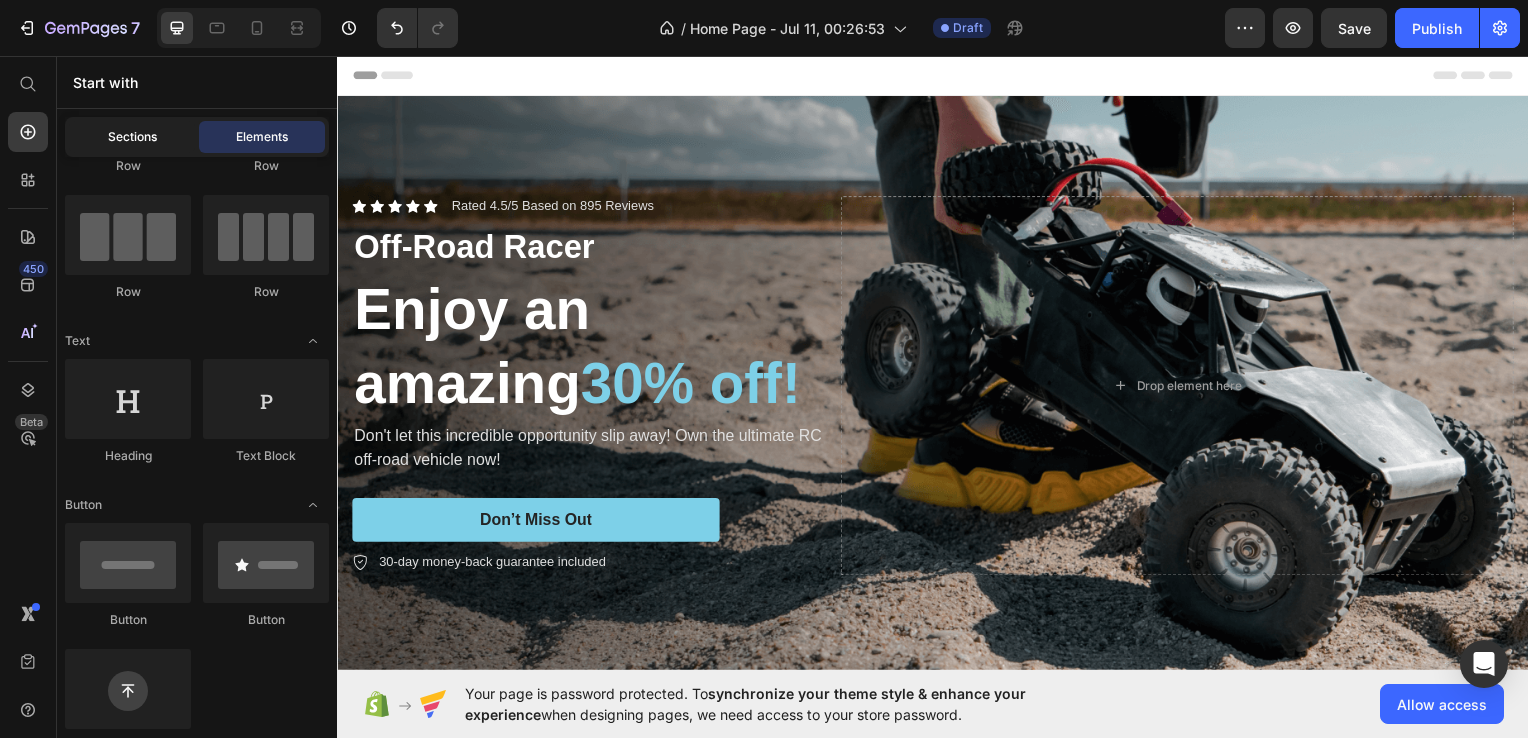 click on "Sections" 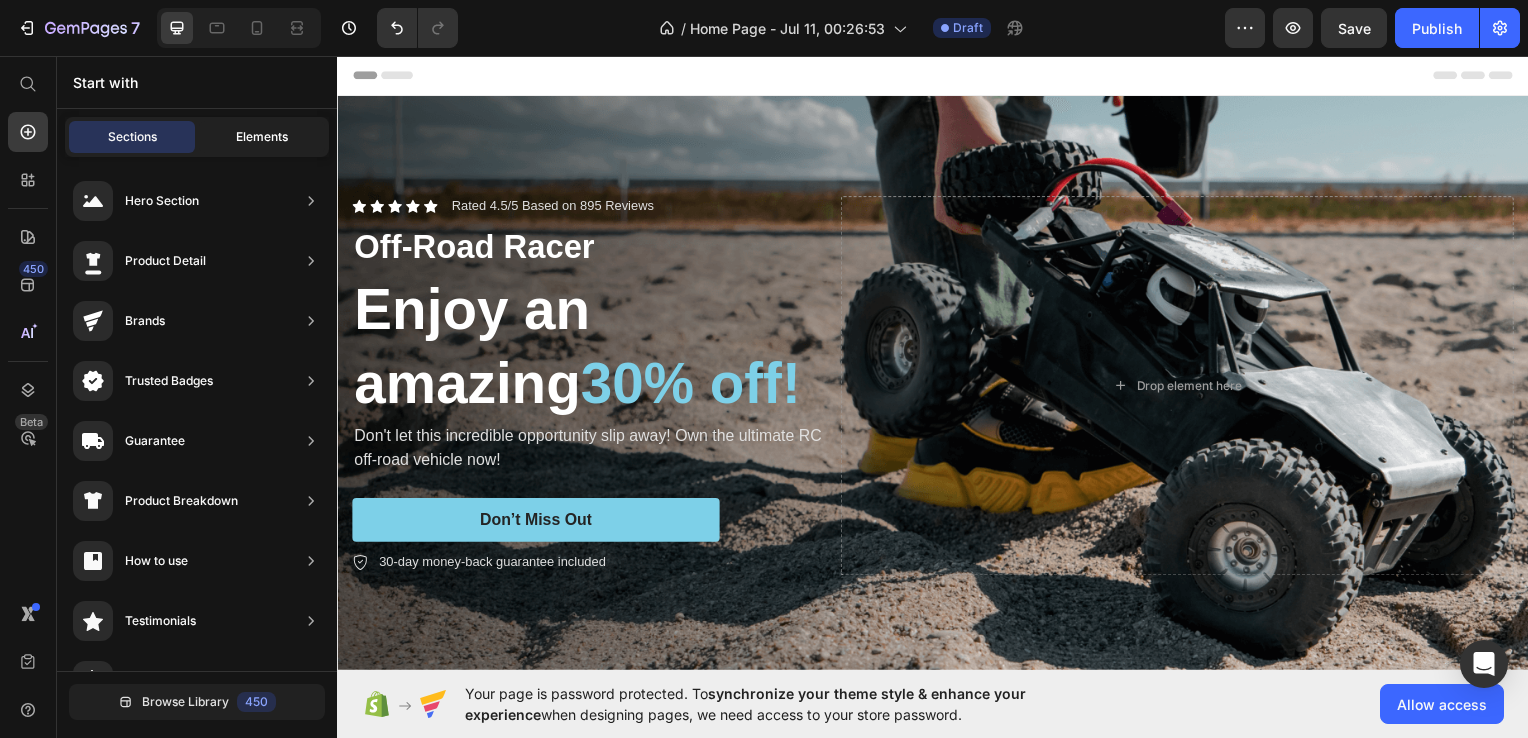 click on "Elements" 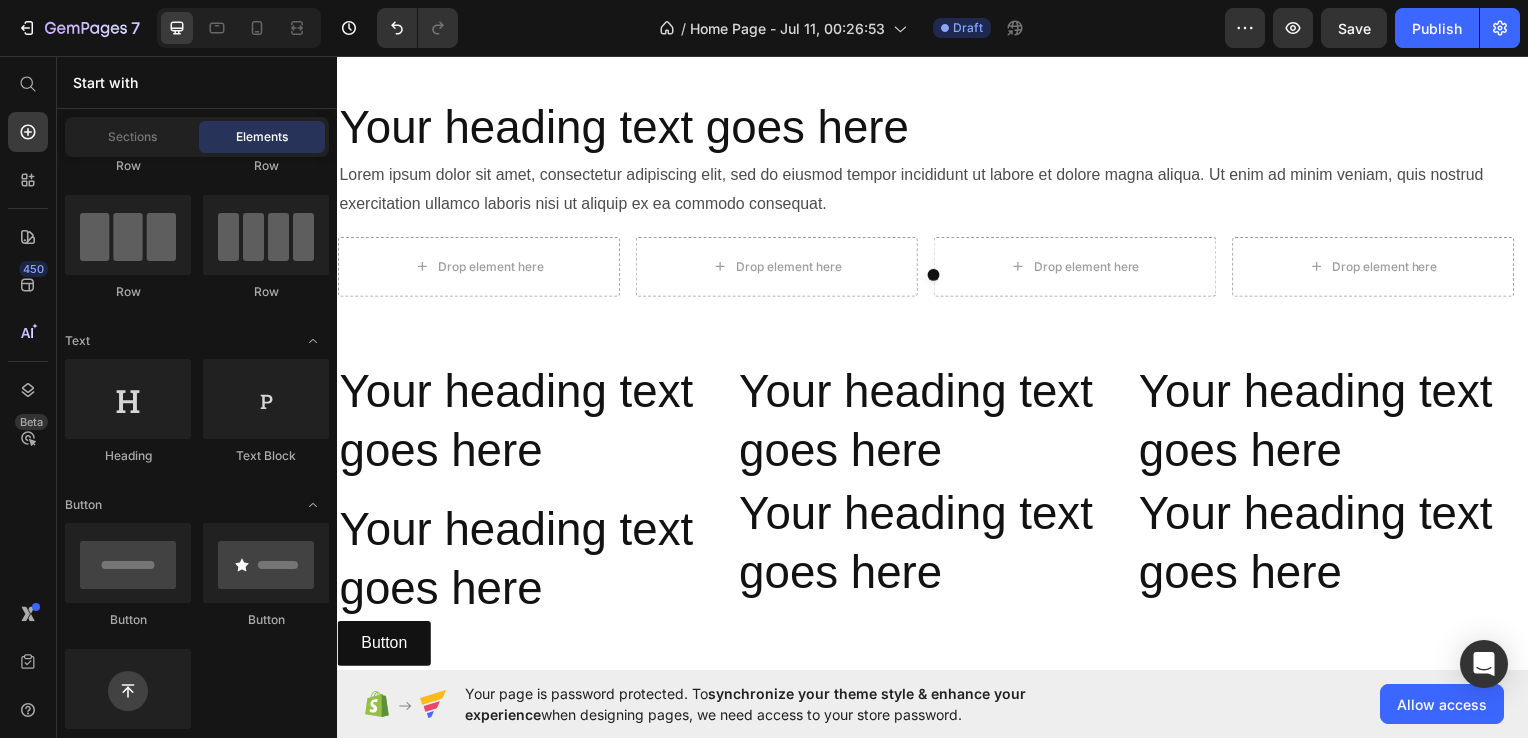 scroll, scrollTop: 3992, scrollLeft: 0, axis: vertical 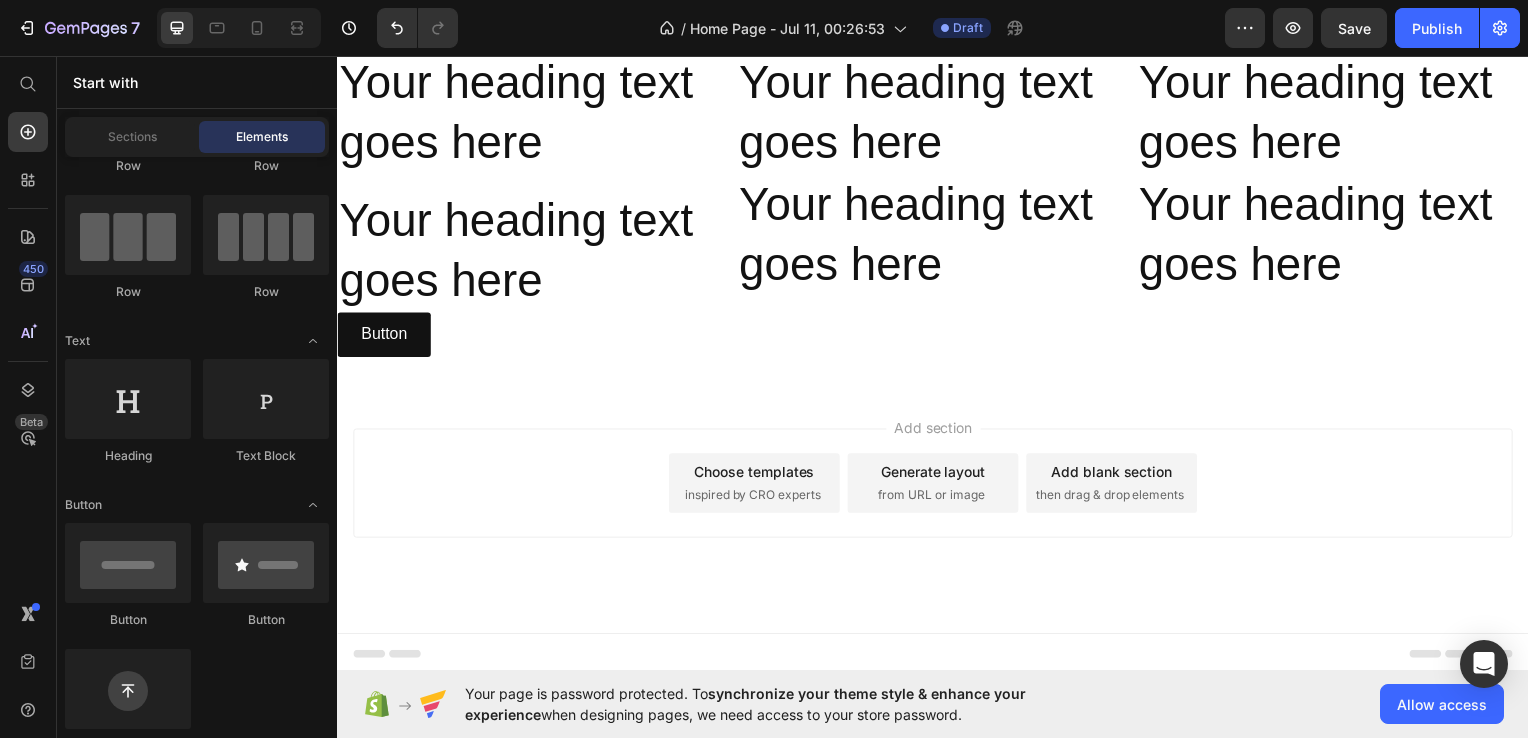 click on "Layout
Row
Row
Row
Row Text
Heading
Text Block Button
Button
Button
Sticky Back to top Media
Image
Image
Video
Video Banner" at bounding box center (197, 3114) 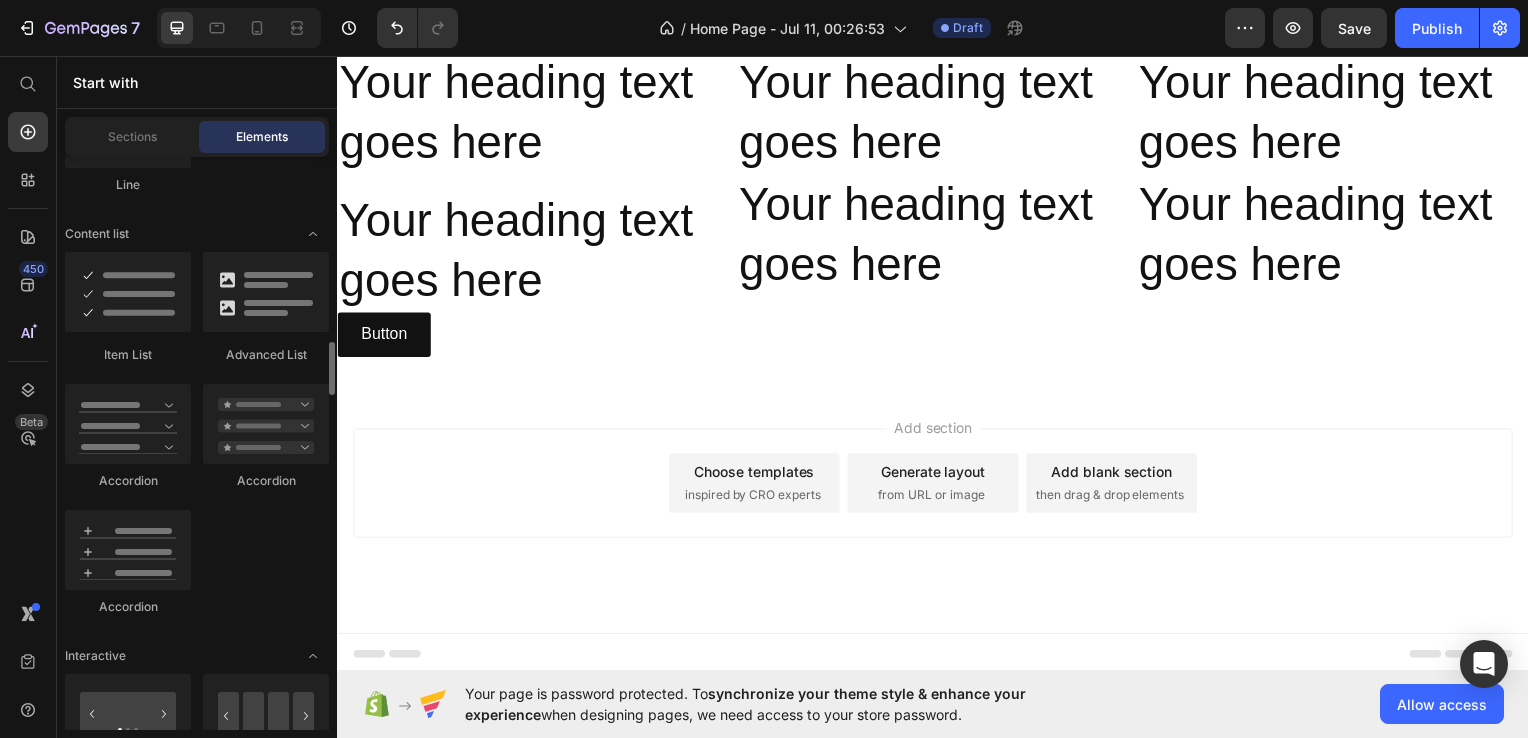 scroll, scrollTop: 1681, scrollLeft: 0, axis: vertical 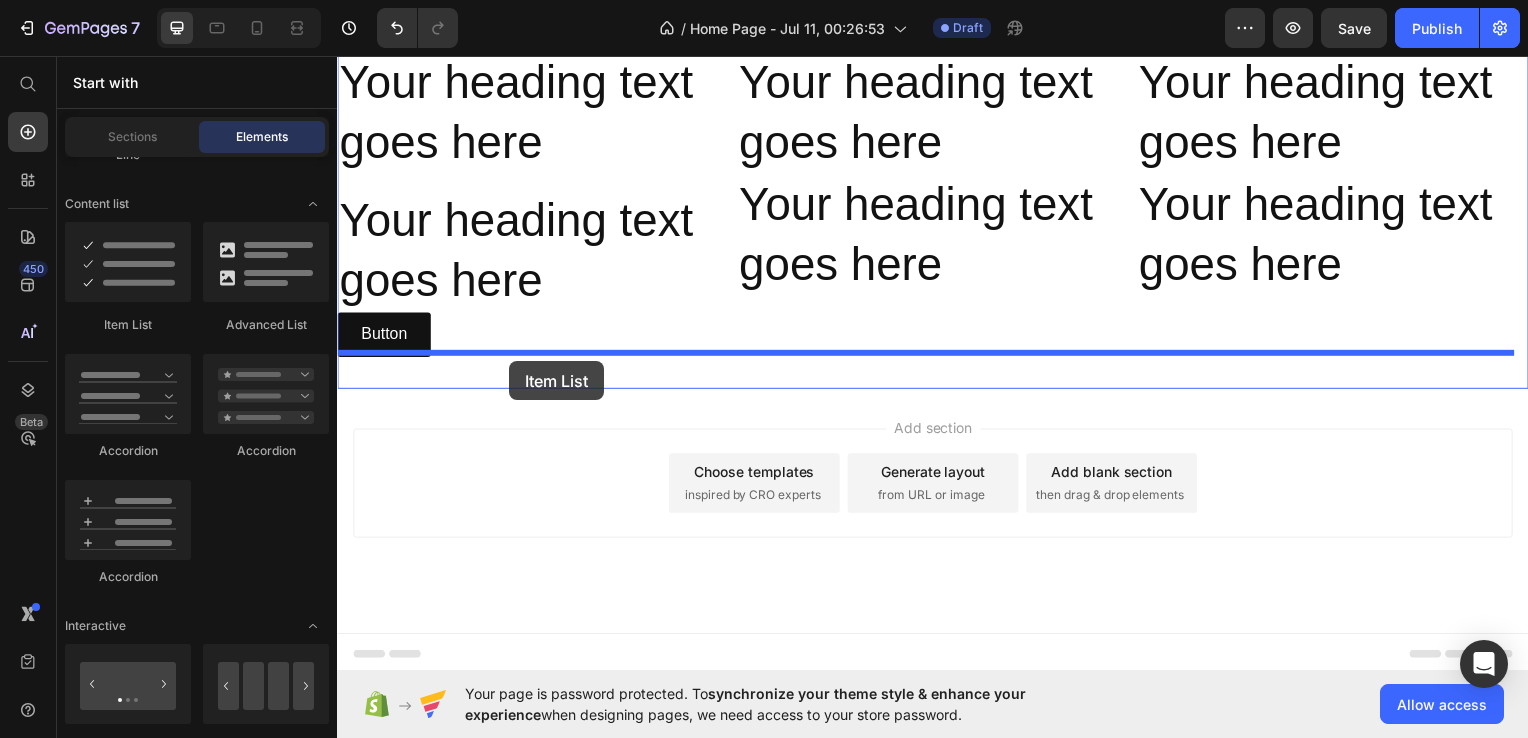 drag, startPoint x: 489, startPoint y: 321, endPoint x: 510, endPoint y: 363, distance: 46.957428 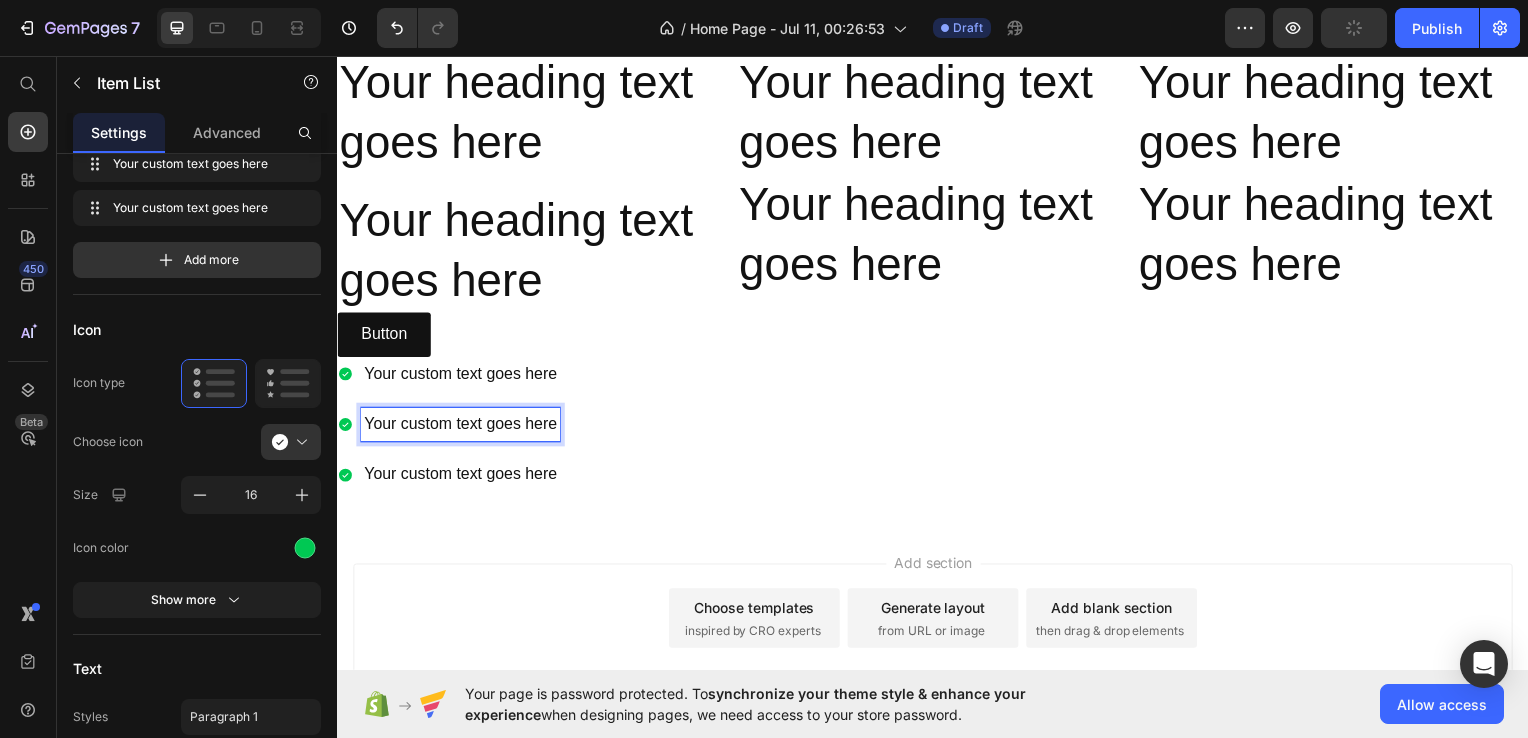 click on "Your custom text goes here" at bounding box center (461, 427) 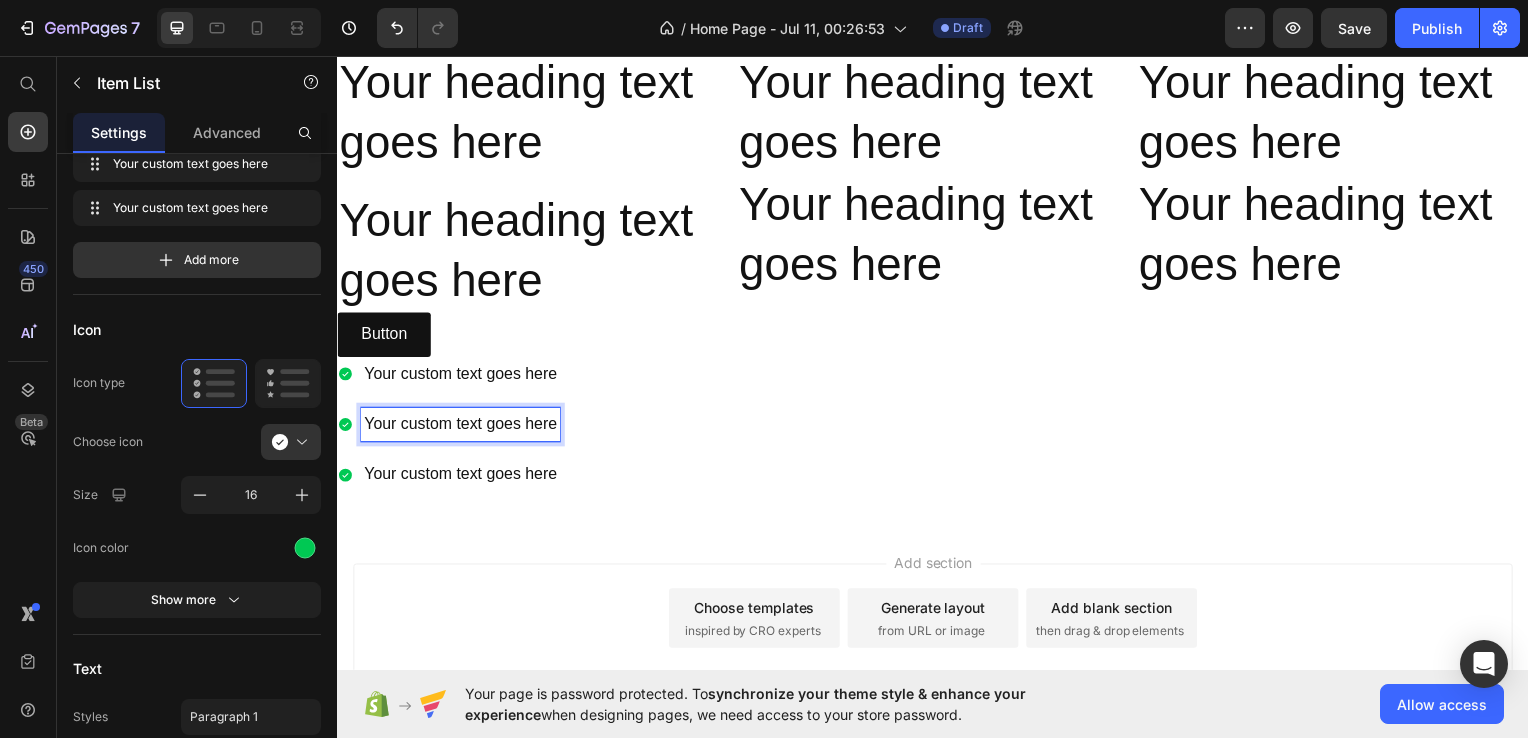 click on "Your custom text goes here" at bounding box center [461, 427] 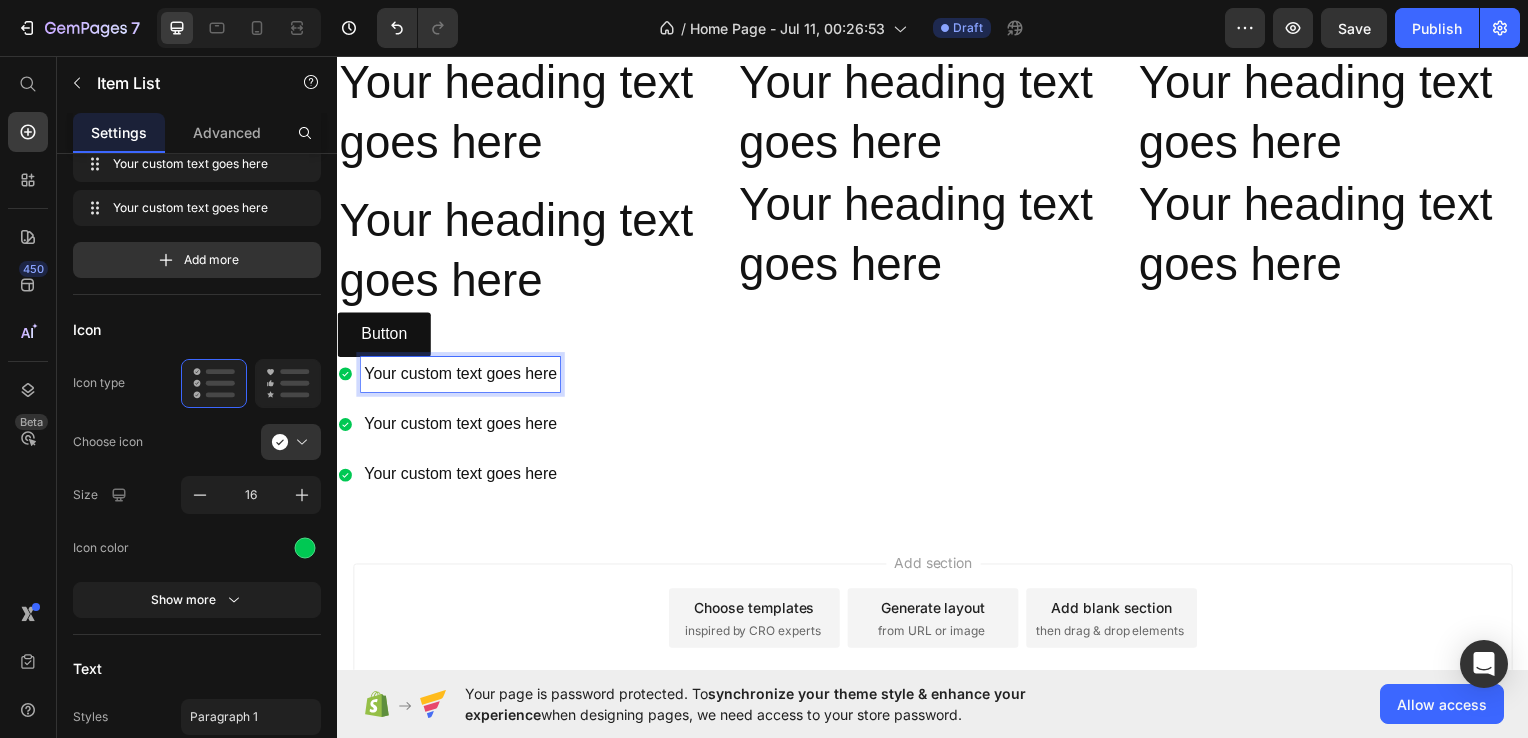 click on "Your custom text goes here" at bounding box center (461, 376) 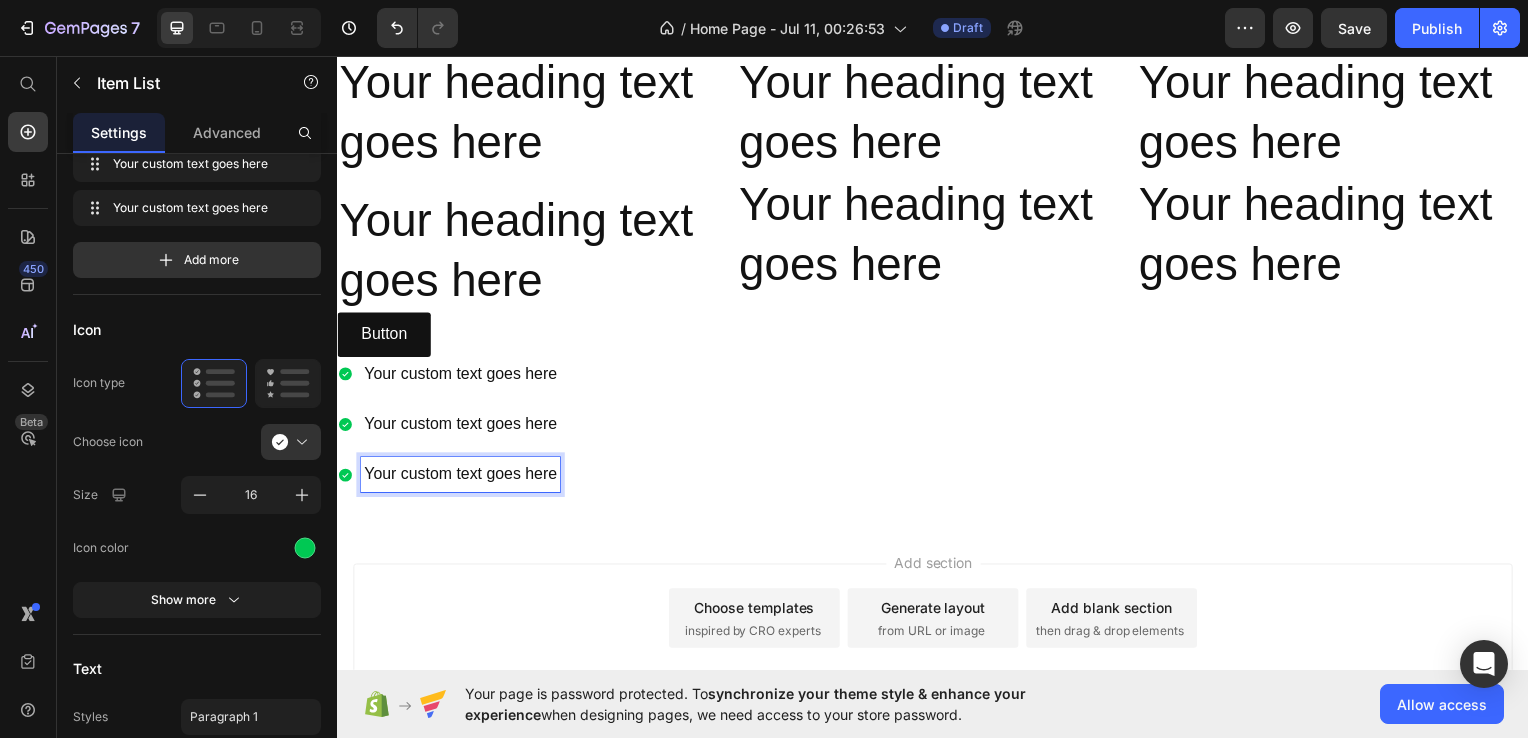 click on "Your custom text goes here" at bounding box center [461, 477] 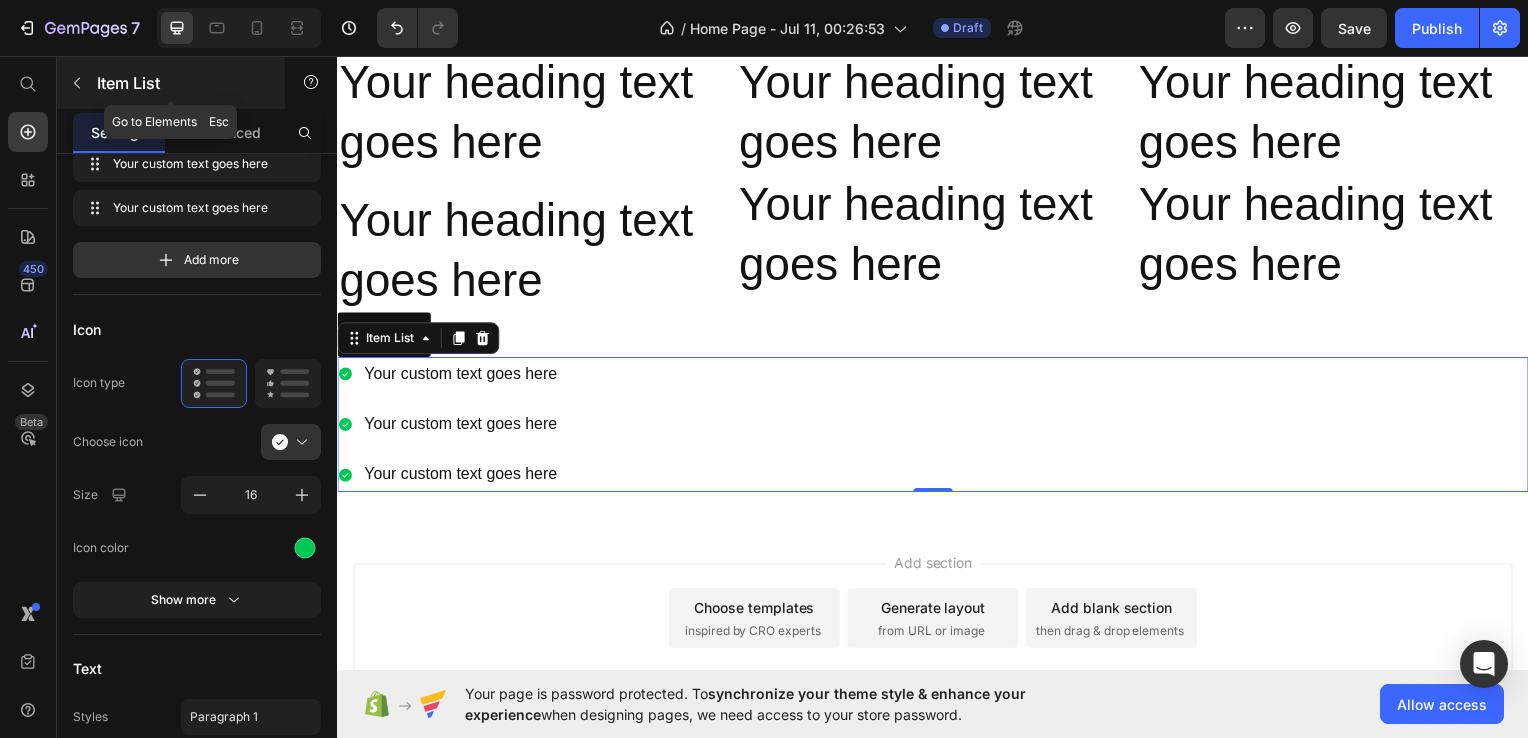 click at bounding box center (77, 83) 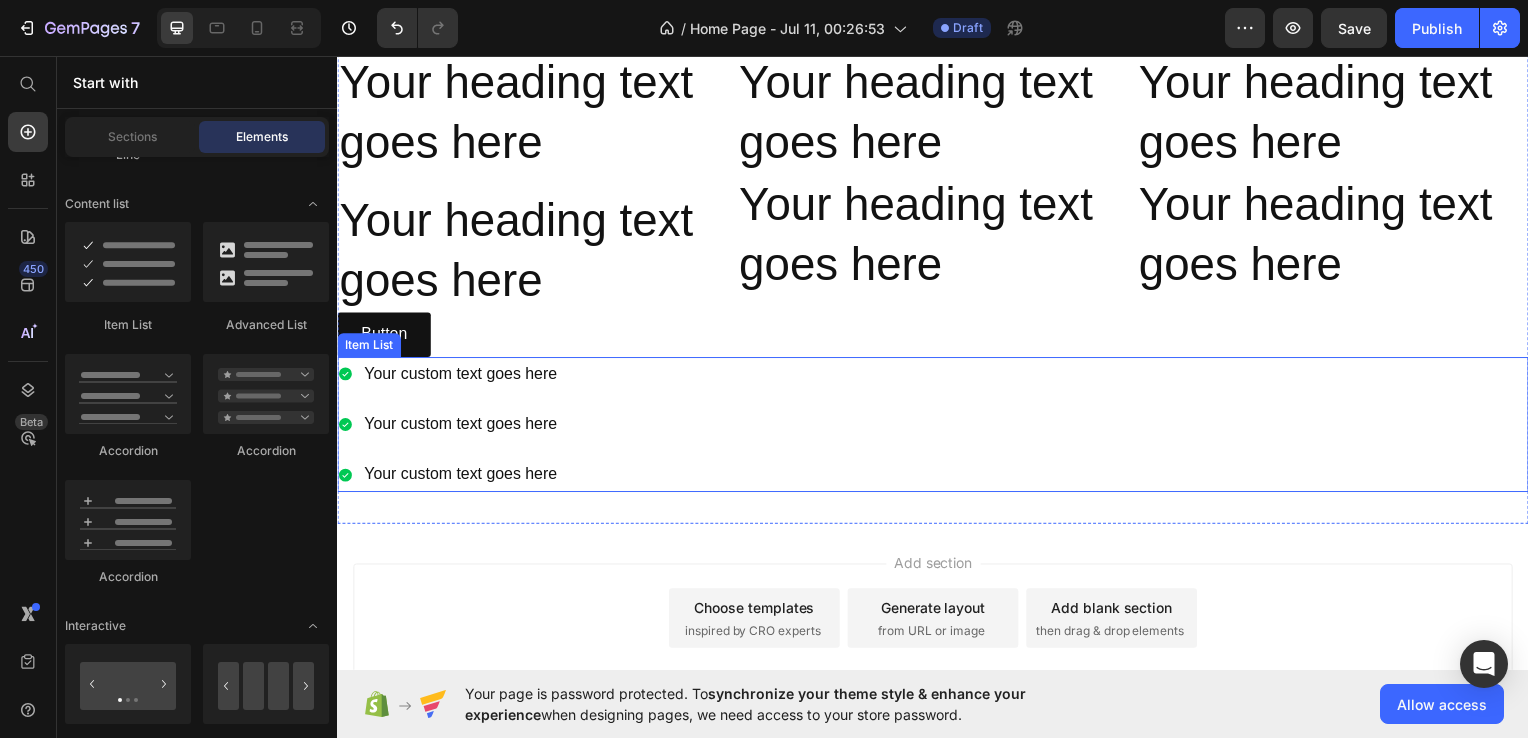 click on "Your custom text goes here Your custom text goes here Your custom text goes here" at bounding box center [937, 427] 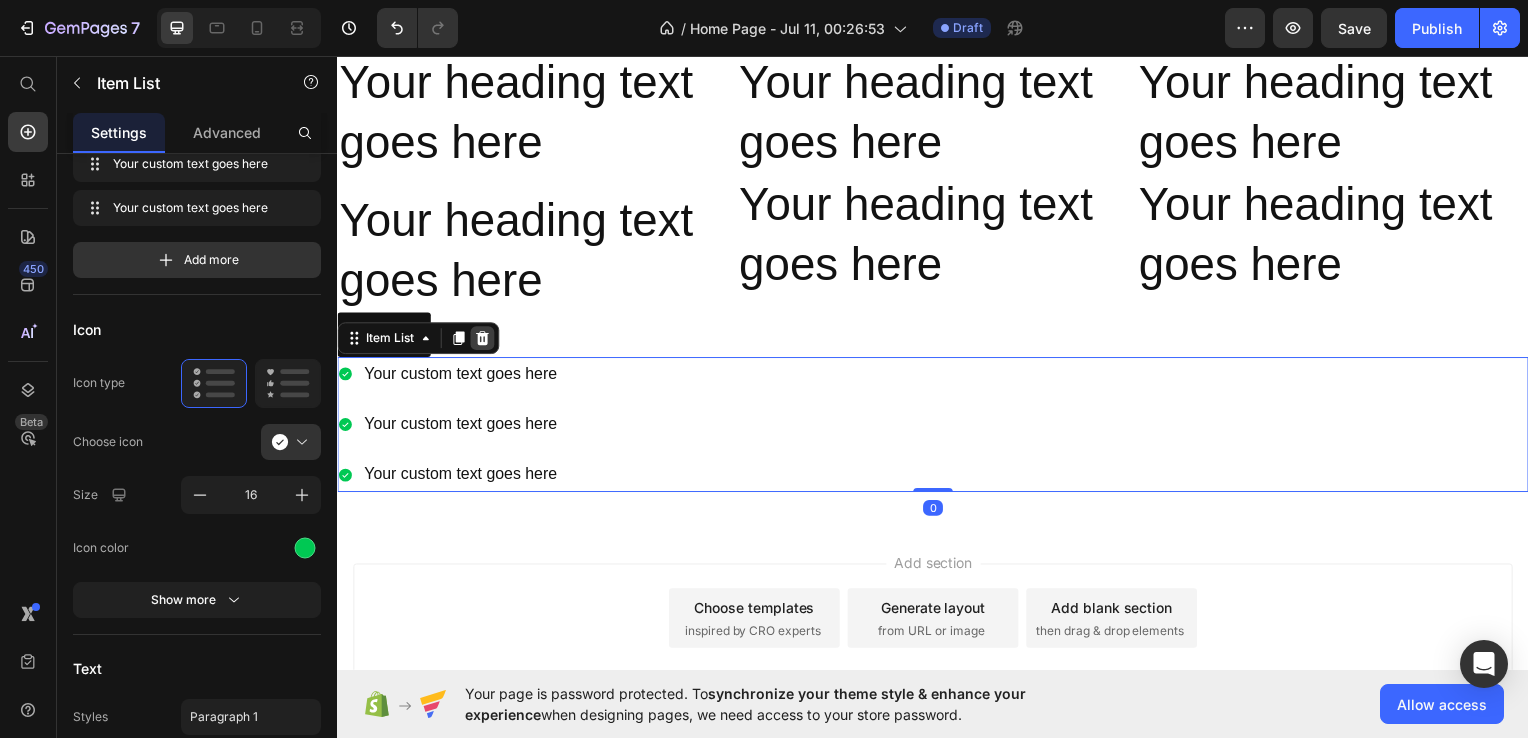 click 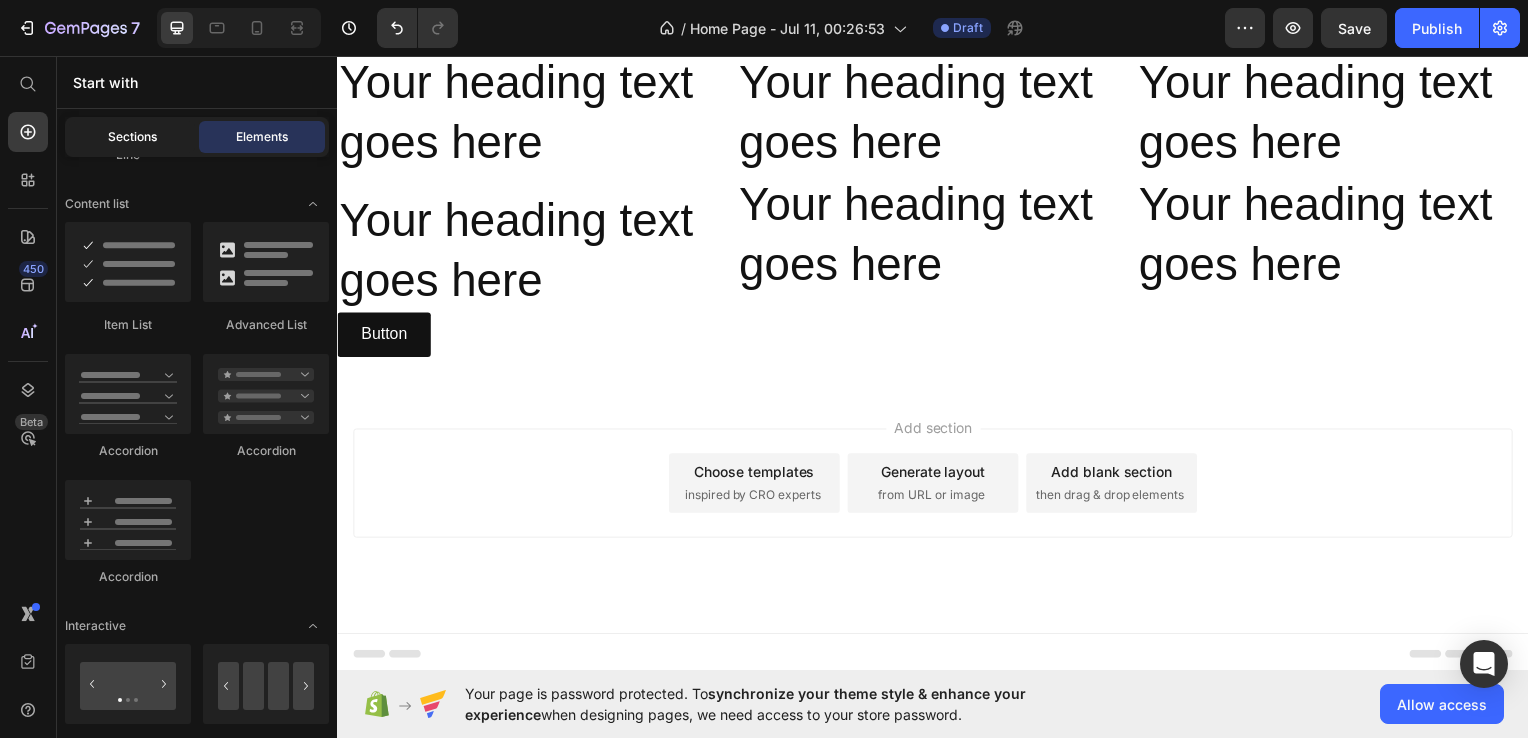 click on "Sections" at bounding box center (132, 137) 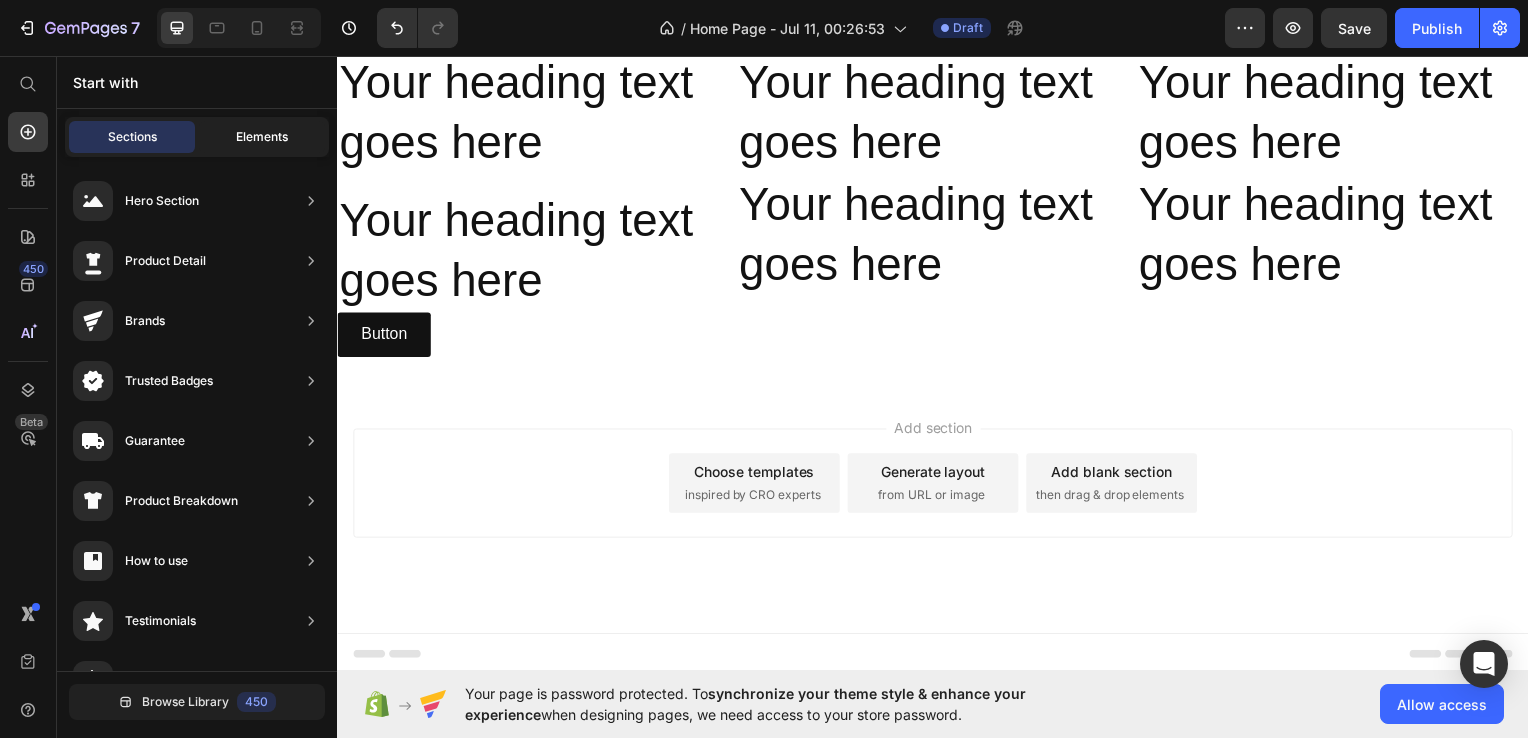 click on "Elements" at bounding box center [262, 137] 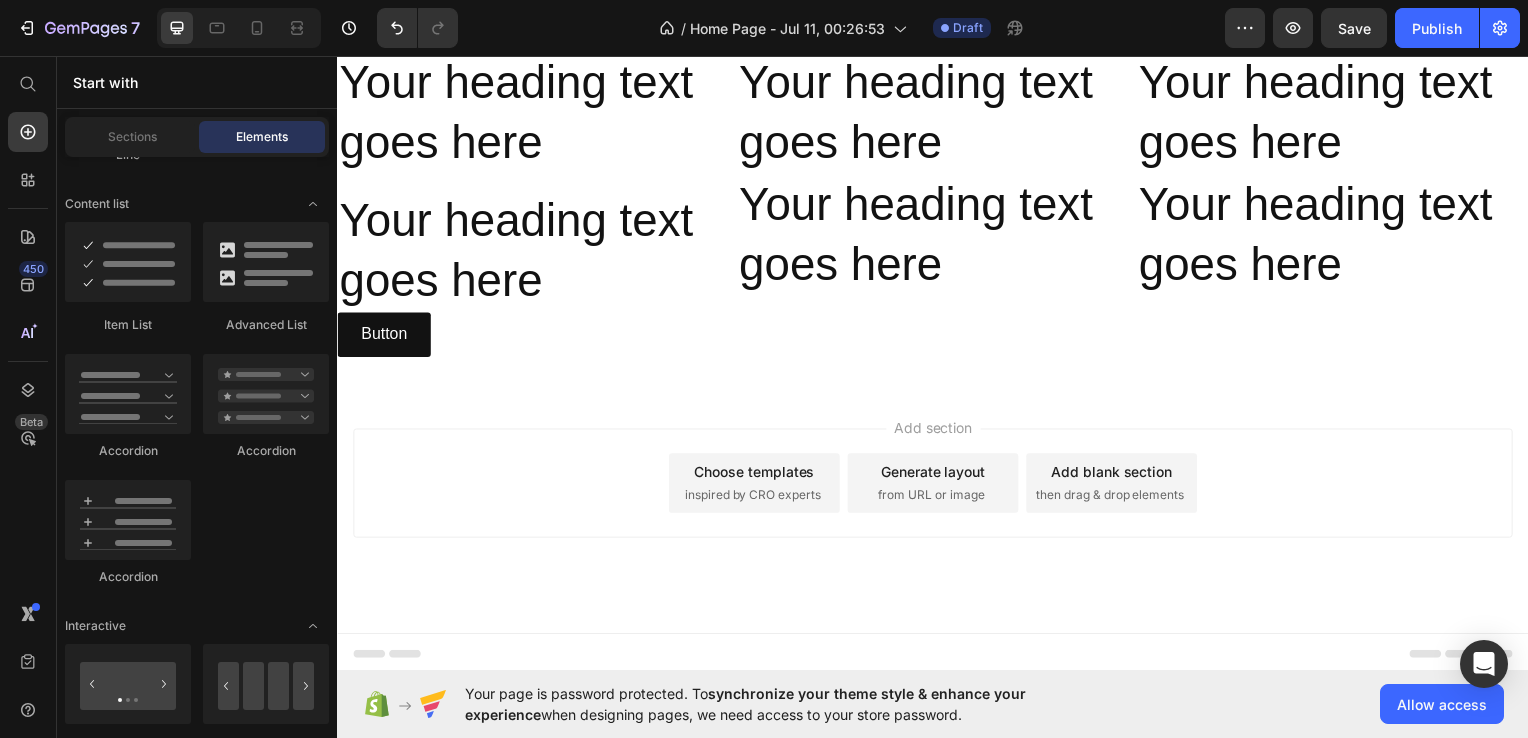 click on "Layout
Row
Row
Row
Row Text
Heading
Text Block Button
Button
Button
Sticky Back to top Media
Image
Image
Video
Video Banner" at bounding box center (197, 1565) 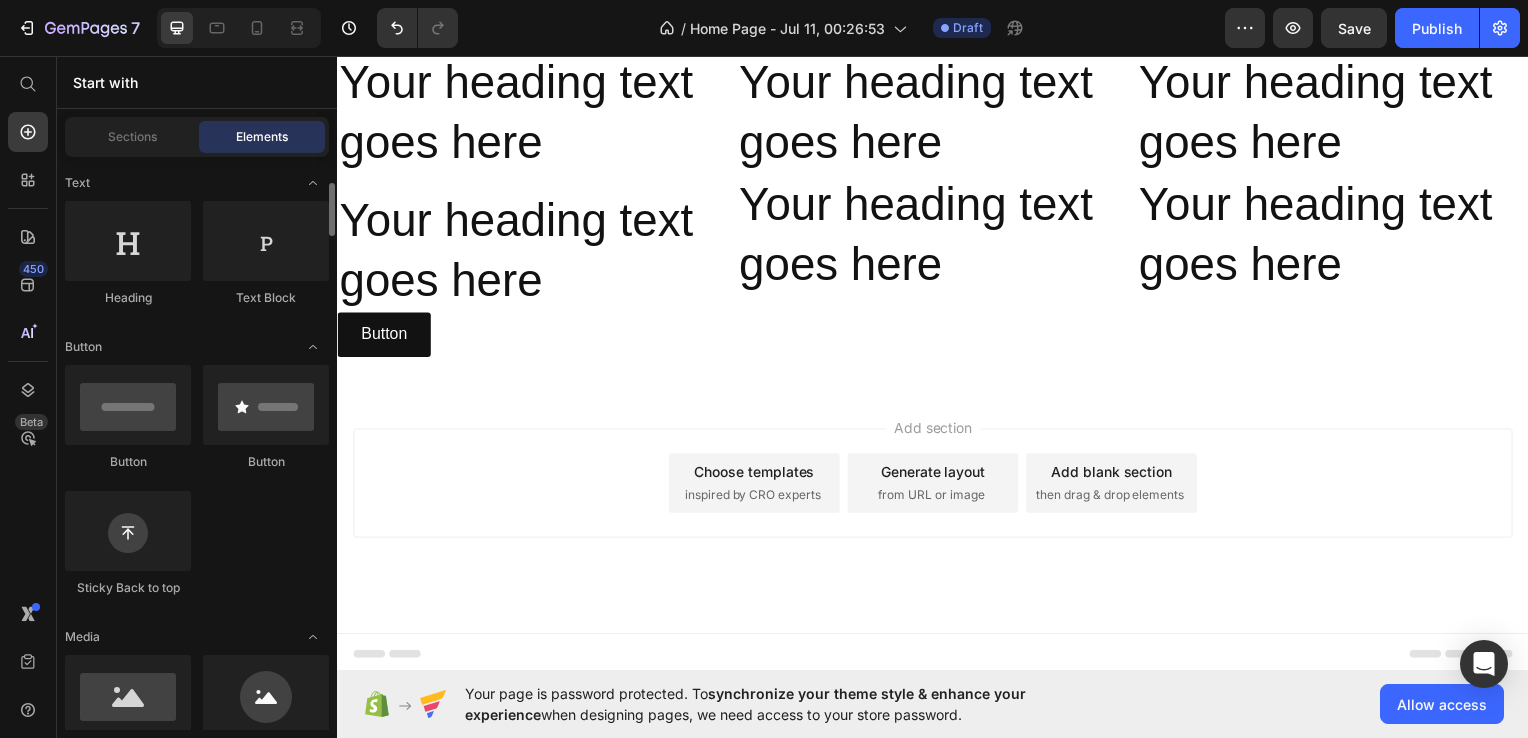 scroll, scrollTop: 260, scrollLeft: 0, axis: vertical 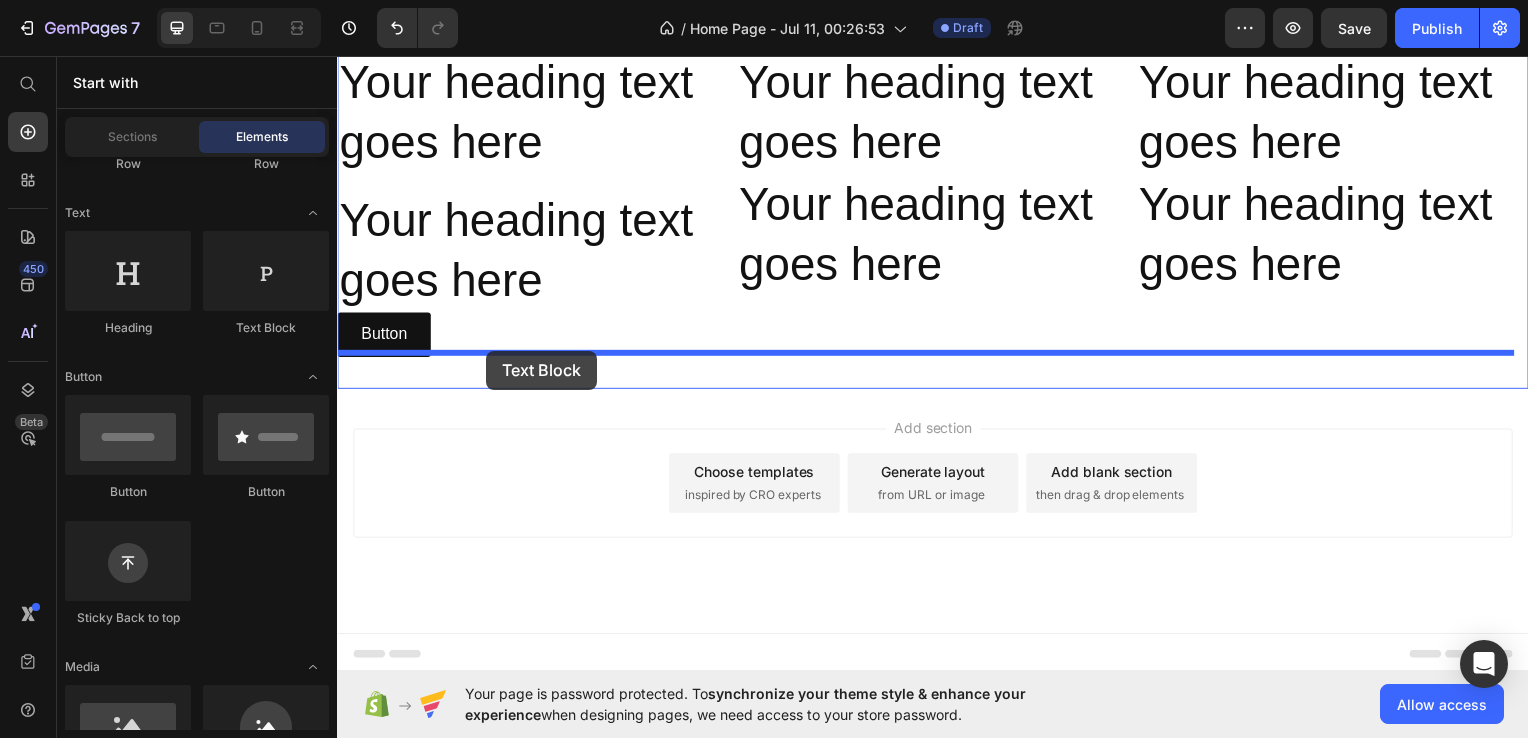 drag, startPoint x: 593, startPoint y: 341, endPoint x: 487, endPoint y: 352, distance: 106.56923 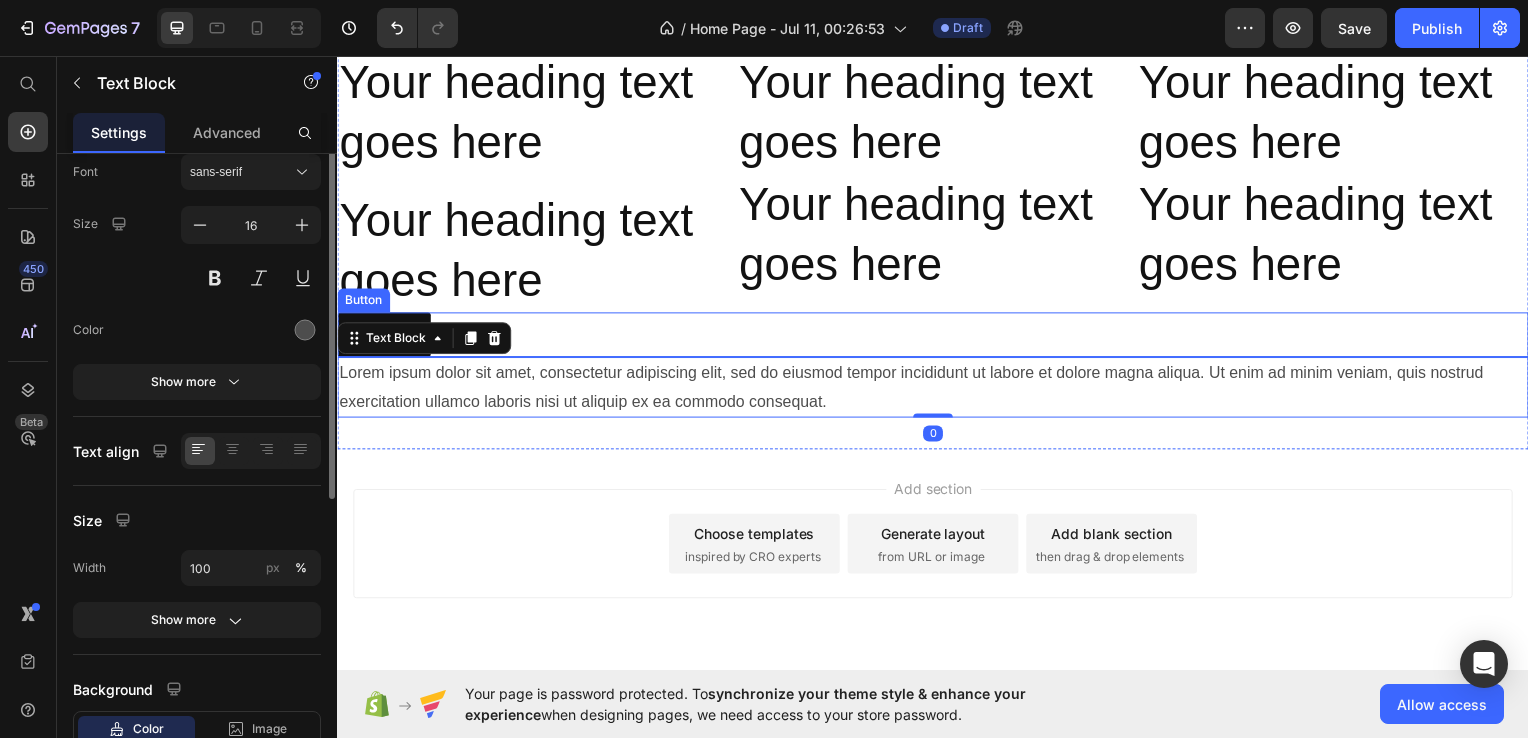 scroll, scrollTop: 0, scrollLeft: 0, axis: both 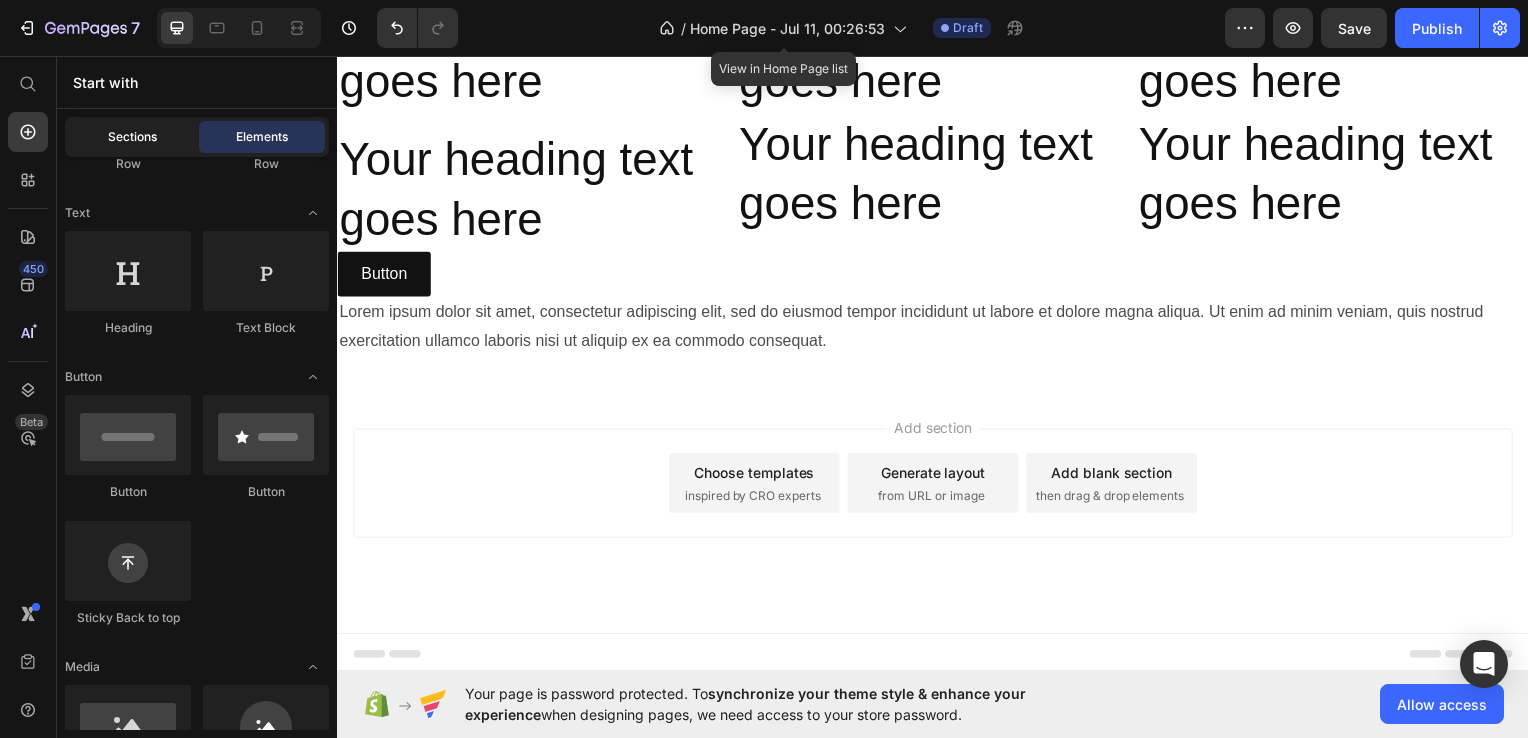 click on "Sections" 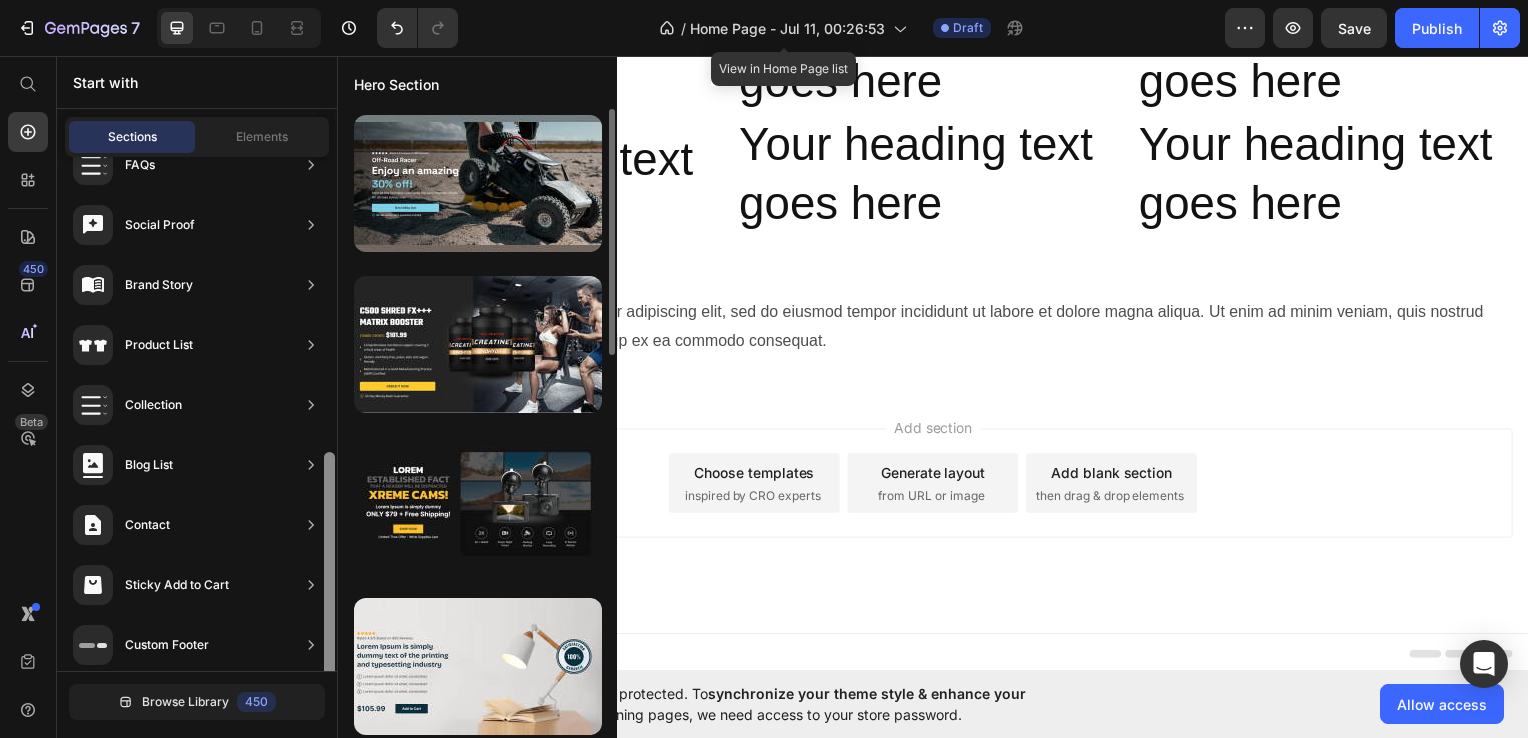 scroll, scrollTop: 645, scrollLeft: 0, axis: vertical 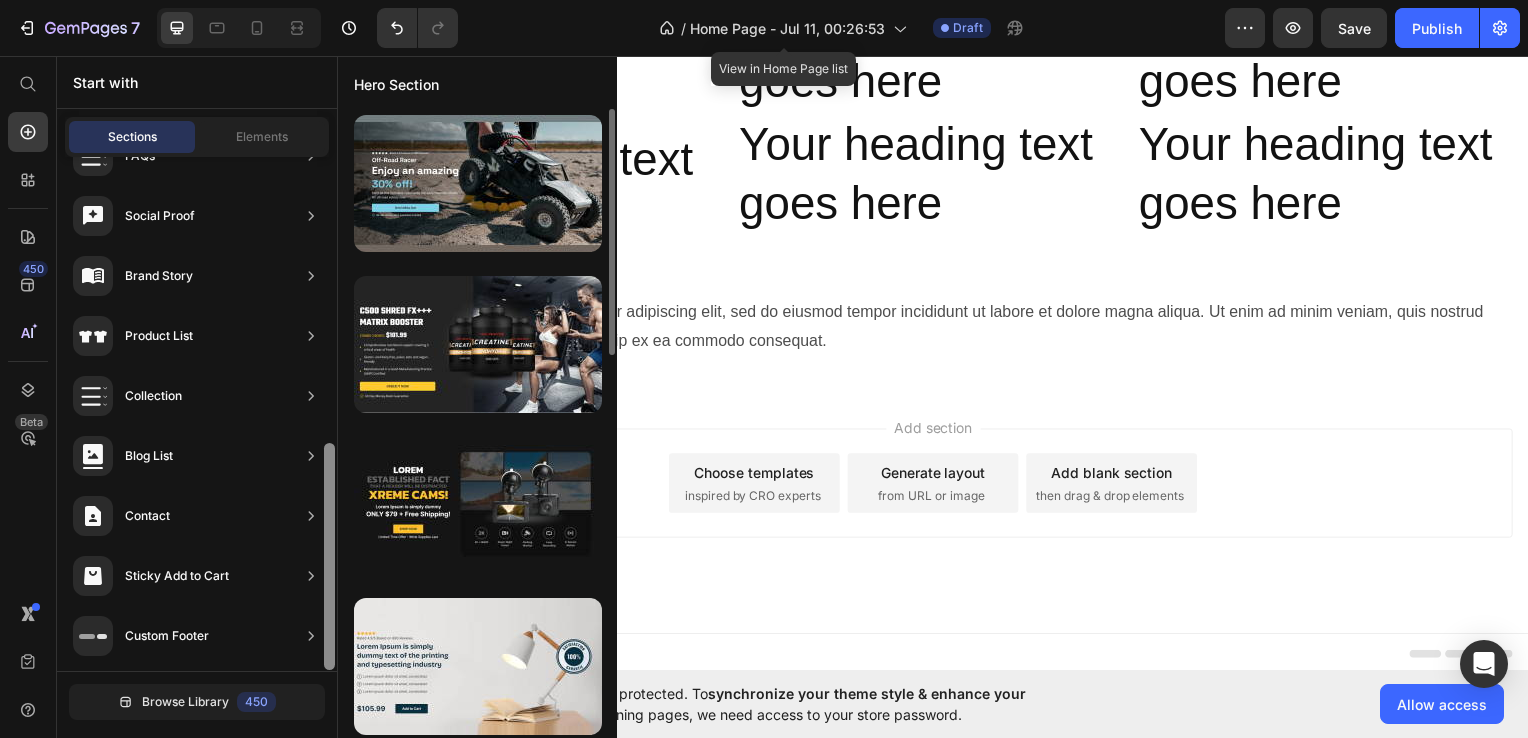 drag, startPoint x: 326, startPoint y: 342, endPoint x: 350, endPoint y: 674, distance: 332.86633 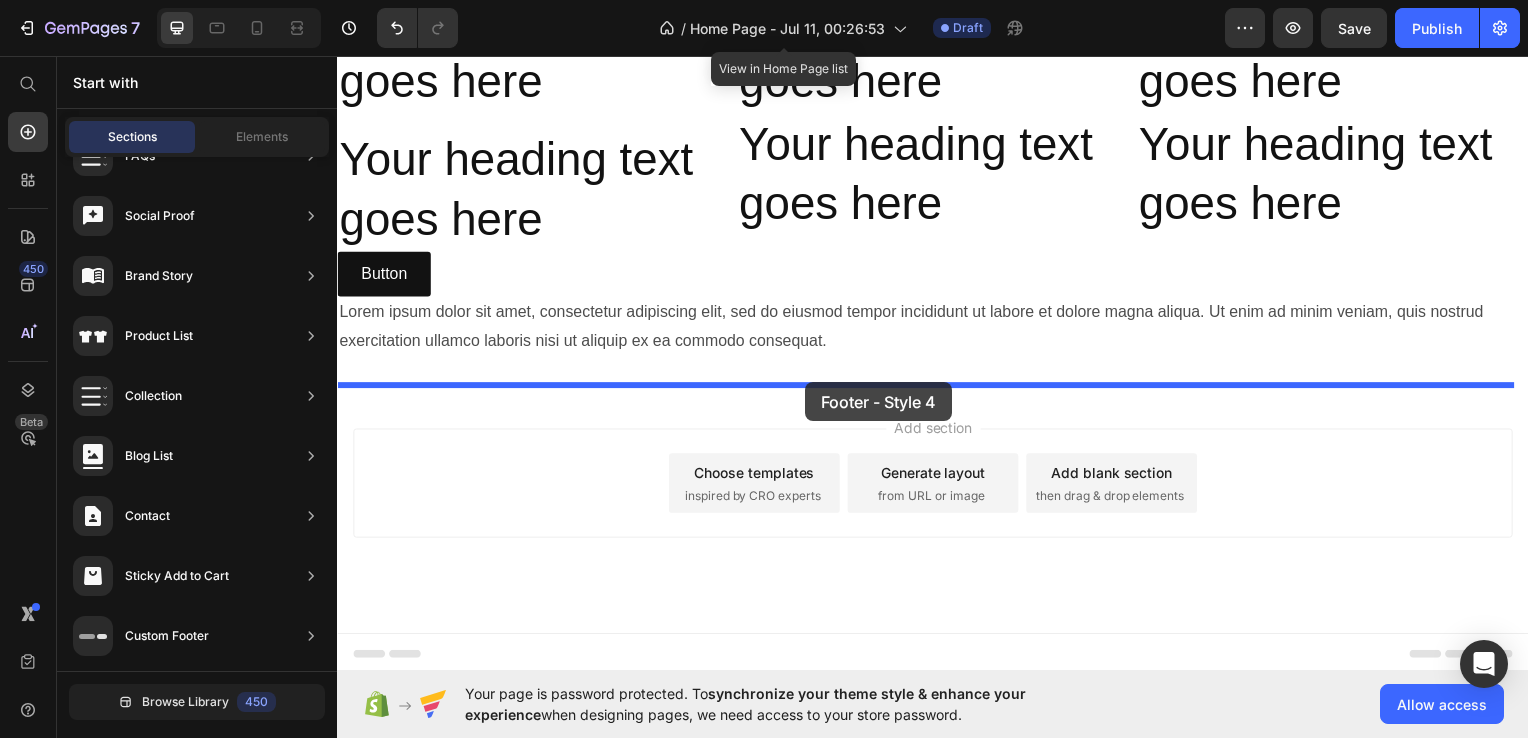 drag, startPoint x: 789, startPoint y: 715, endPoint x: 809, endPoint y: 384, distance: 331.60367 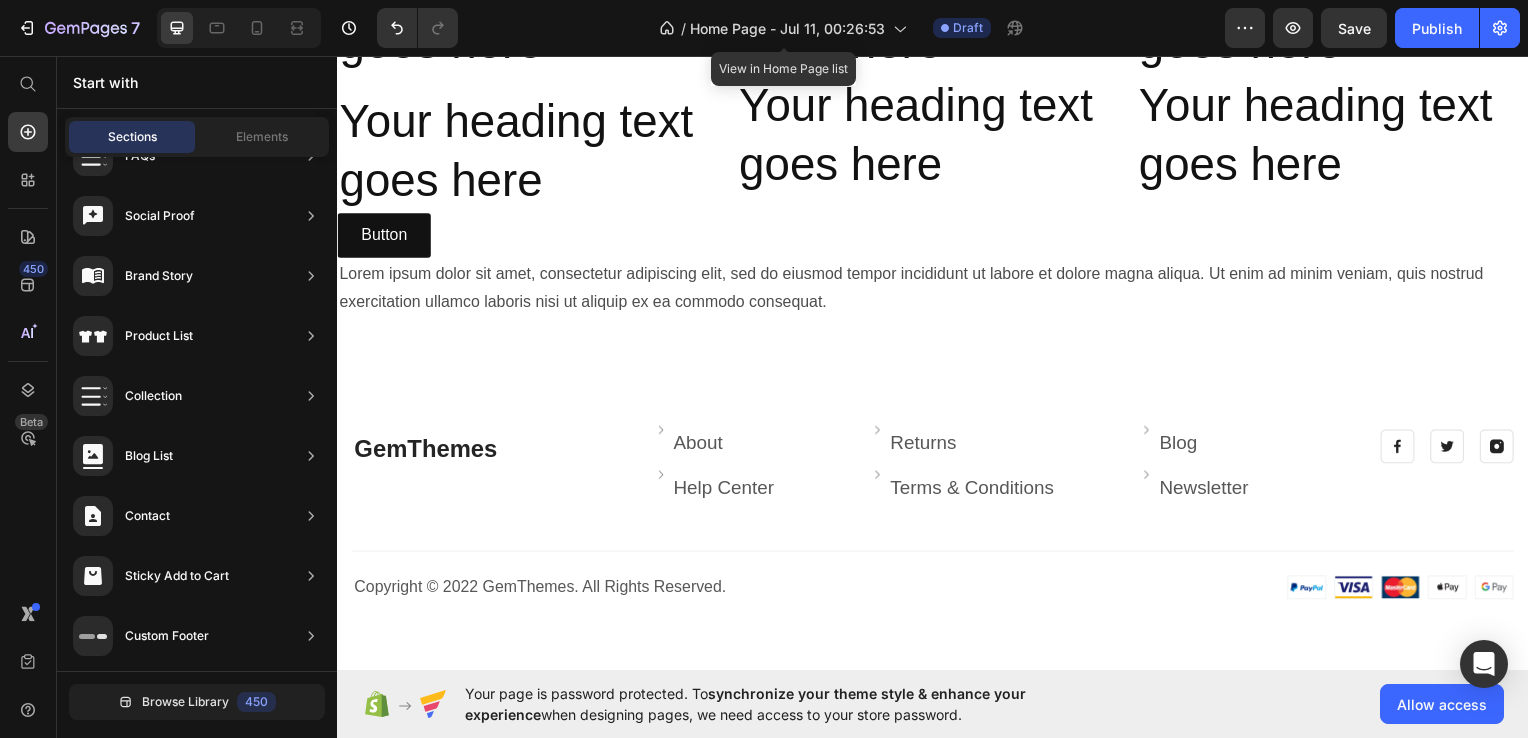 scroll, scrollTop: 4085, scrollLeft: 0, axis: vertical 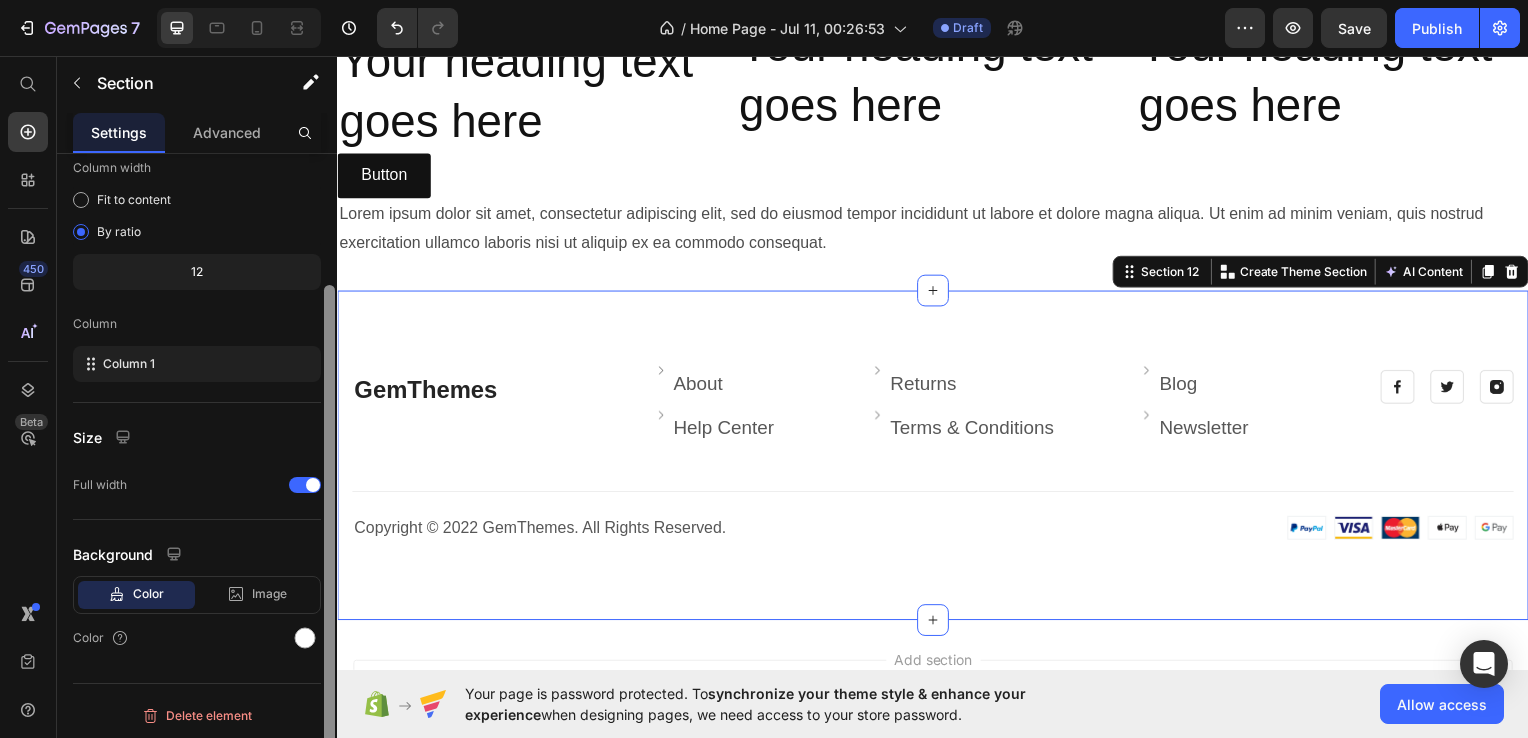 drag, startPoint x: 326, startPoint y: 461, endPoint x: 329, endPoint y: 634, distance: 173.02602 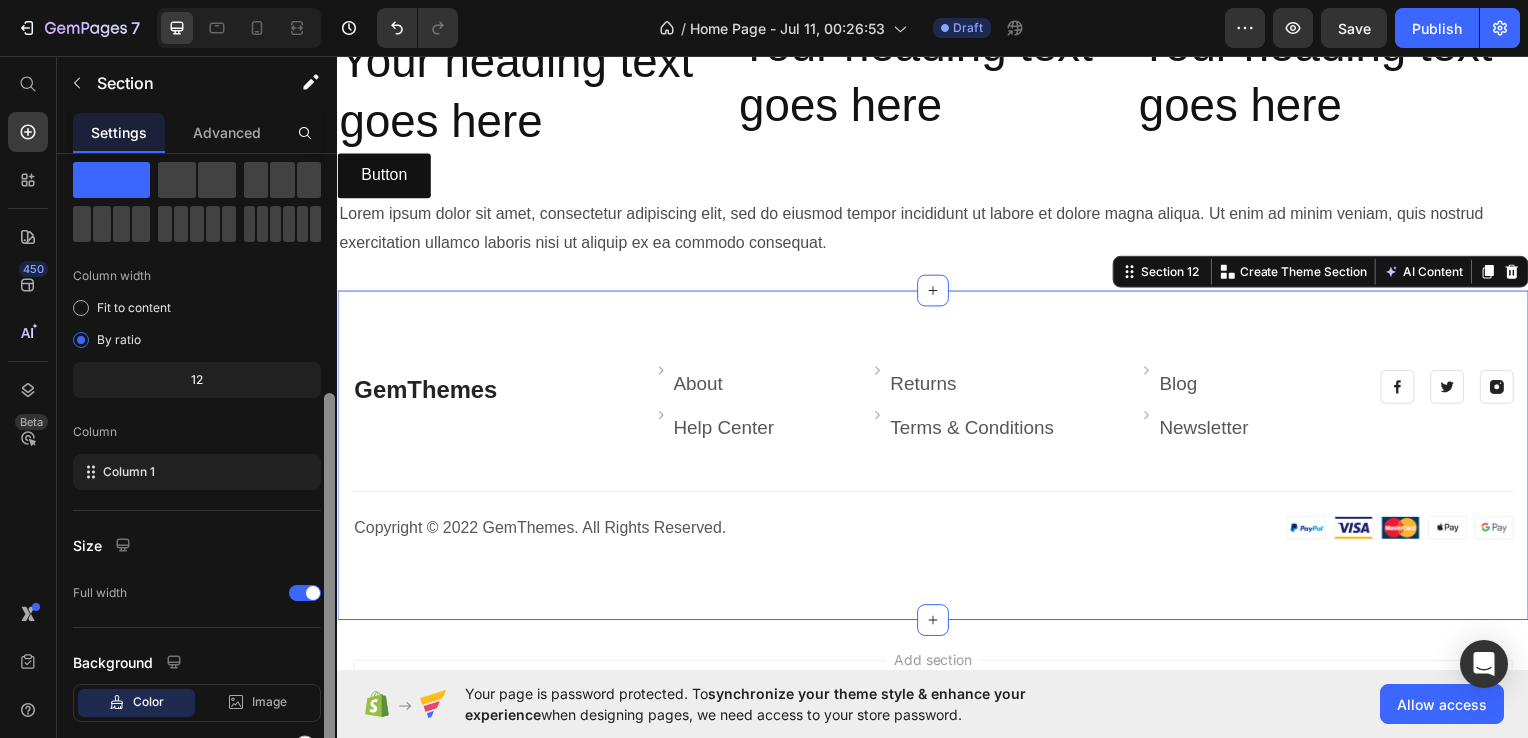 scroll, scrollTop: 0, scrollLeft: 0, axis: both 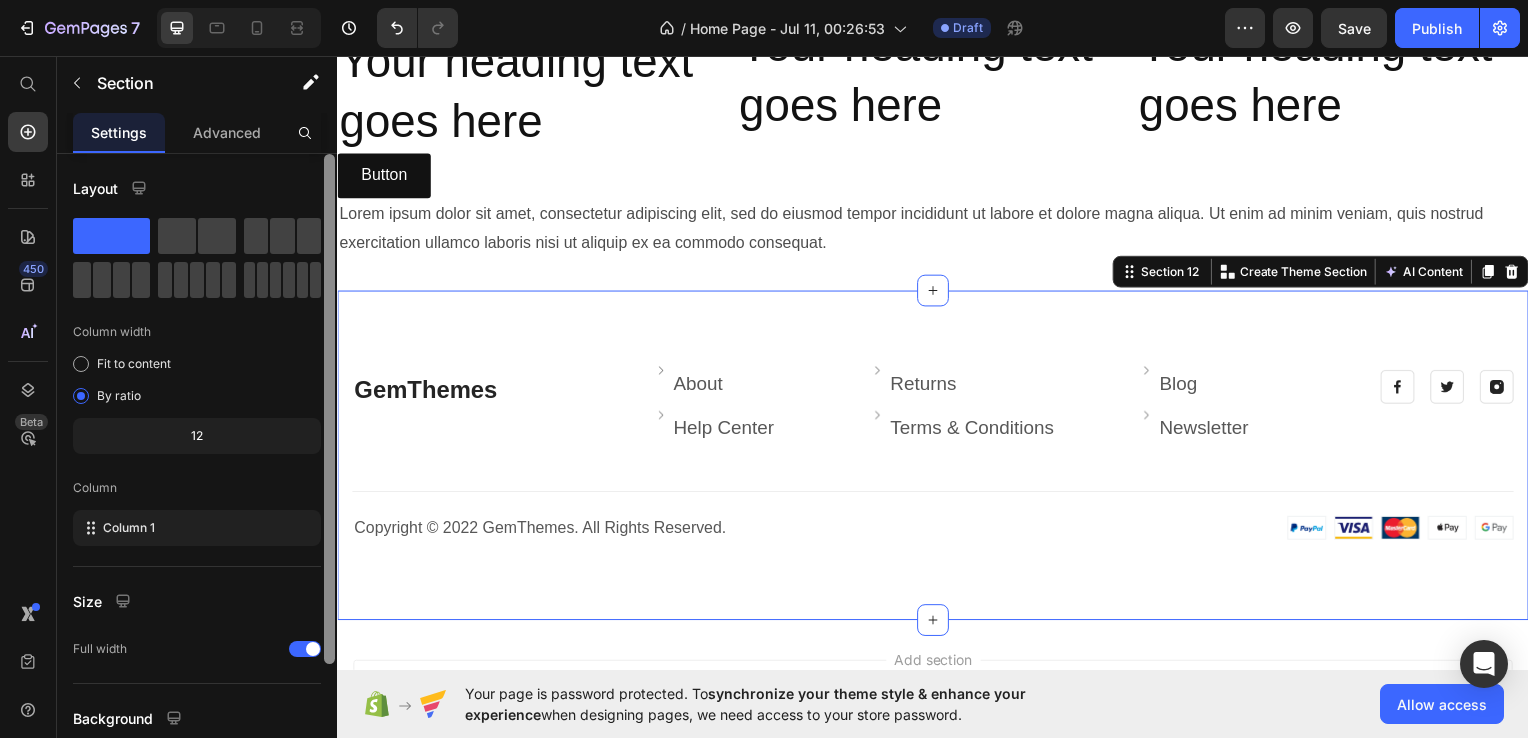 drag, startPoint x: 329, startPoint y: 634, endPoint x: 330, endPoint y: 449, distance: 185.0027 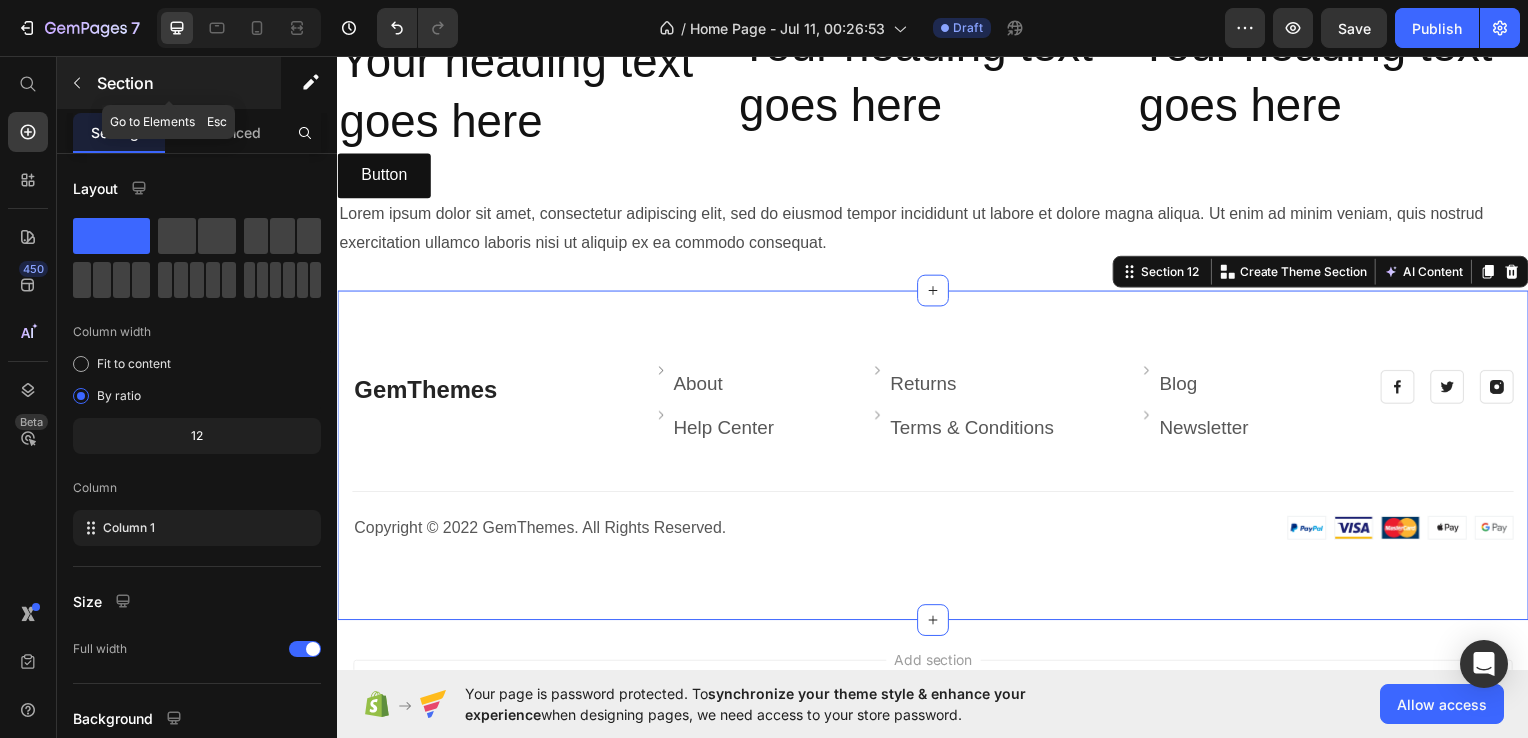 click 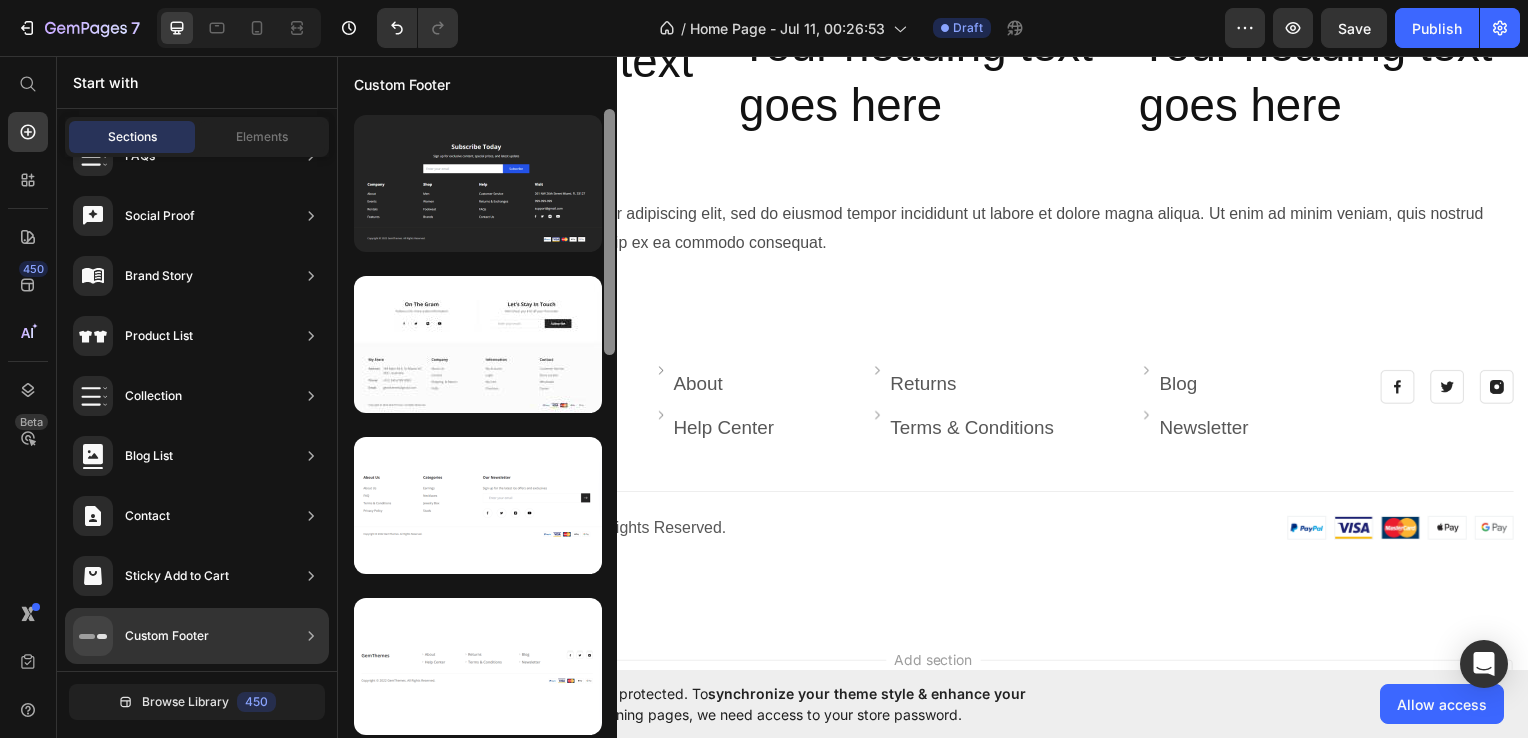 drag, startPoint x: 611, startPoint y: 318, endPoint x: 604, endPoint y: 294, distance: 25 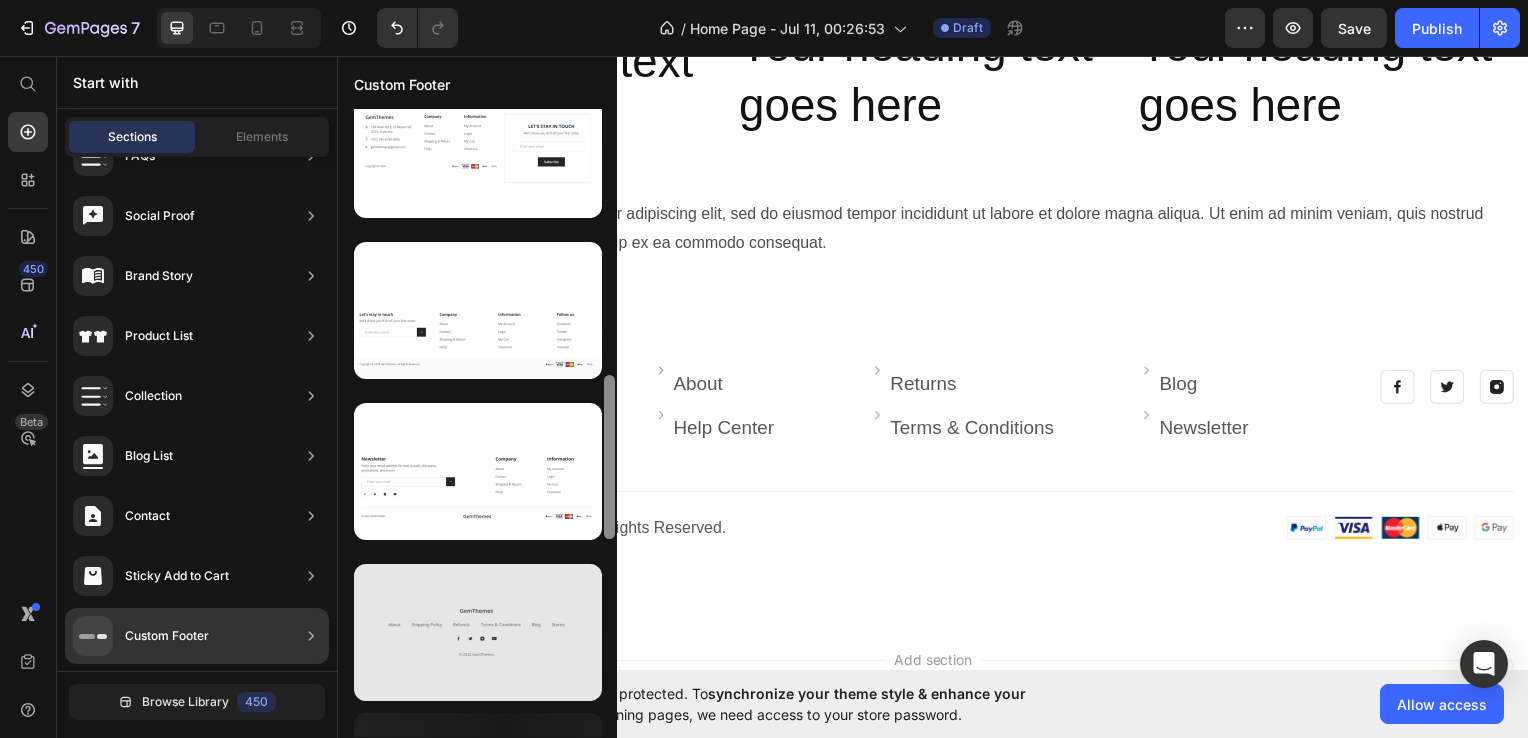 scroll, scrollTop: 1003, scrollLeft: 0, axis: vertical 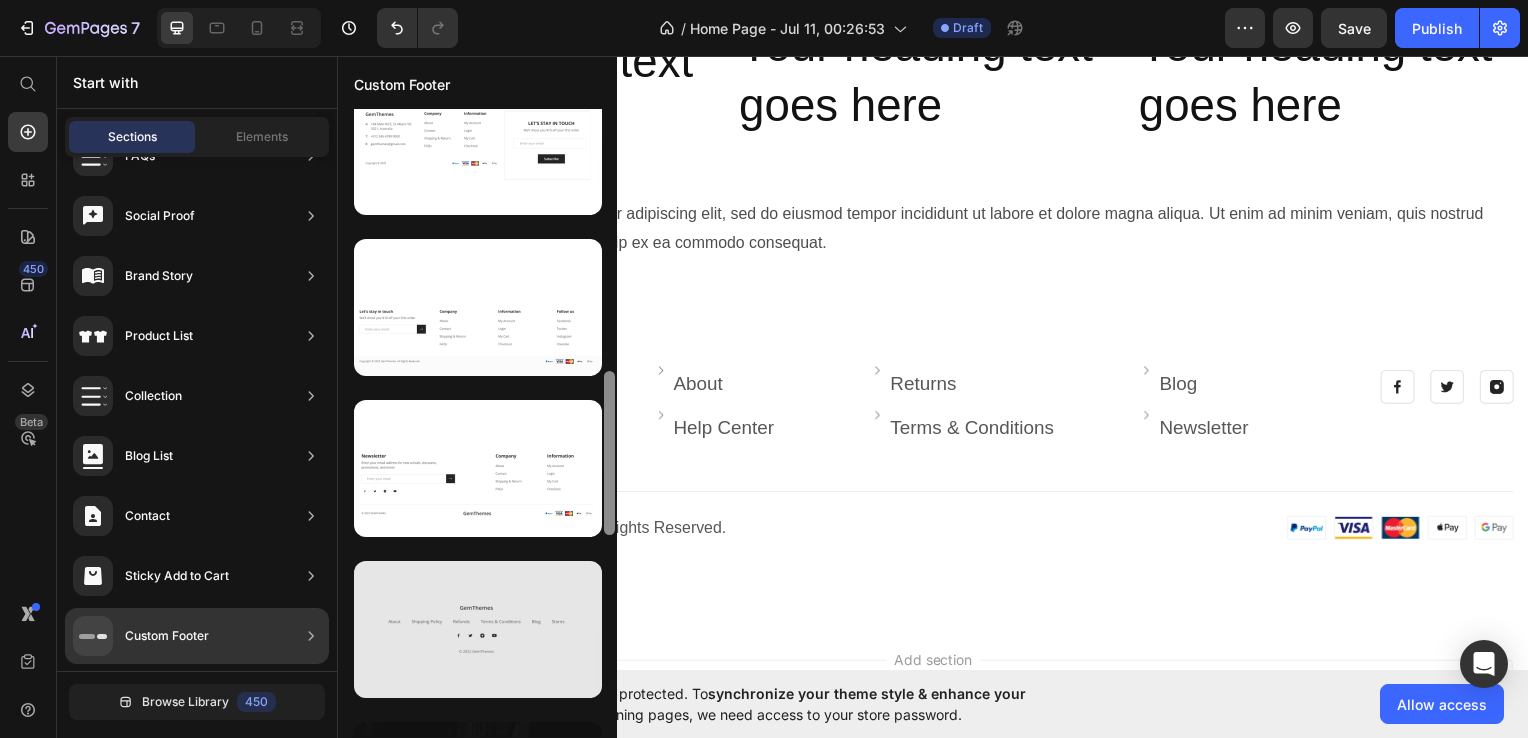 drag, startPoint x: 604, startPoint y: 294, endPoint x: 589, endPoint y: 689, distance: 395.2847 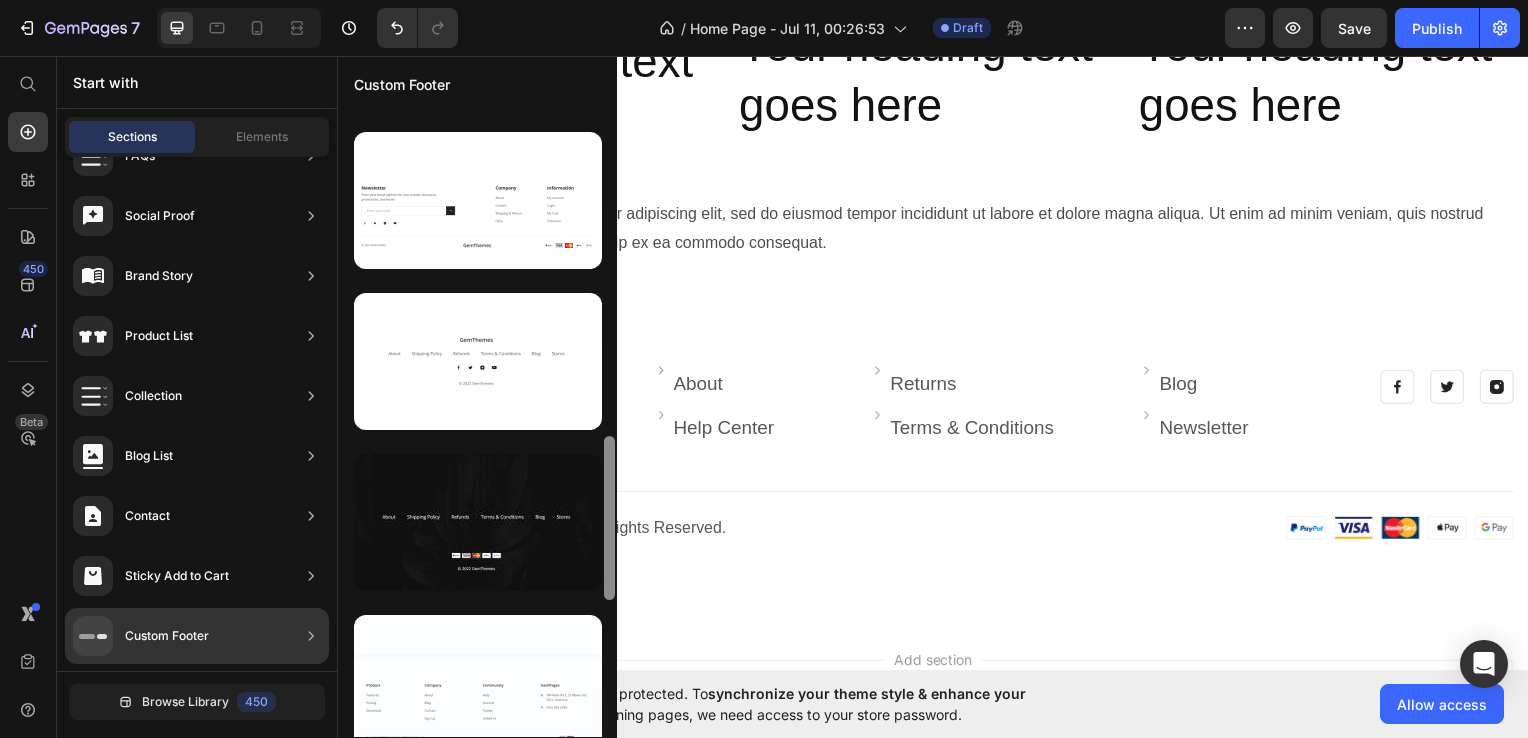 scroll, scrollTop: 1275, scrollLeft: 0, axis: vertical 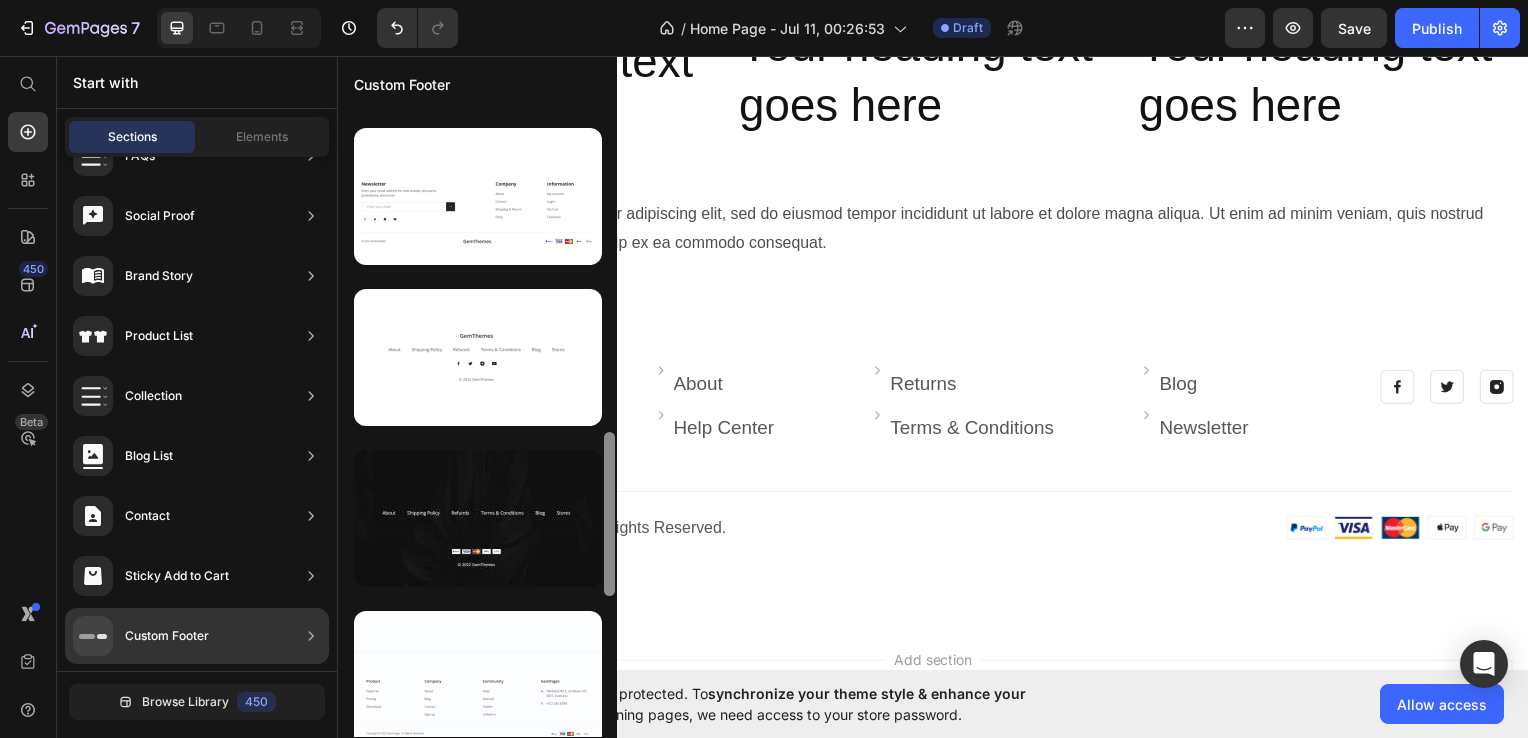 drag, startPoint x: 608, startPoint y: 511, endPoint x: 616, endPoint y: 582, distance: 71.44928 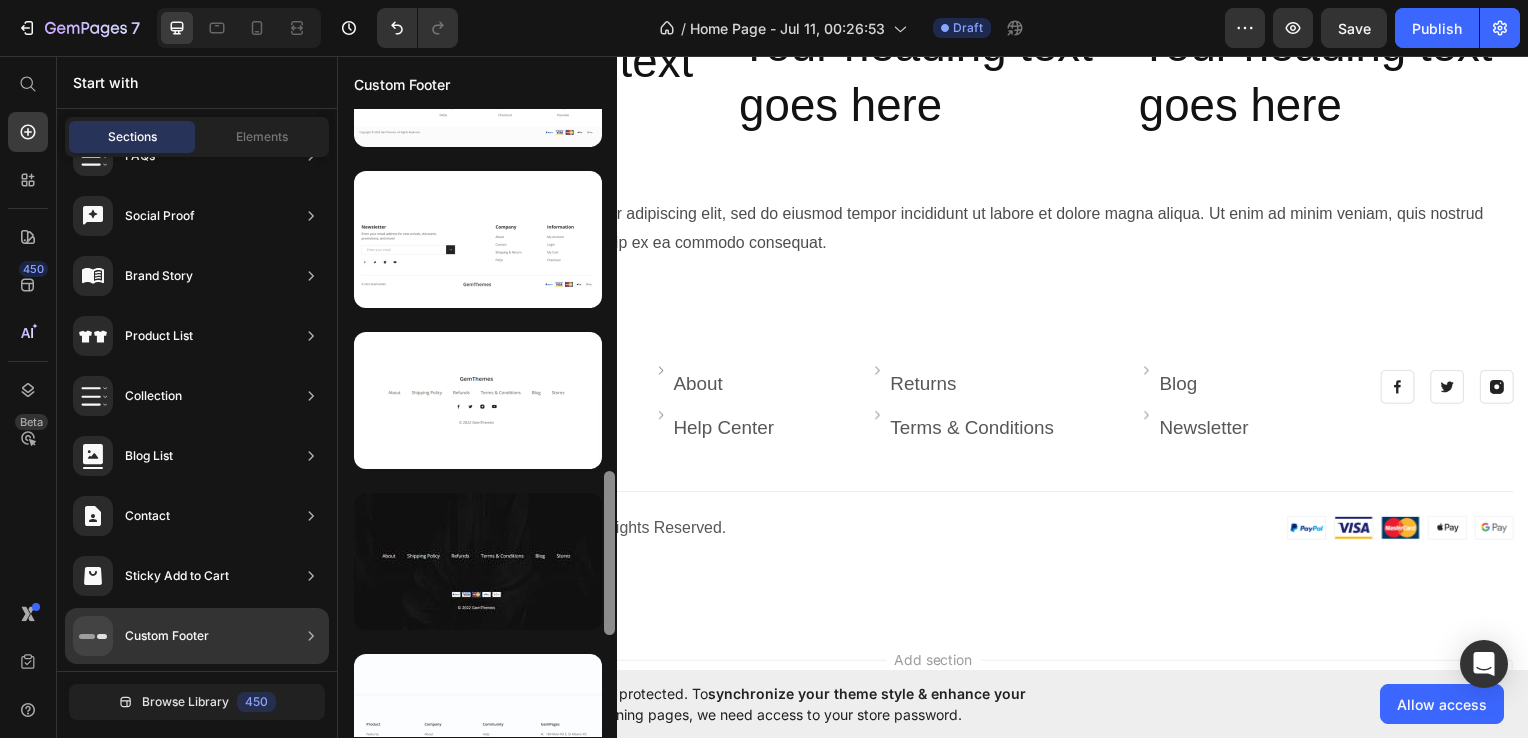 scroll, scrollTop: 1229, scrollLeft: 0, axis: vertical 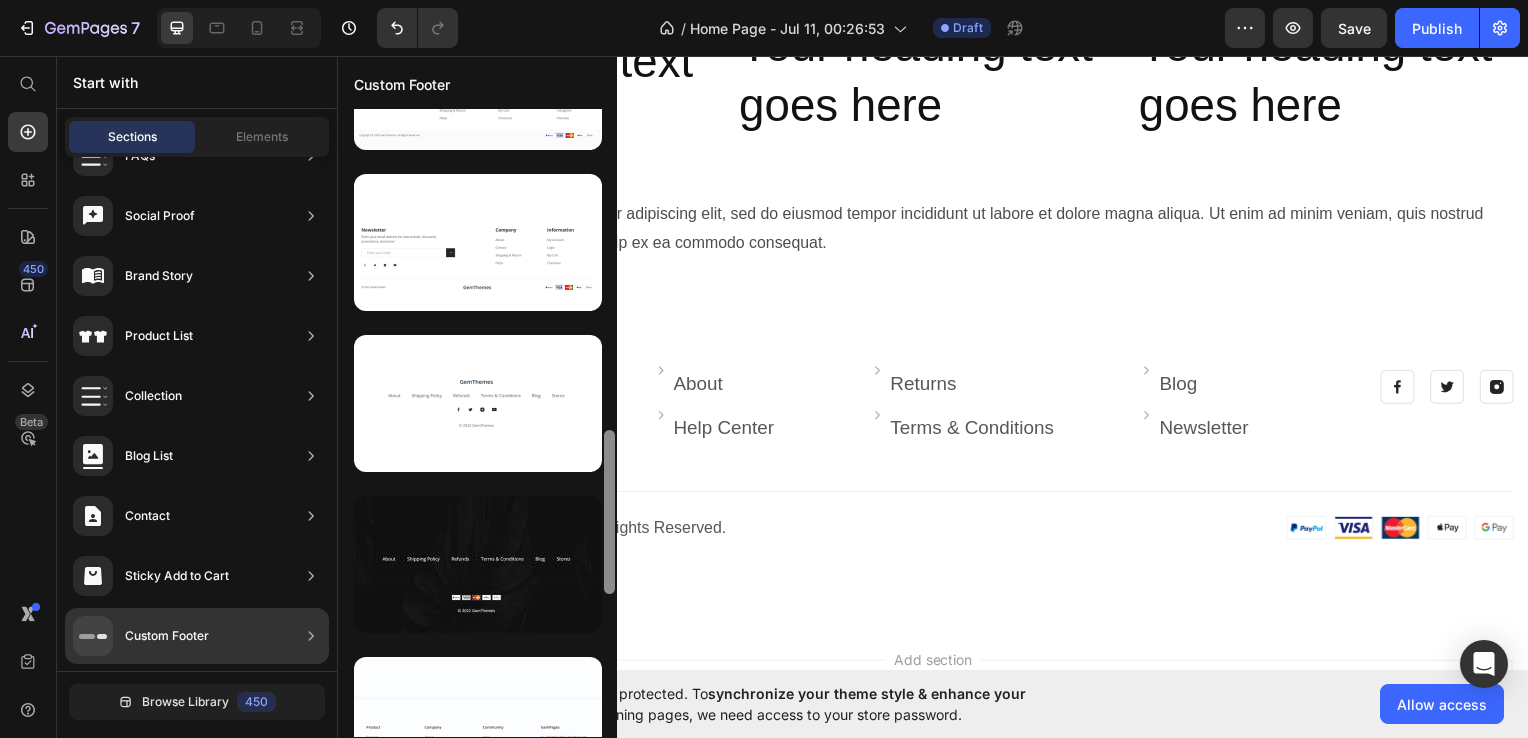drag, startPoint x: 612, startPoint y: 573, endPoint x: 606, endPoint y: 561, distance: 13.416408 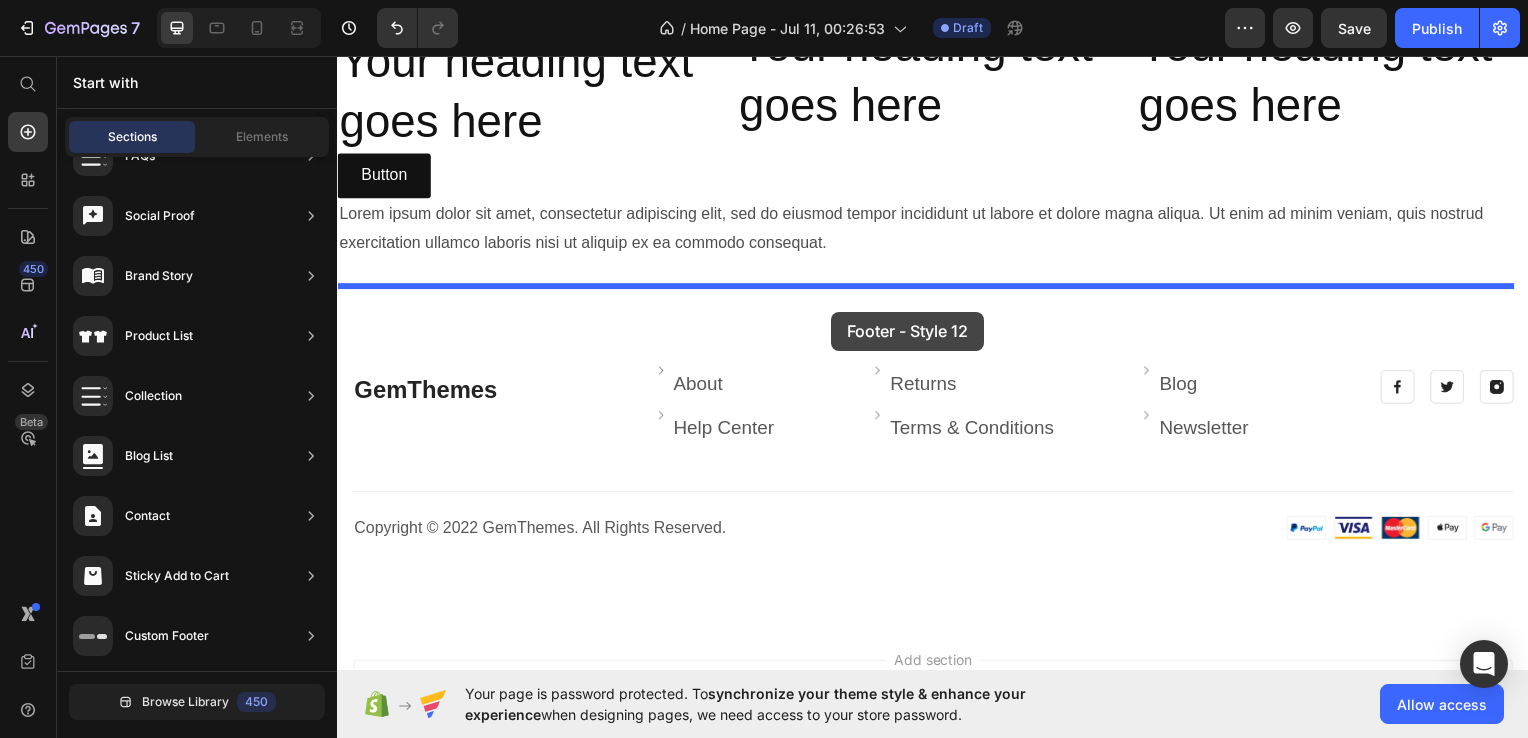 drag, startPoint x: 840, startPoint y: 610, endPoint x: 835, endPoint y: 313, distance: 297.04208 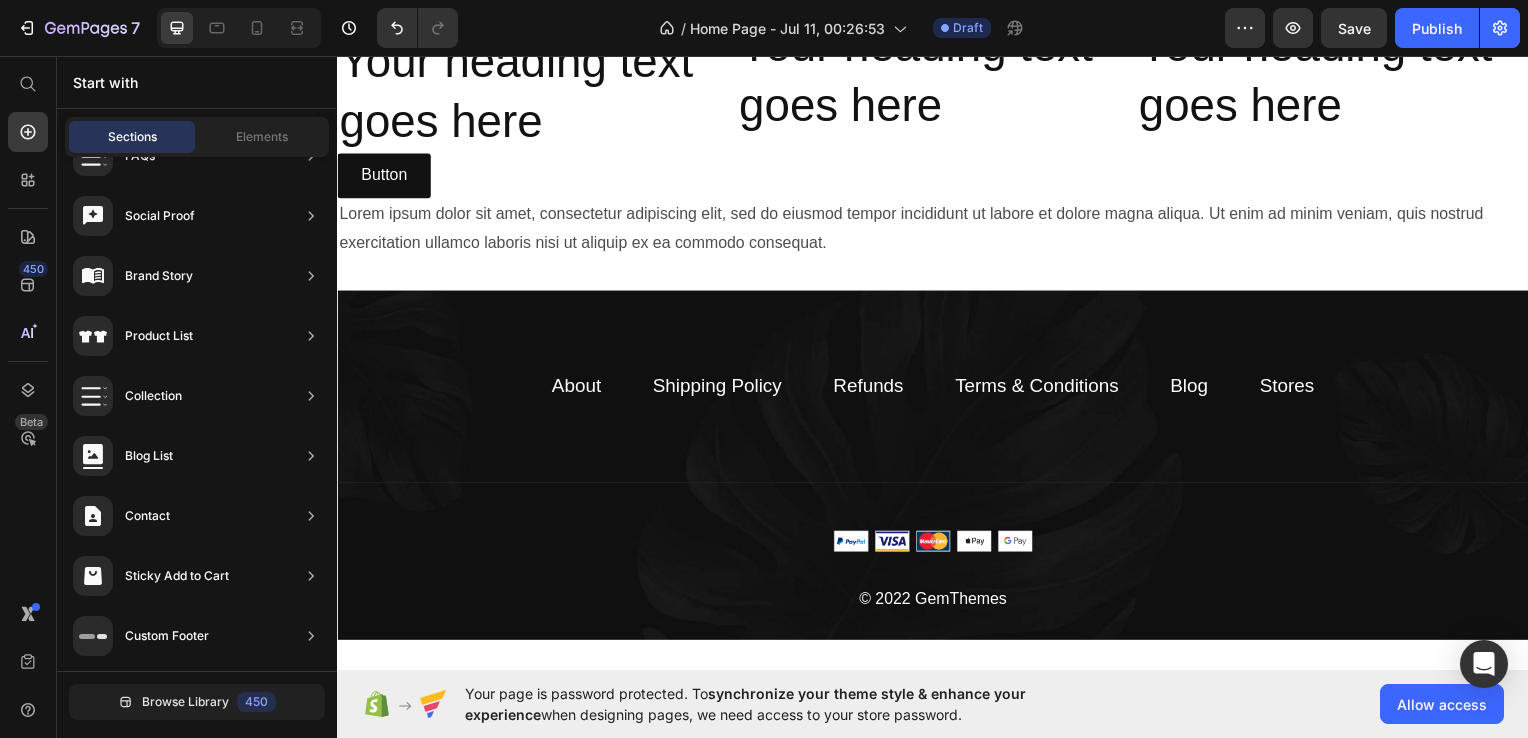 scroll, scrollTop: 4735, scrollLeft: 0, axis: vertical 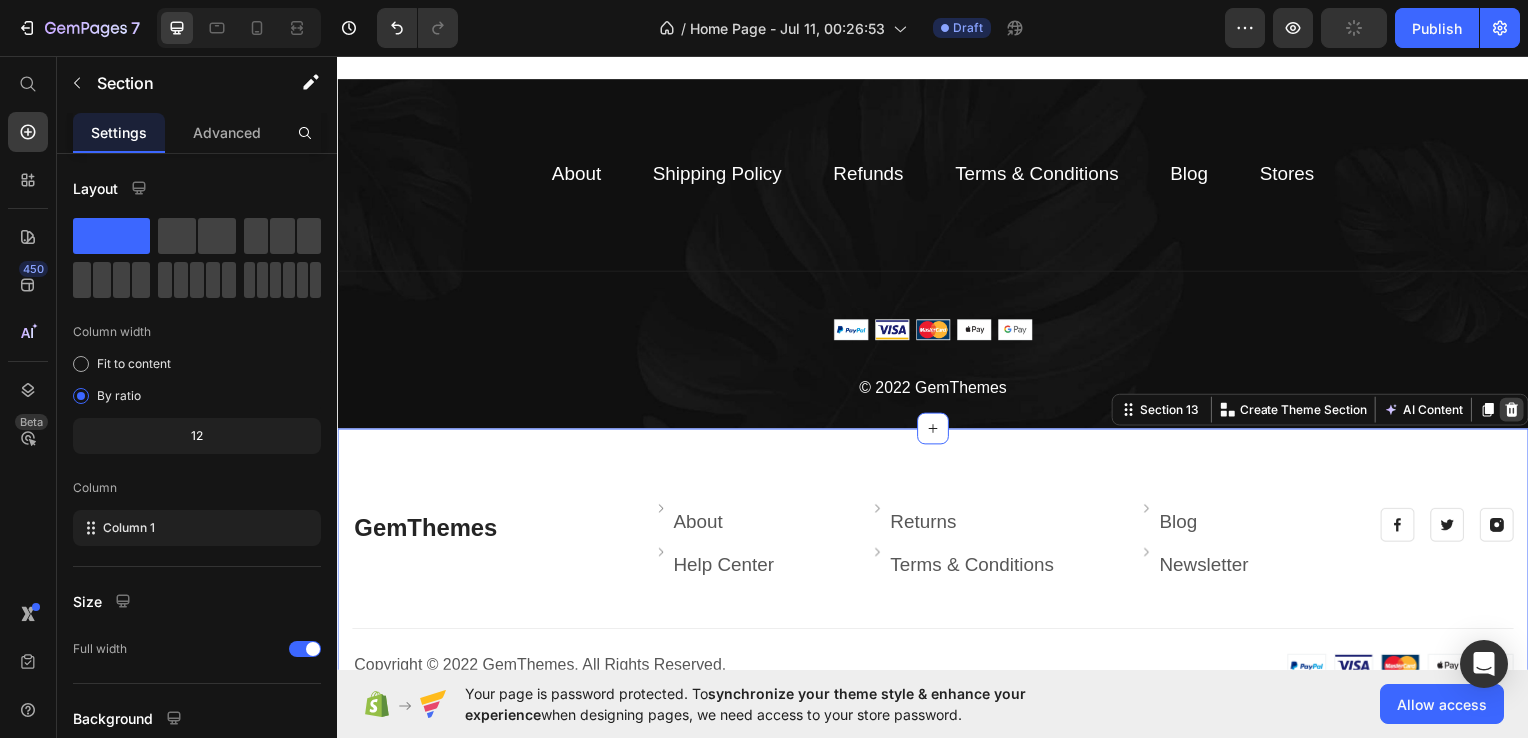 click 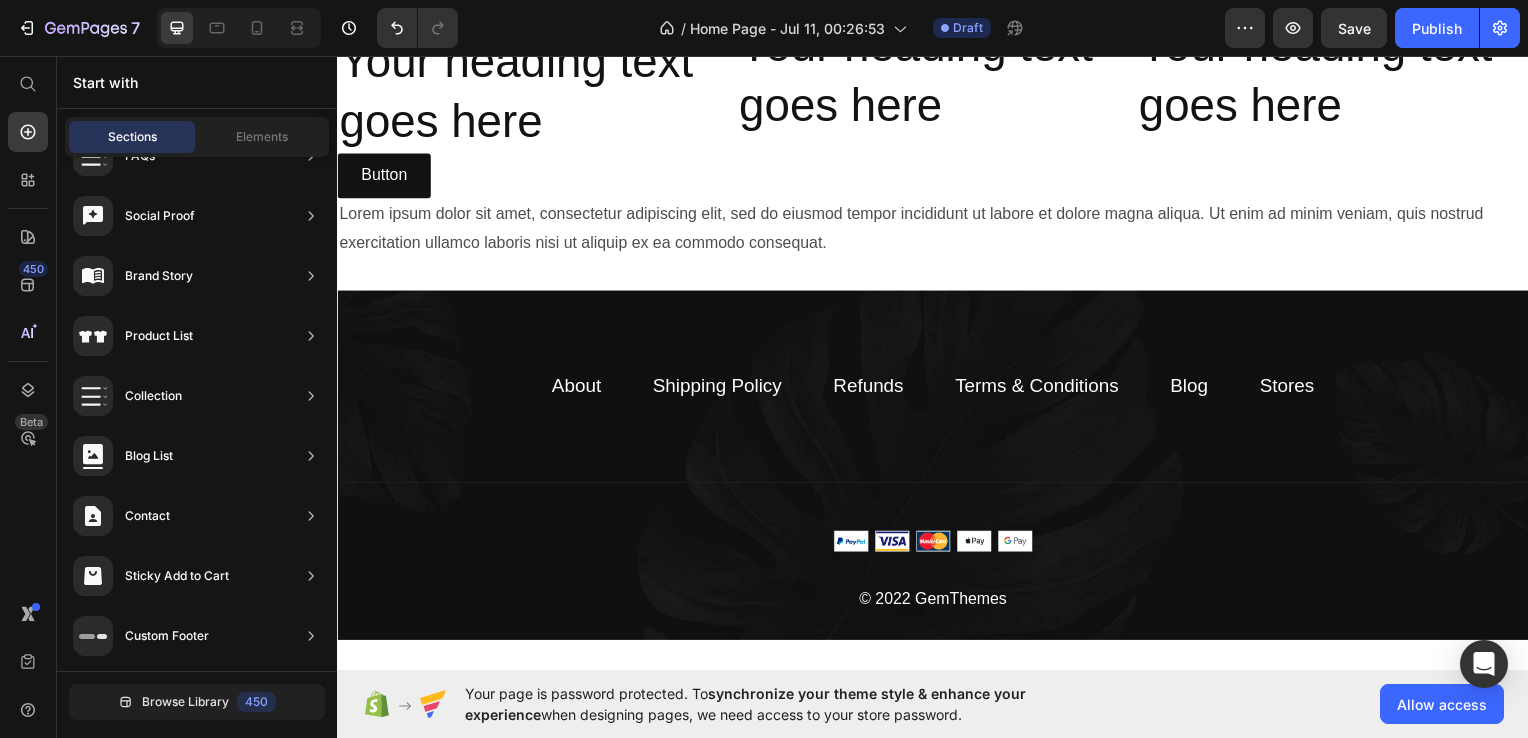 scroll, scrollTop: 4088, scrollLeft: 0, axis: vertical 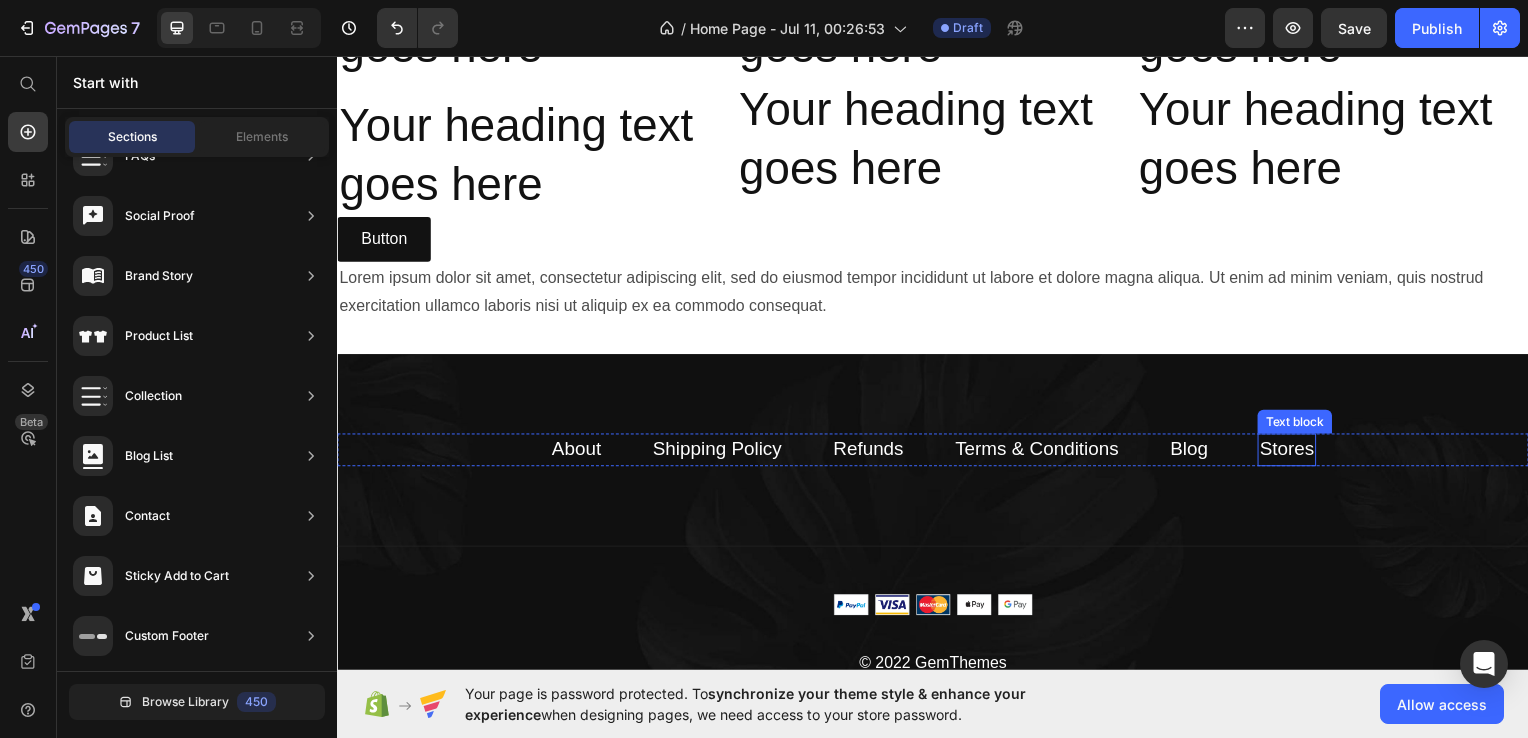 click on "Stores" at bounding box center (1293, 451) 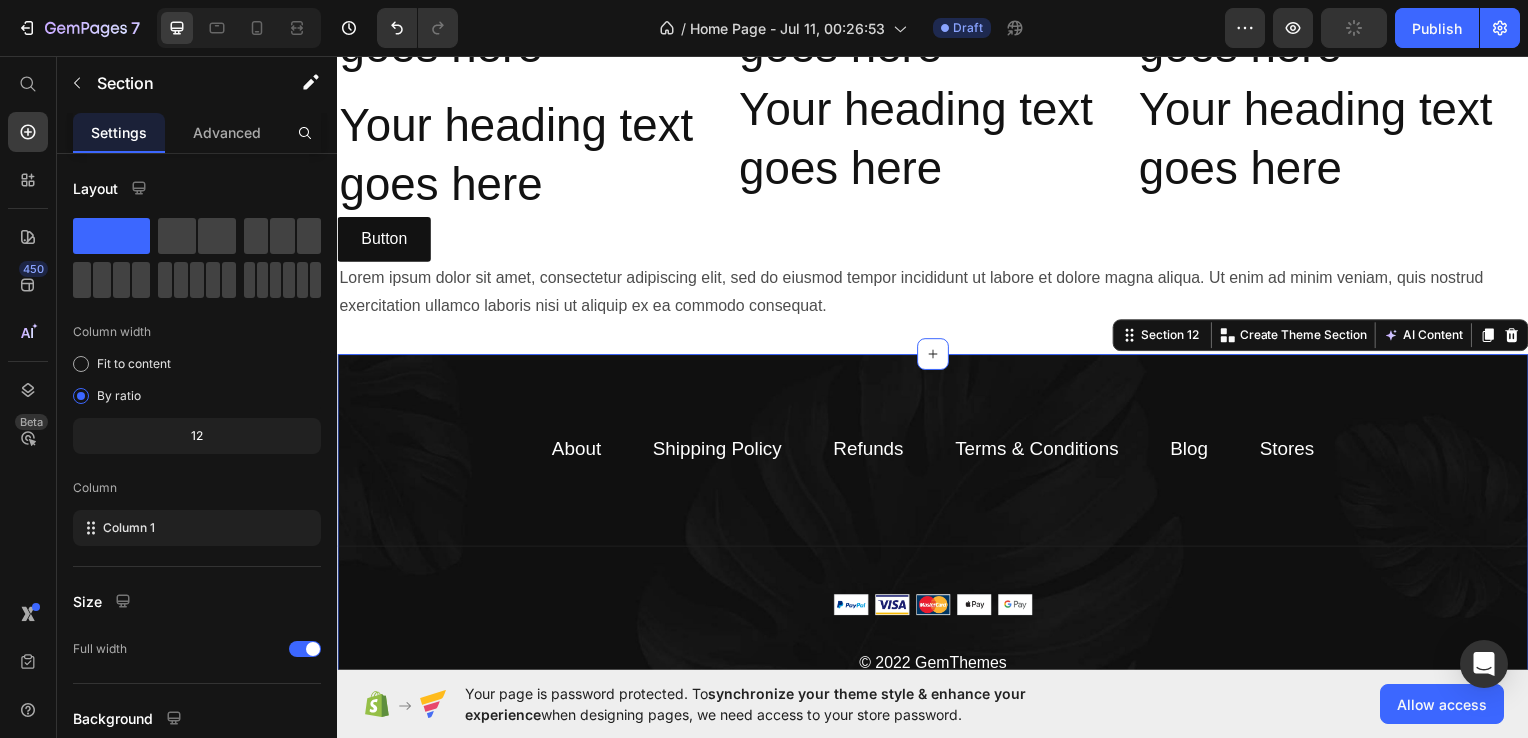 click on "About Text block Shipping Policy Text block Refunds Text block Terms & Conditions Text block Blog Text block Stores Text block Row                Title Line Image © 2022 GemThemes Text block Row Section 12   You can create reusable sections Create Theme Section AI Content Write with GemAI What would you like to describe here? Tone and Voice Persuasive Product Show more Generate" at bounding box center (937, 531) 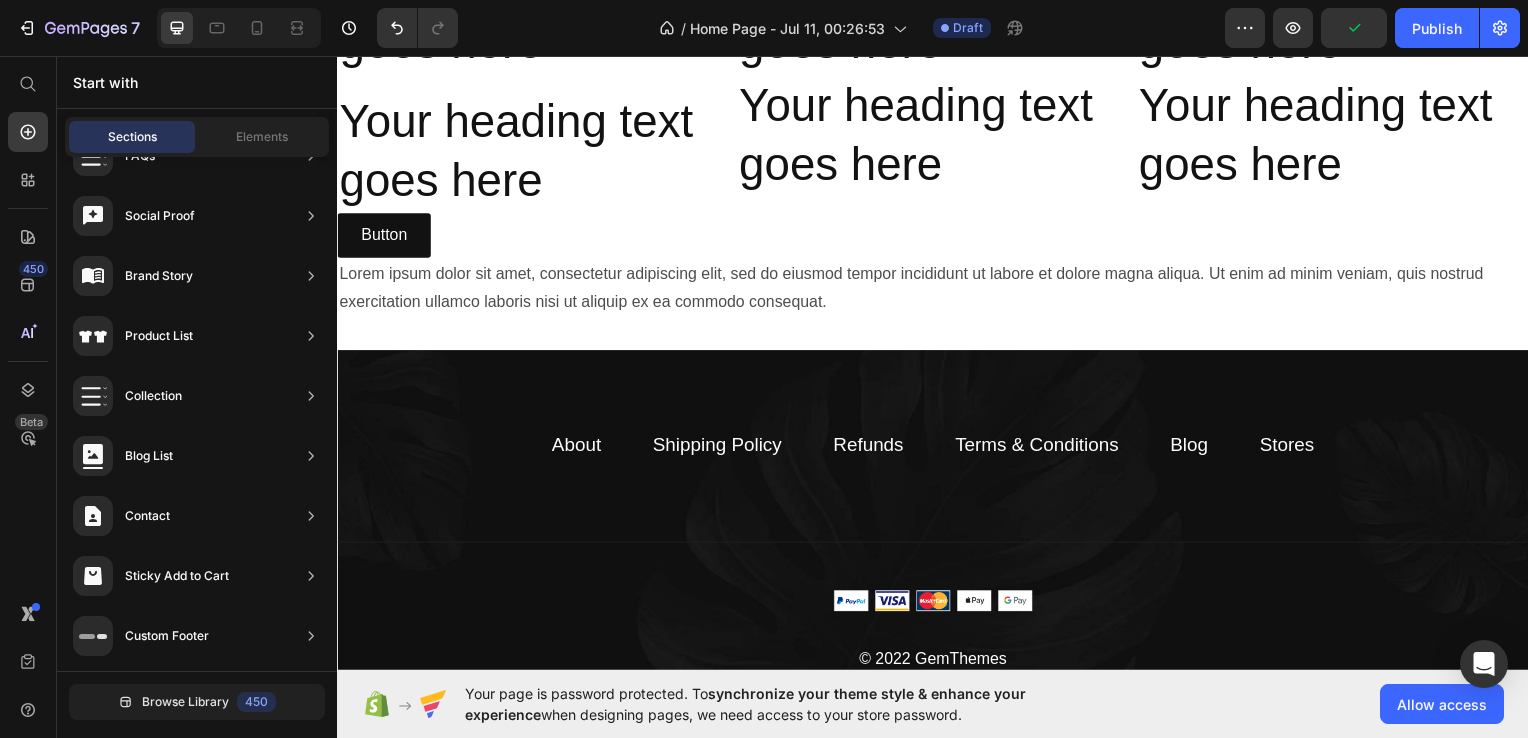 scroll, scrollTop: 4404, scrollLeft: 0, axis: vertical 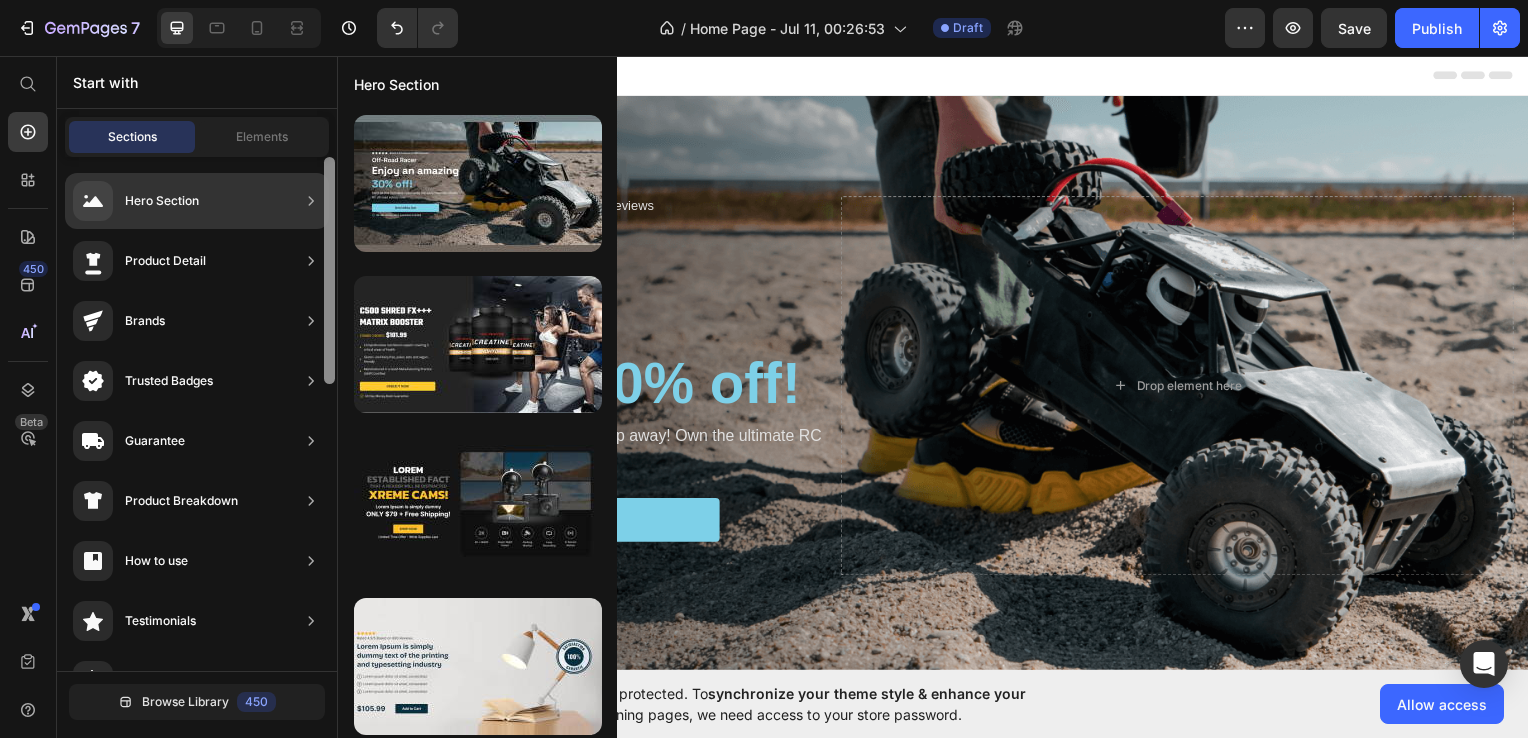 drag, startPoint x: 325, startPoint y: 504, endPoint x: 314, endPoint y: 182, distance: 322.18784 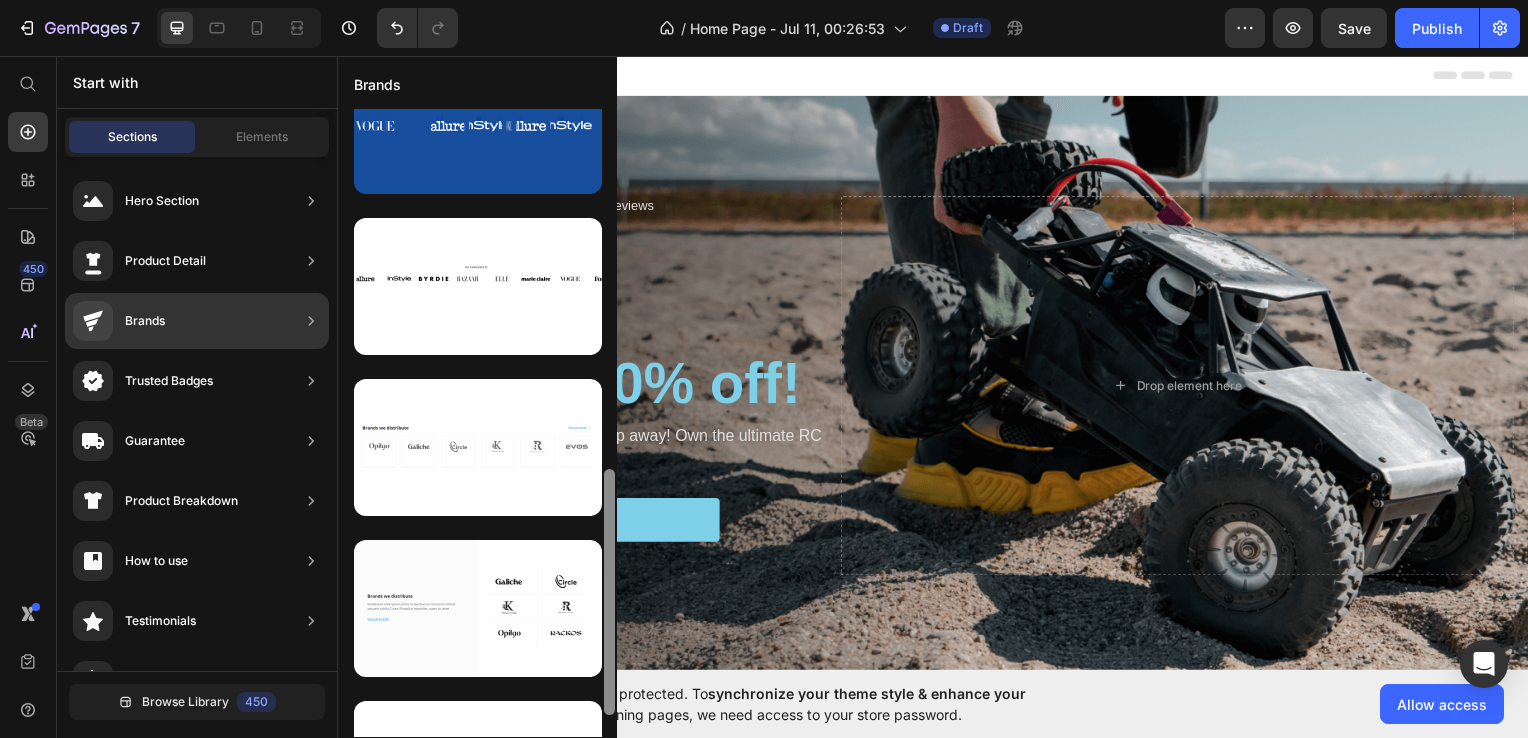 scroll, scrollTop: 0, scrollLeft: 0, axis: both 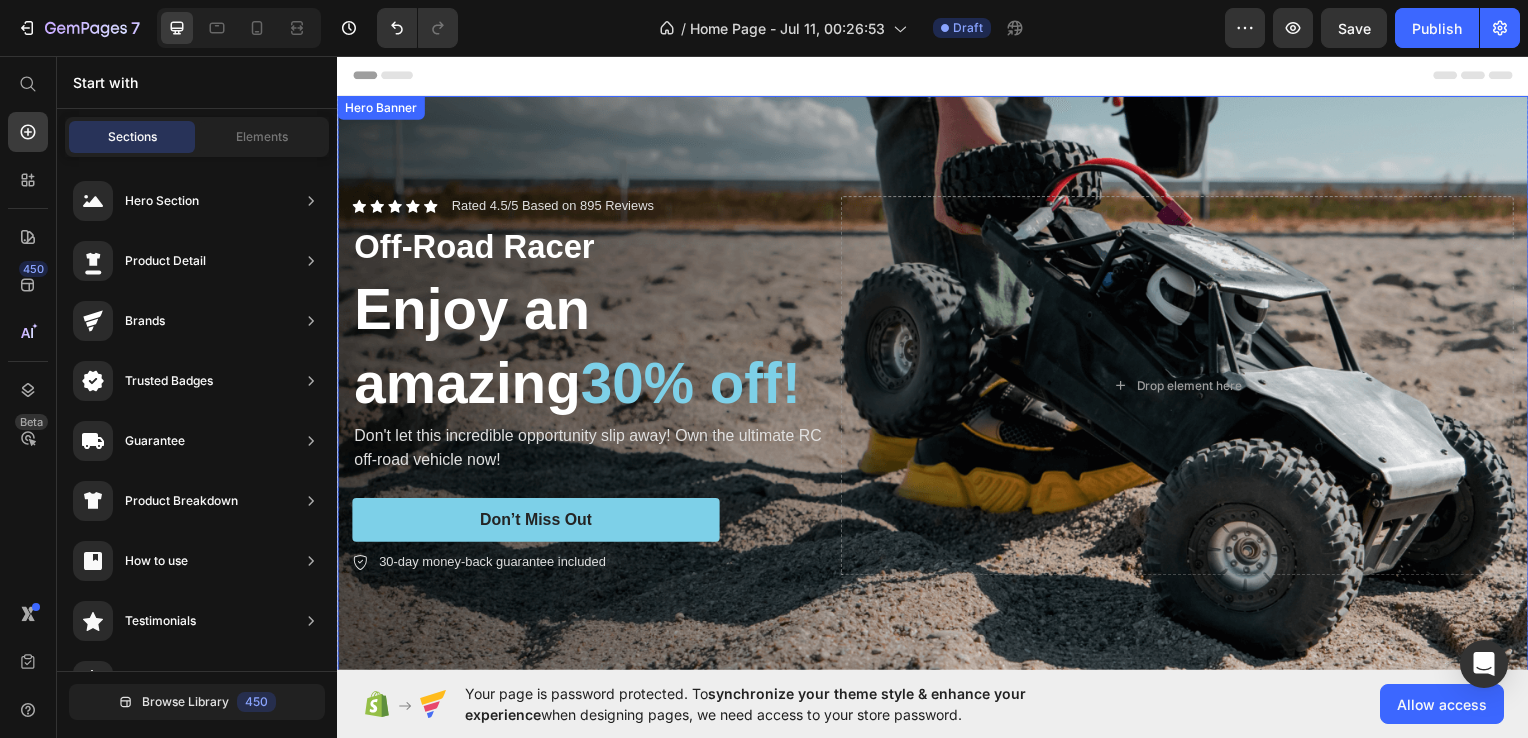 drag, startPoint x: 945, startPoint y: 309, endPoint x: 622, endPoint y: 657, distance: 474.79785 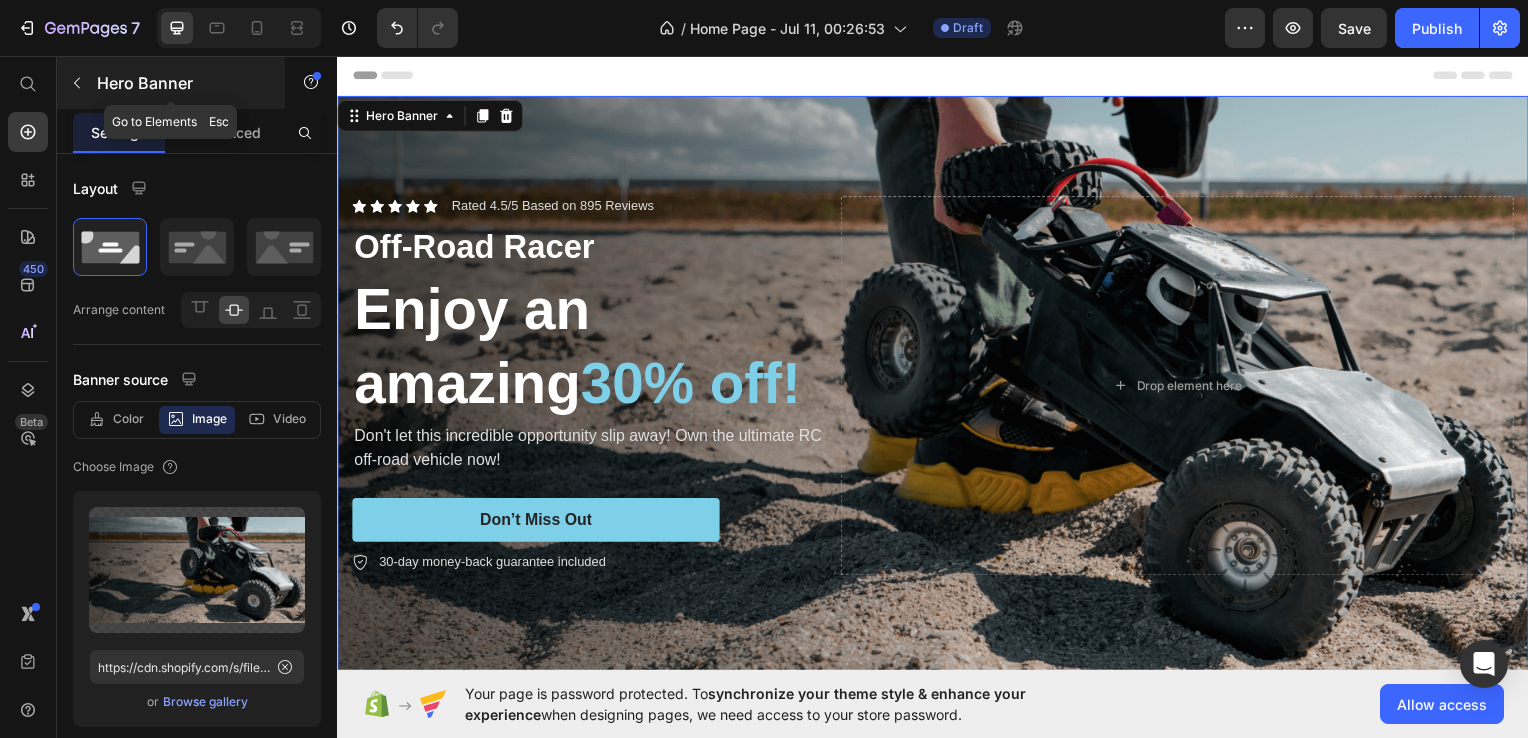 click 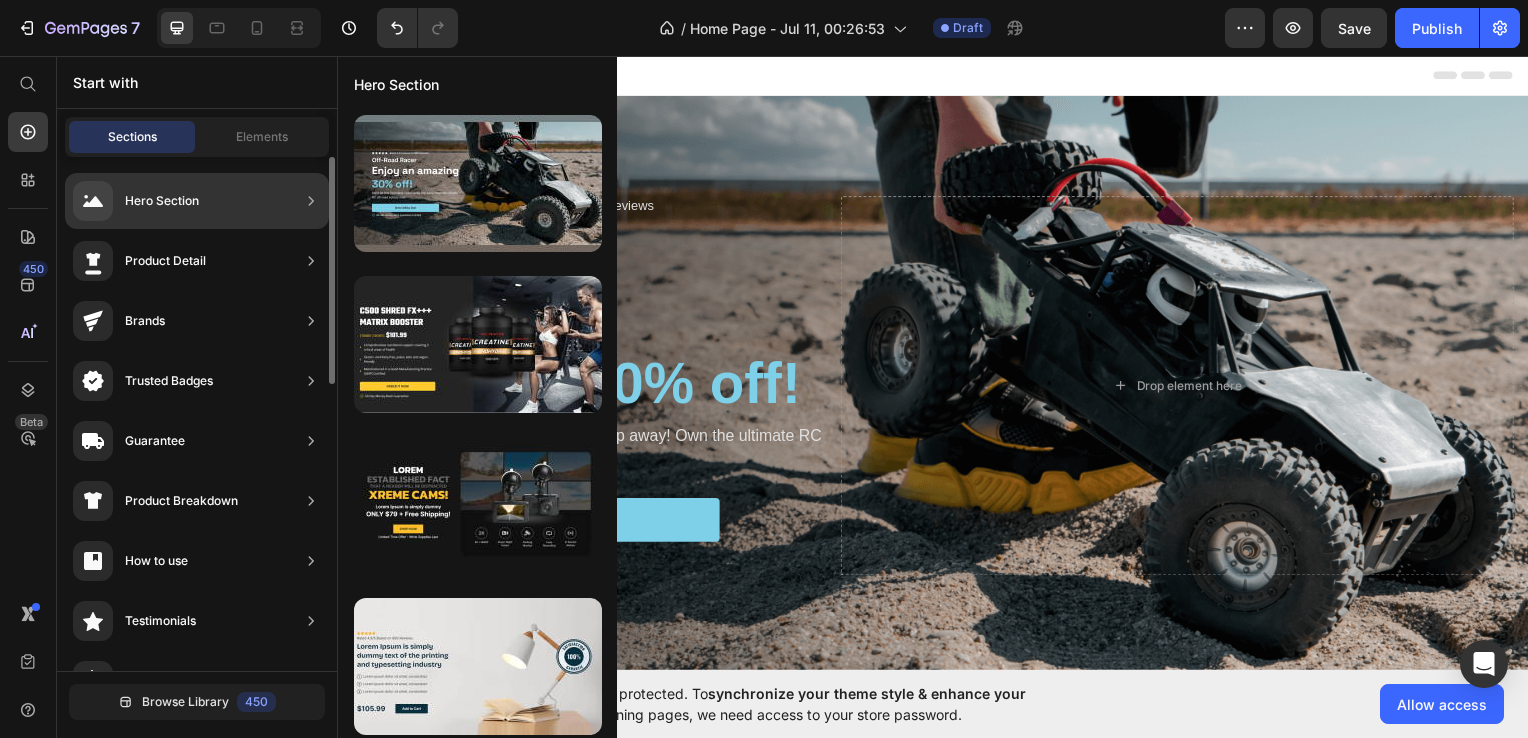 scroll, scrollTop: 969, scrollLeft: 0, axis: vertical 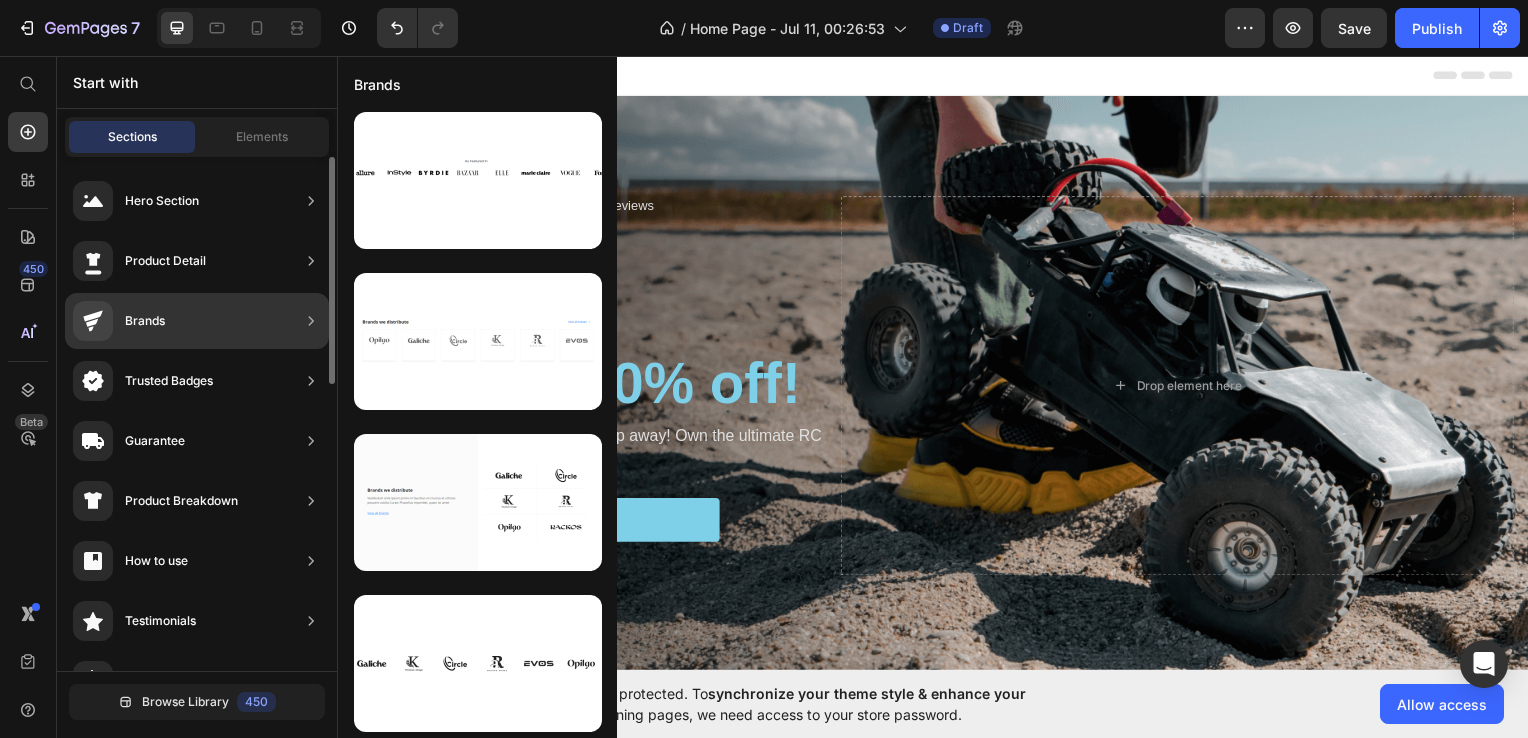 click on "Trusted Badges" 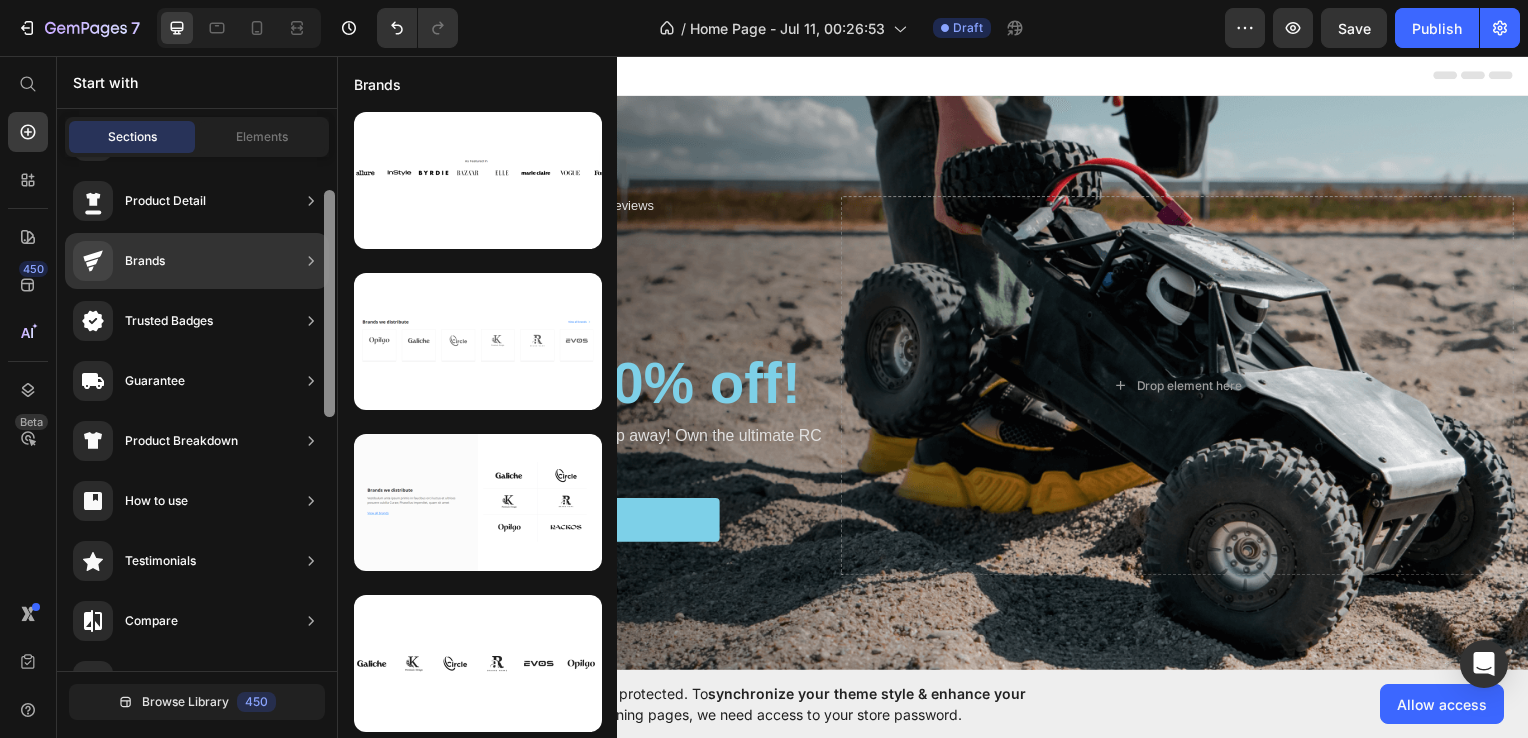 scroll, scrollTop: 65, scrollLeft: 0, axis: vertical 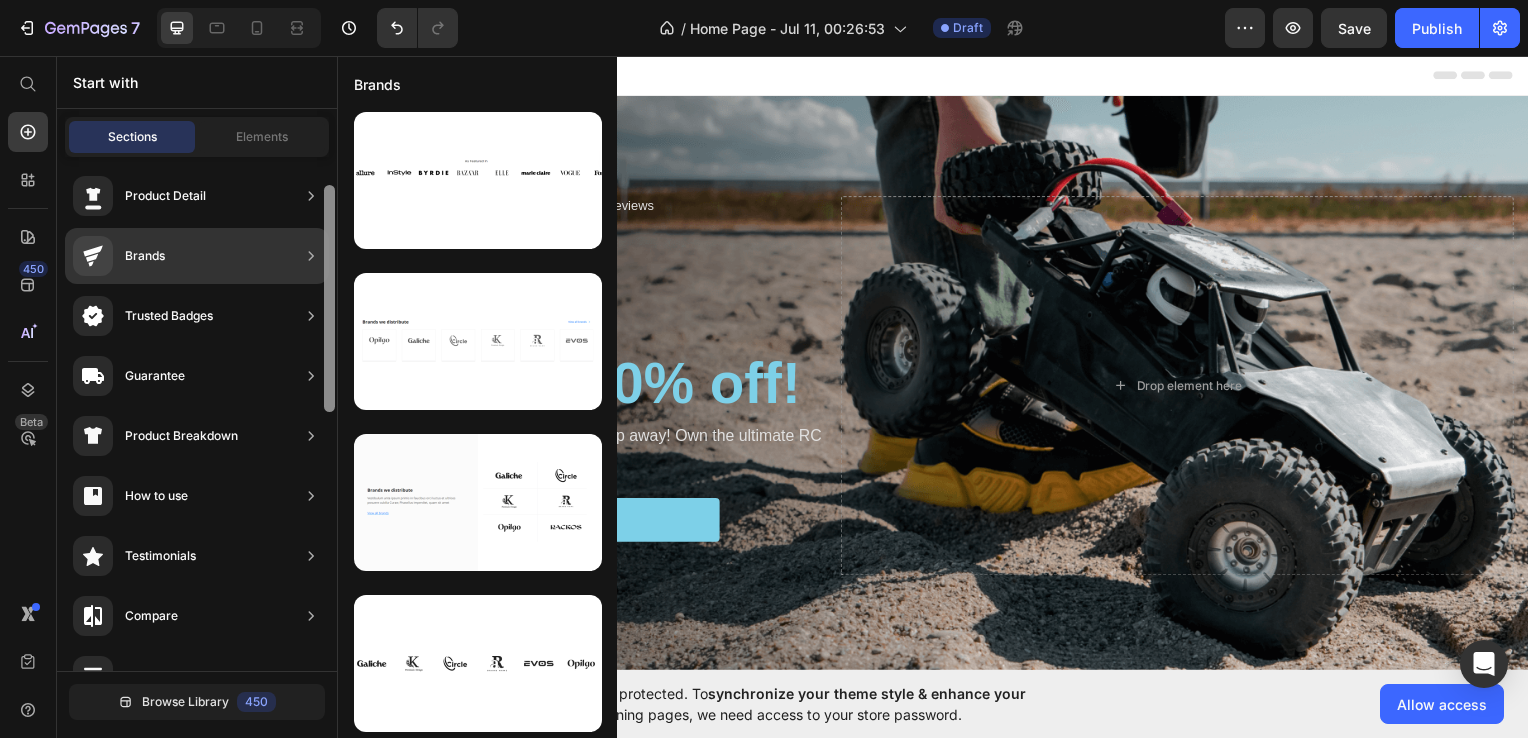 drag, startPoint x: 330, startPoint y: 341, endPoint x: 327, endPoint y: 370, distance: 29.15476 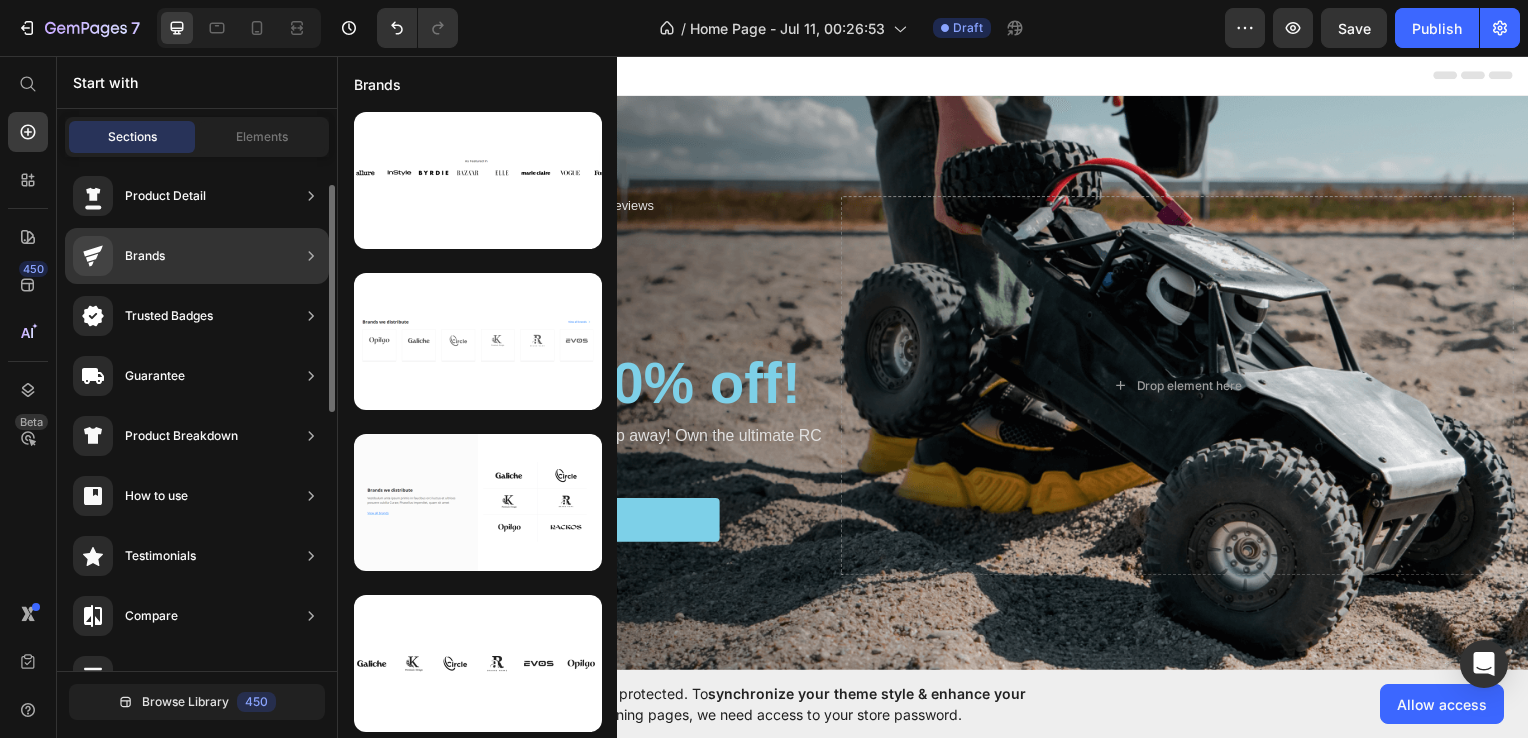 scroll, scrollTop: 325, scrollLeft: 0, axis: vertical 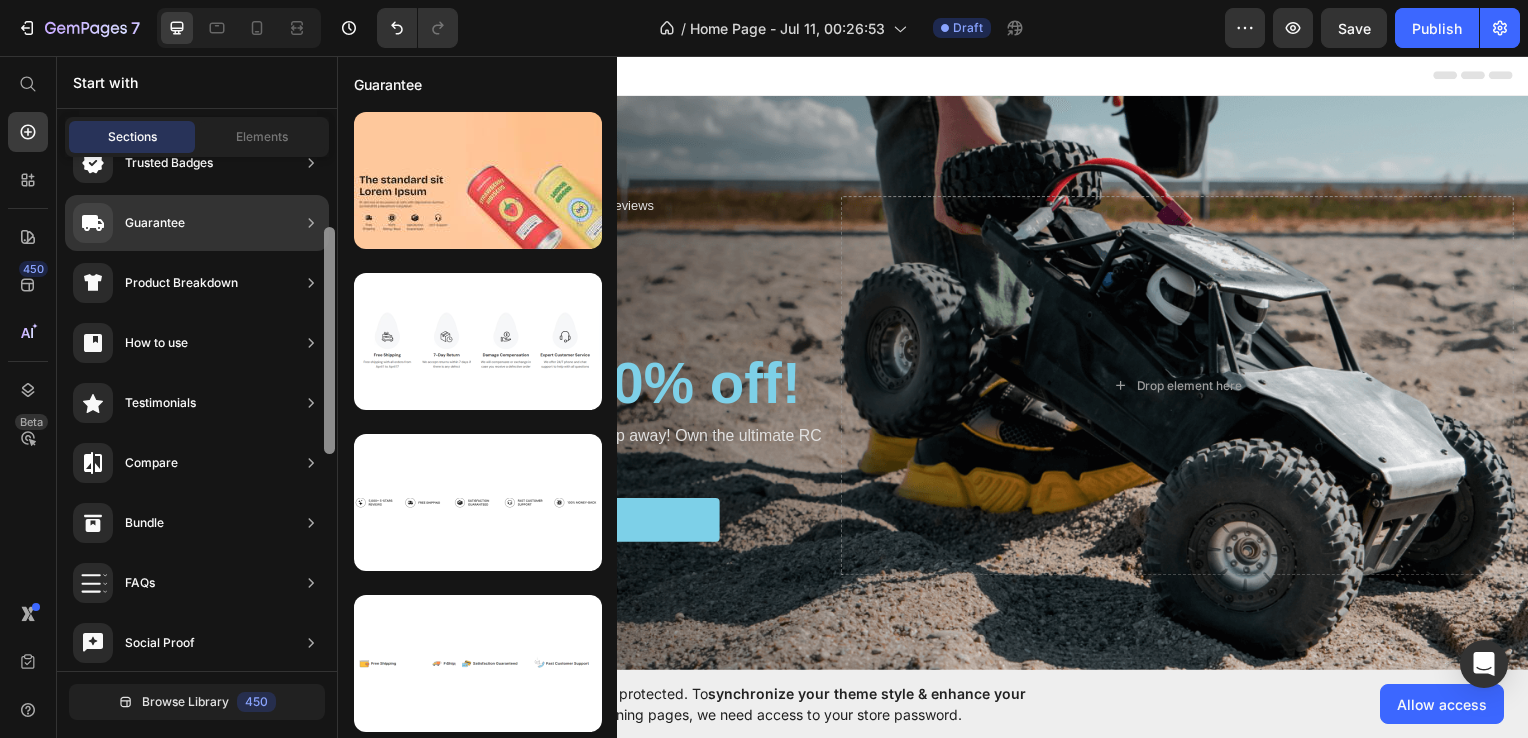 drag, startPoint x: 325, startPoint y: 354, endPoint x: 323, endPoint y: 422, distance: 68.0294 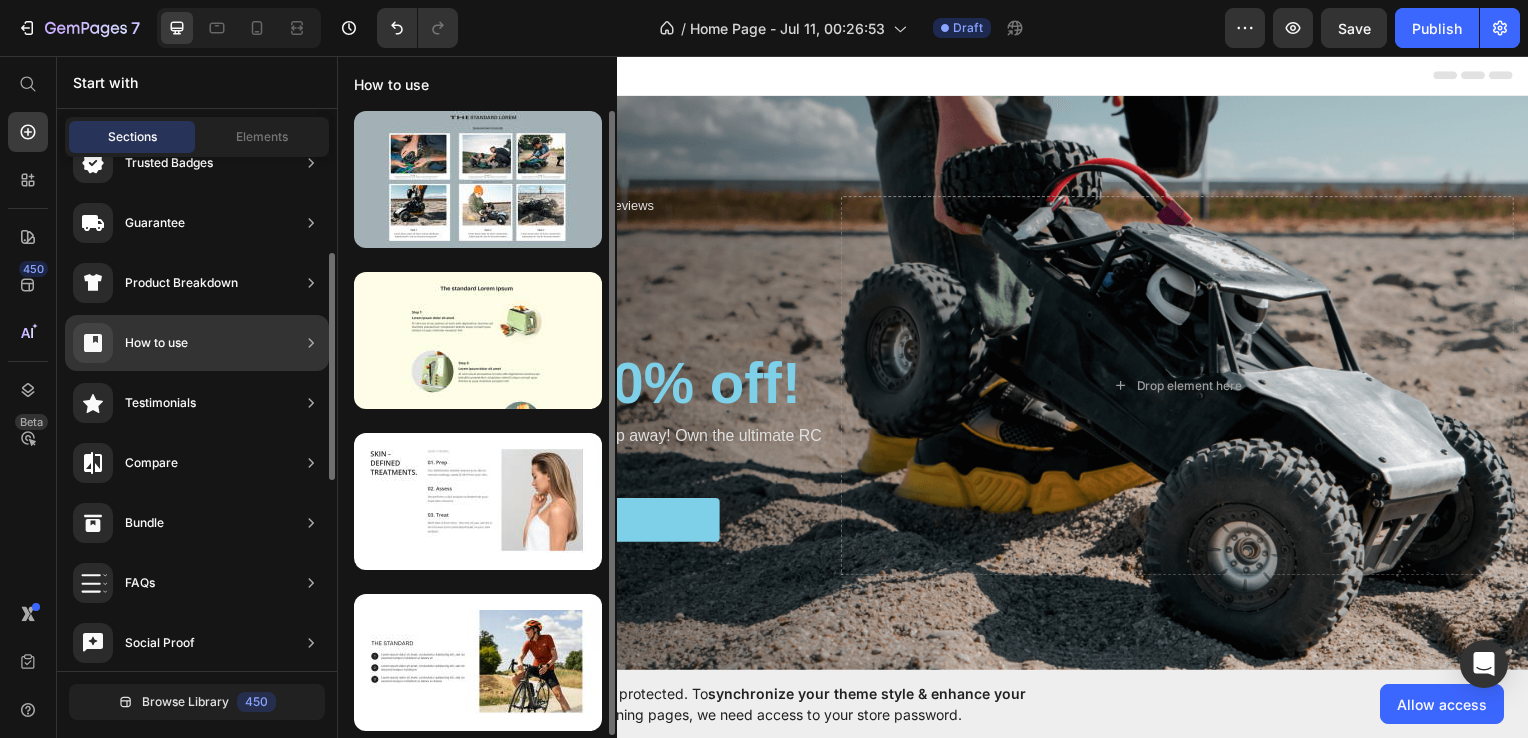 scroll, scrollTop: 3, scrollLeft: 0, axis: vertical 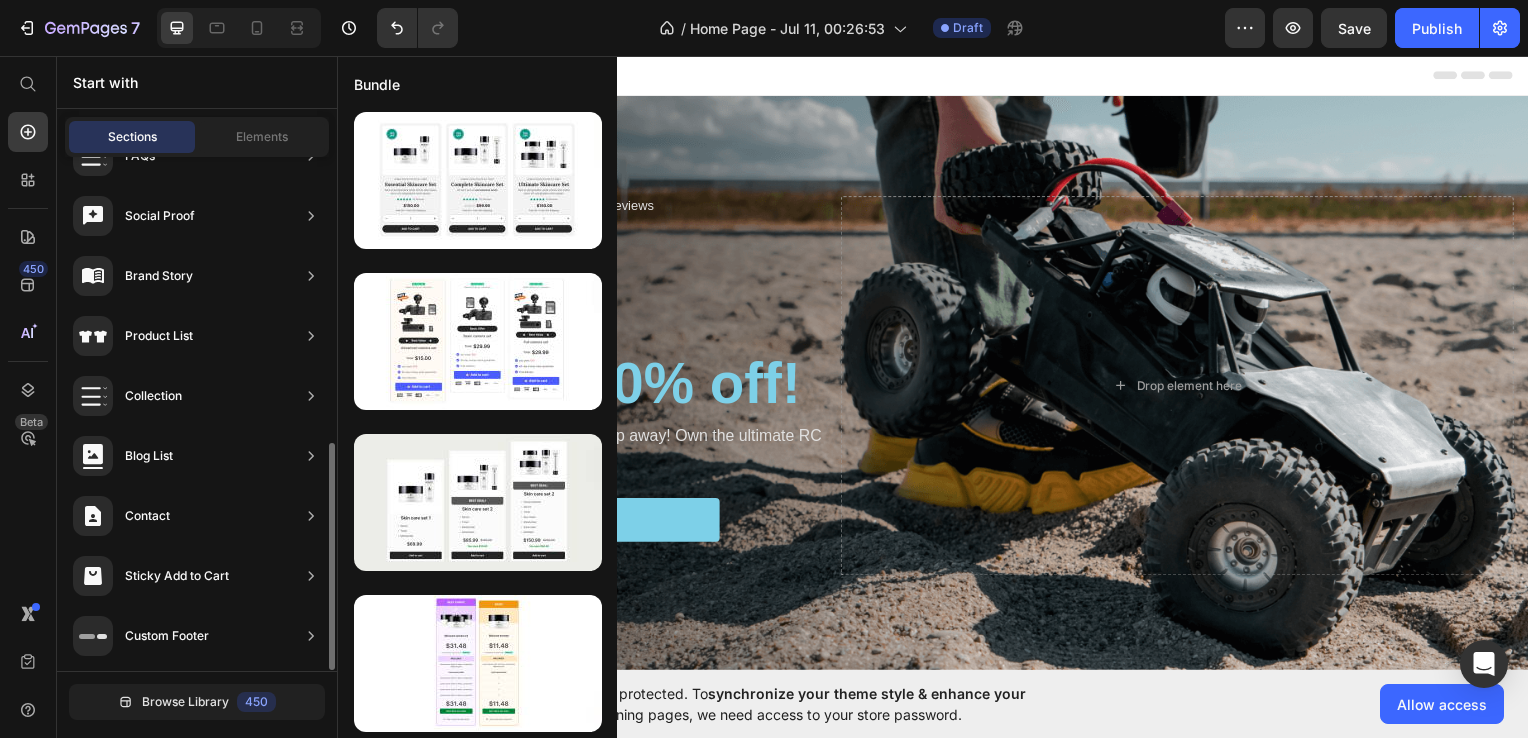 drag, startPoint x: 323, startPoint y: 403, endPoint x: 312, endPoint y: 594, distance: 191.3165 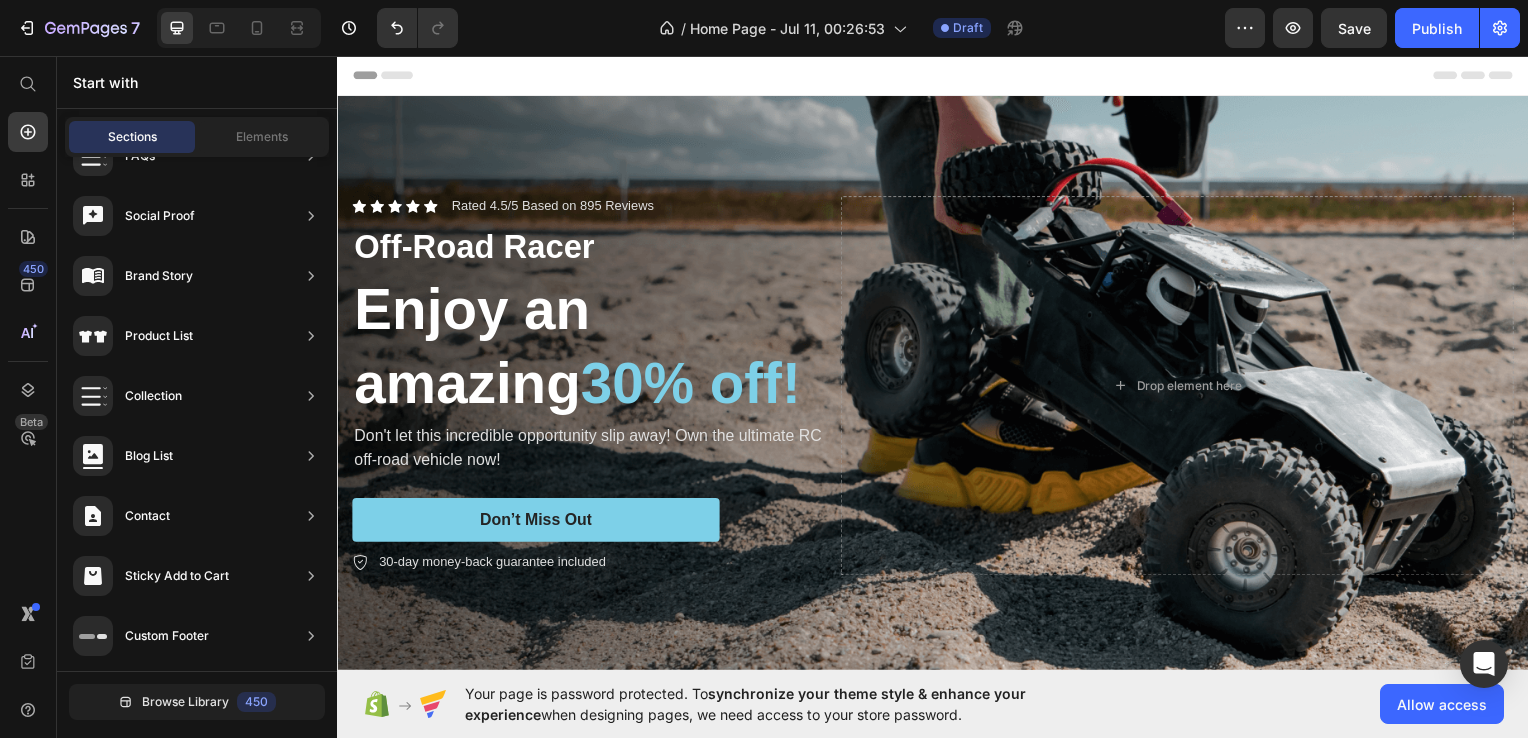 scroll, scrollTop: 0, scrollLeft: 0, axis: both 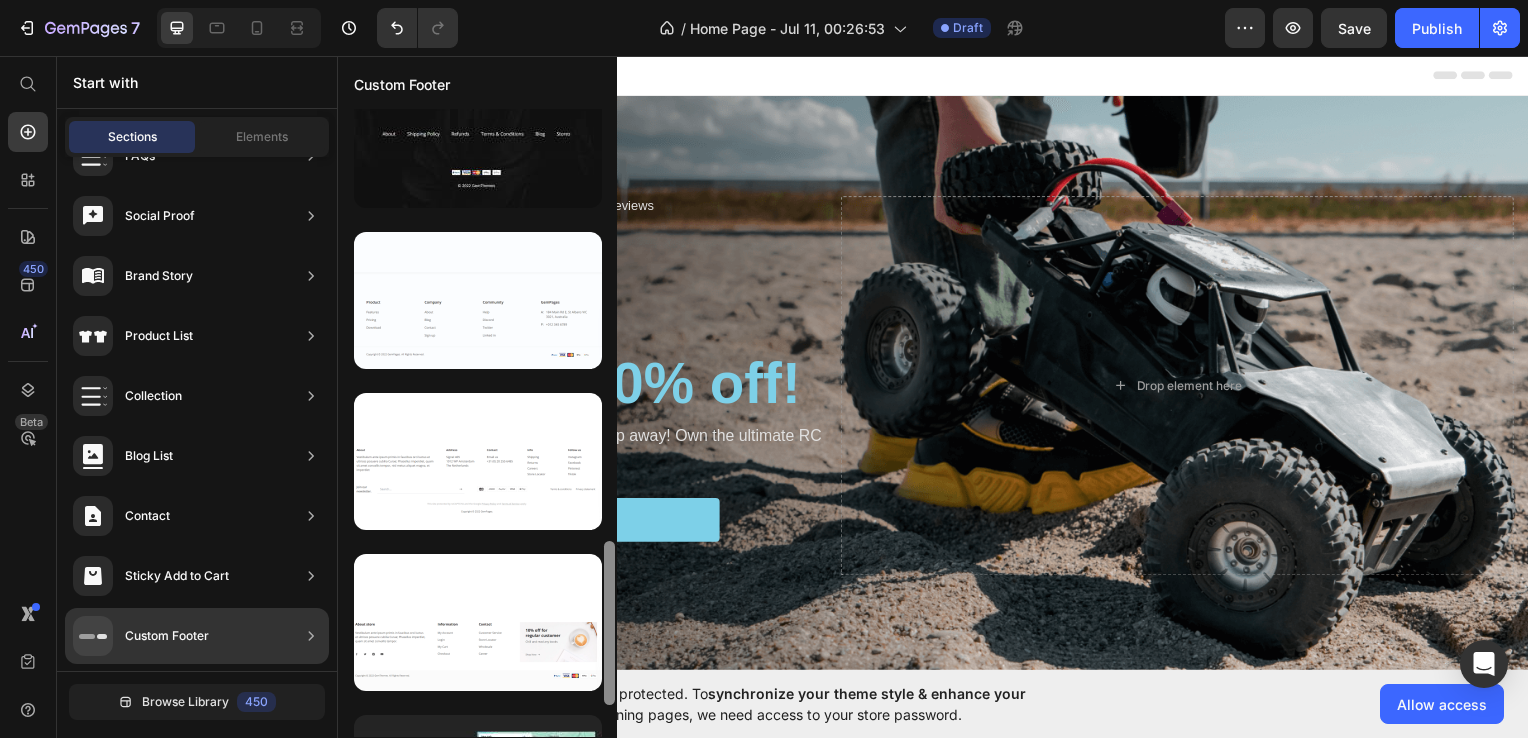 drag, startPoint x: 603, startPoint y: 502, endPoint x: 603, endPoint y: 616, distance: 114 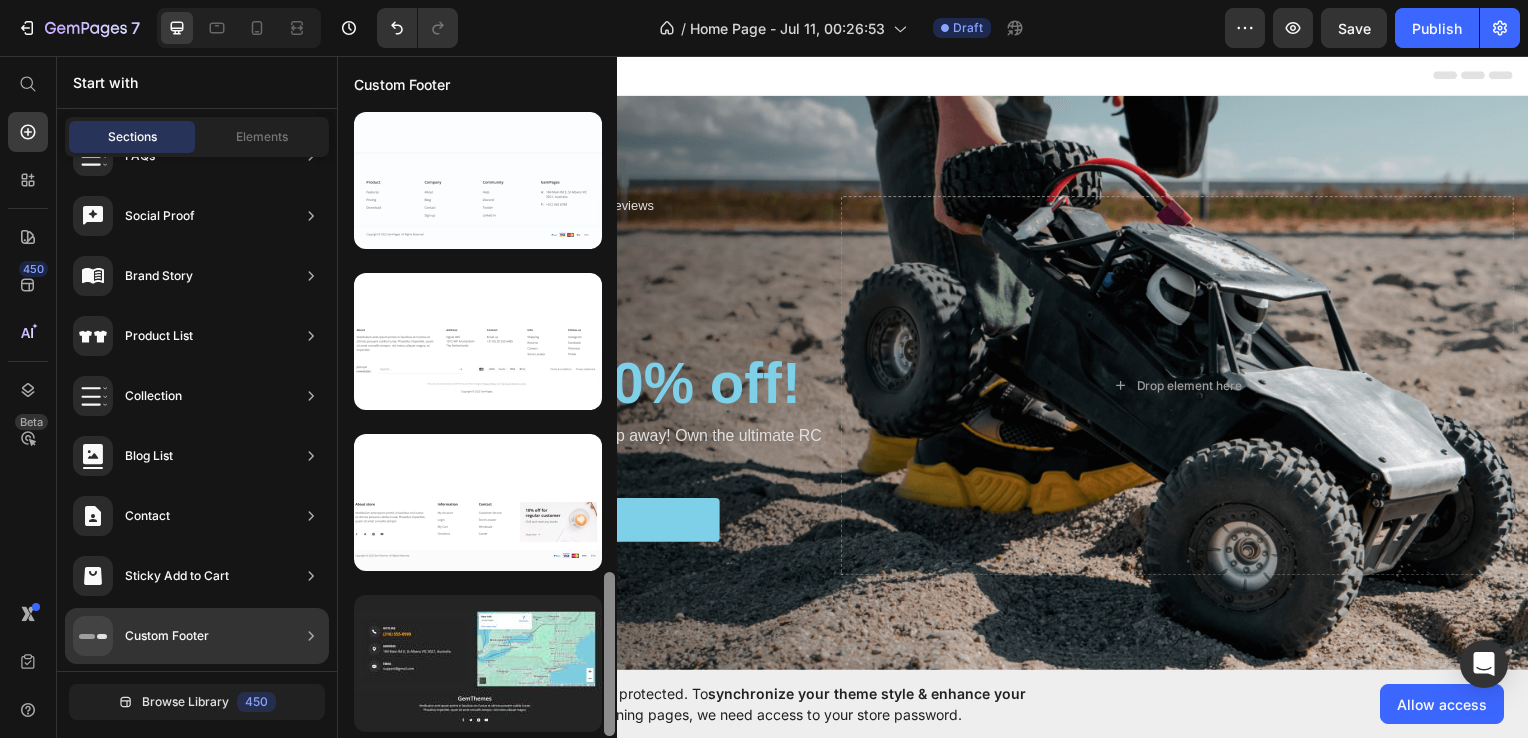 drag, startPoint x: 603, startPoint y: 616, endPoint x: 602, endPoint y: 667, distance: 51.009804 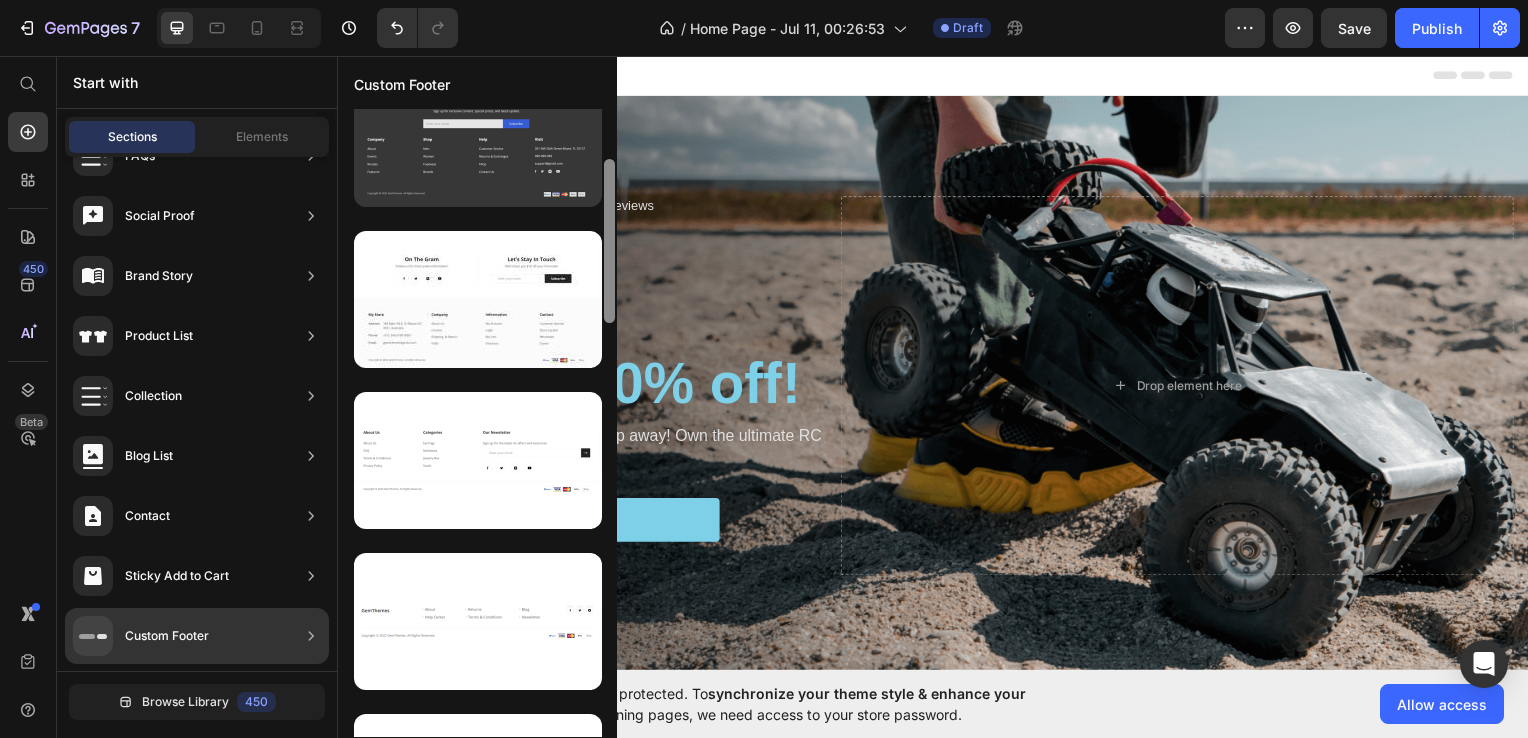 scroll, scrollTop: 0, scrollLeft: 0, axis: both 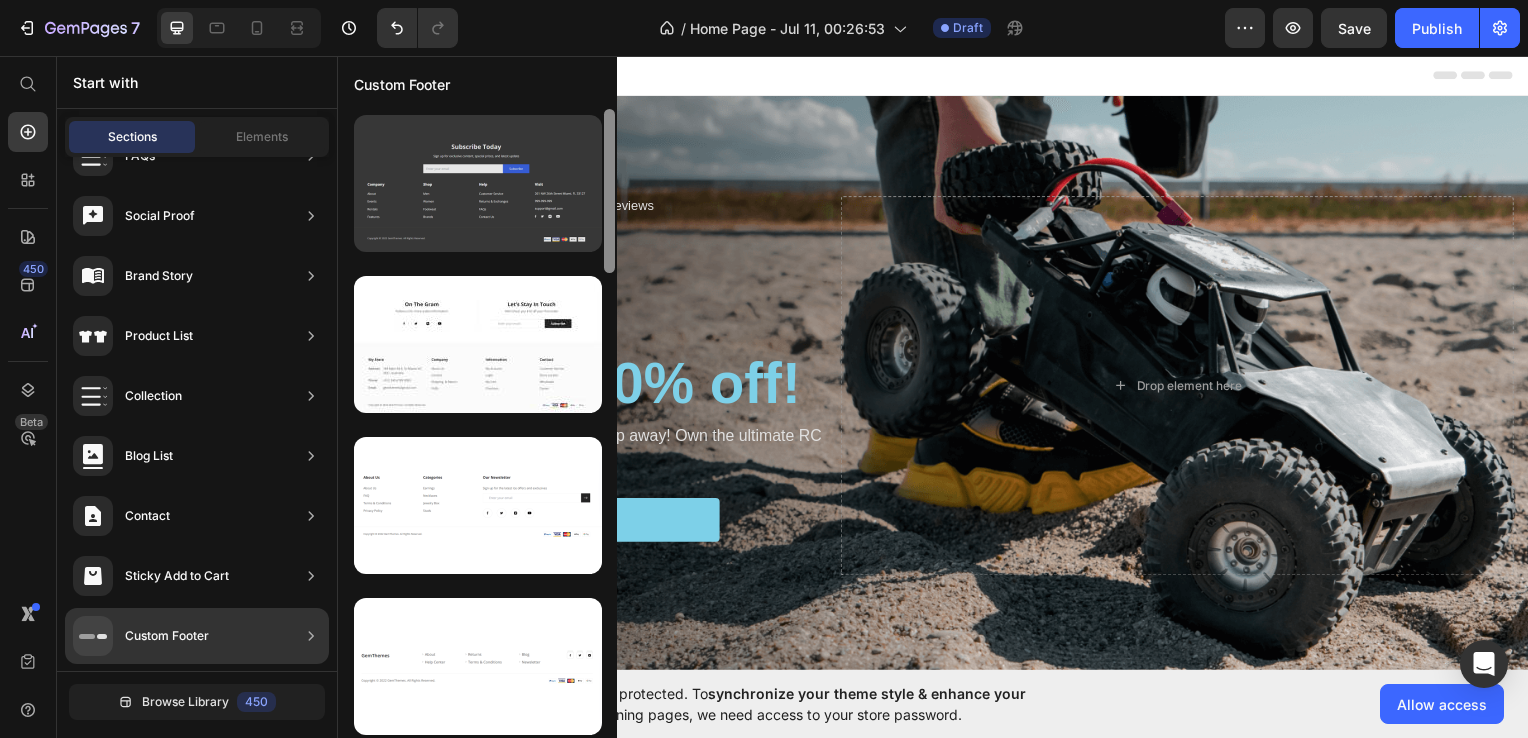drag, startPoint x: 612, startPoint y: 640, endPoint x: 577, endPoint y: 145, distance: 496.23584 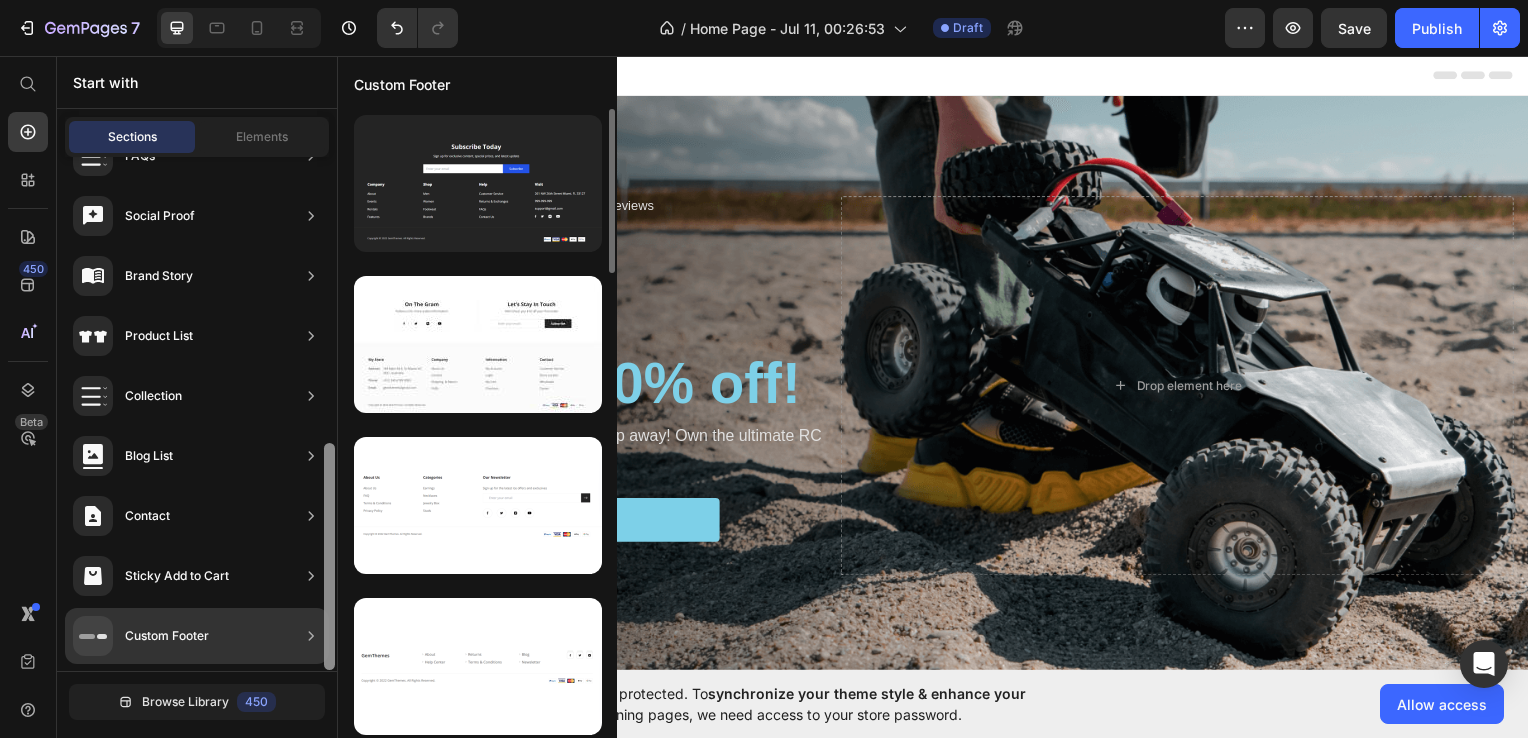 drag, startPoint x: 332, startPoint y: 636, endPoint x: 332, endPoint y: 653, distance: 17 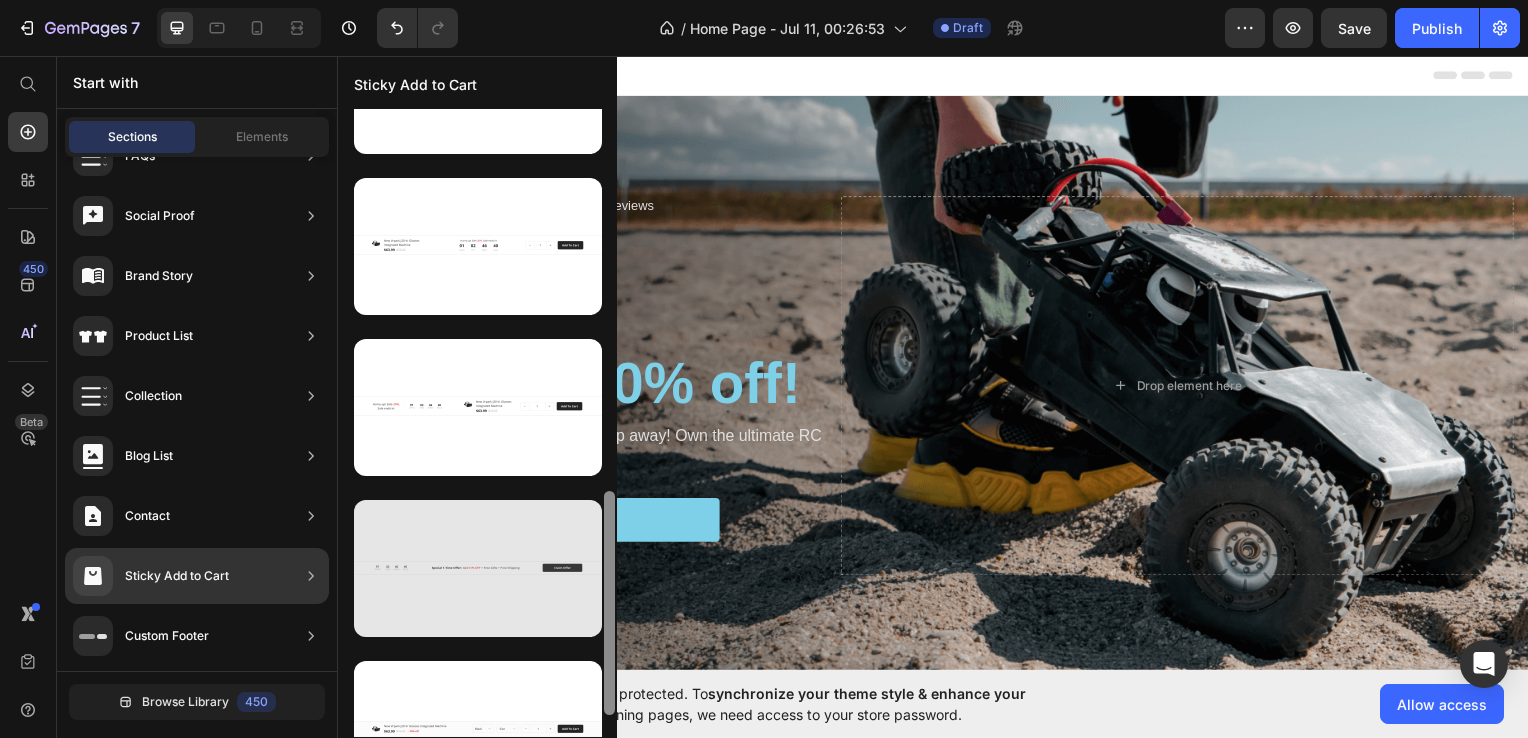scroll, scrollTop: 1077, scrollLeft: 0, axis: vertical 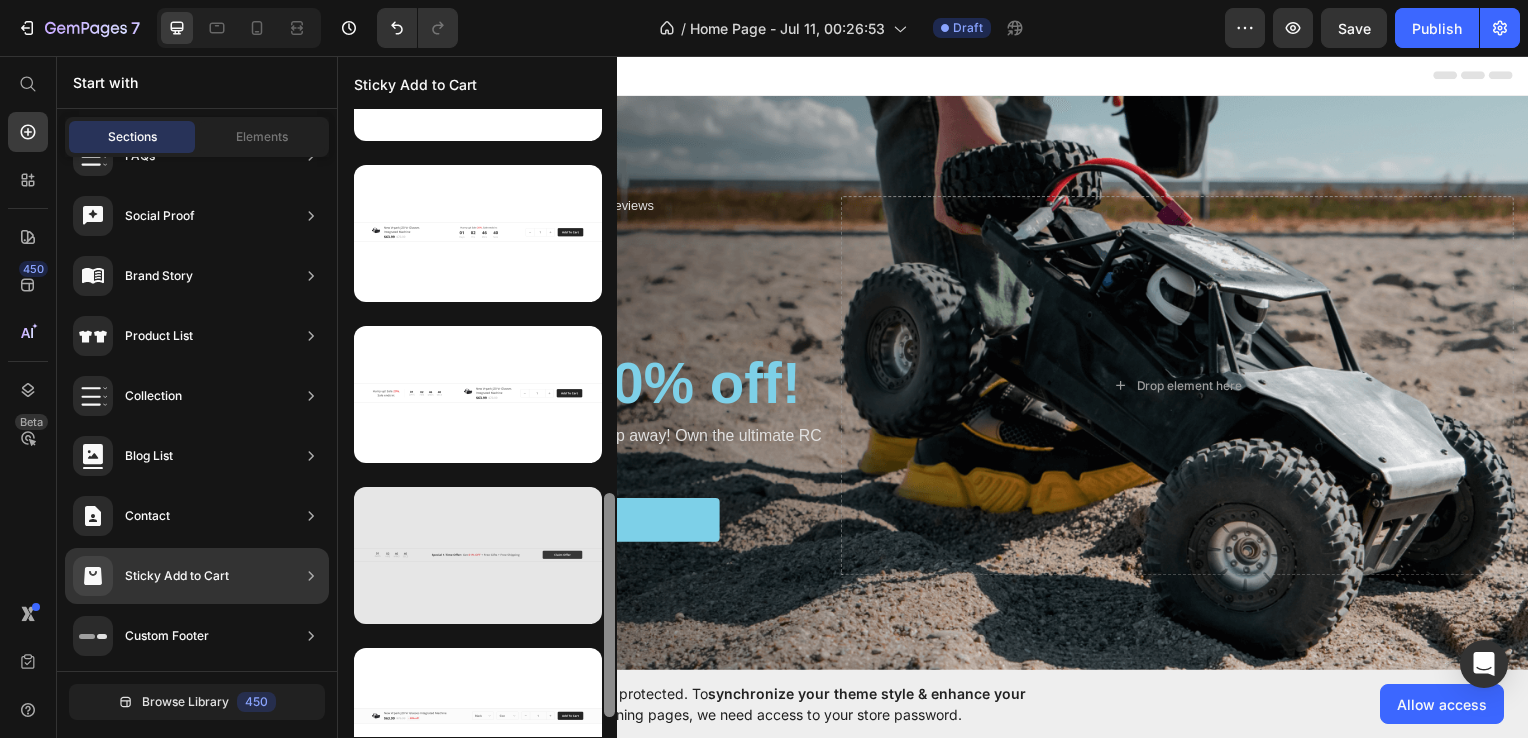 drag, startPoint x: 609, startPoint y: 209, endPoint x: 592, endPoint y: 594, distance: 385.37515 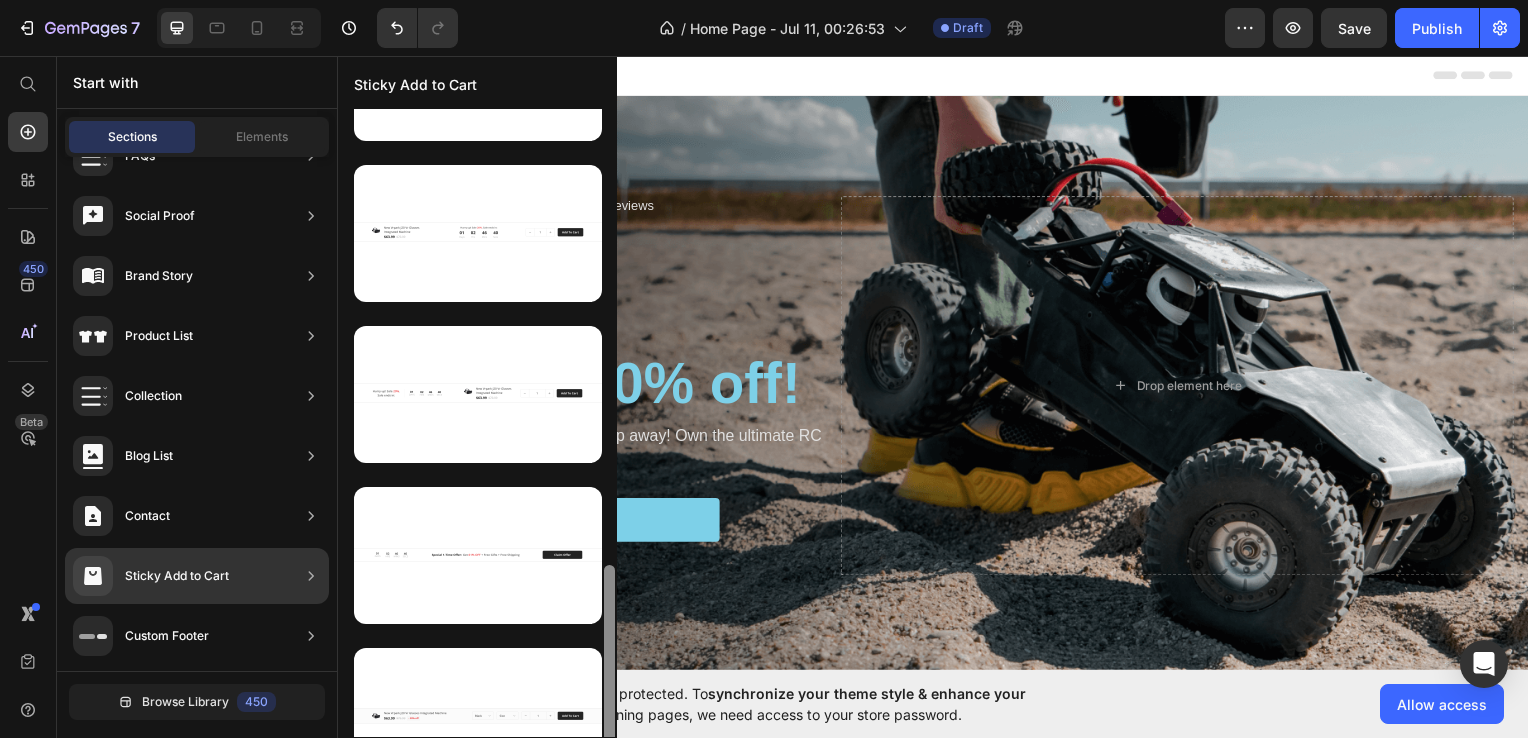 scroll, scrollTop: 0, scrollLeft: 0, axis: both 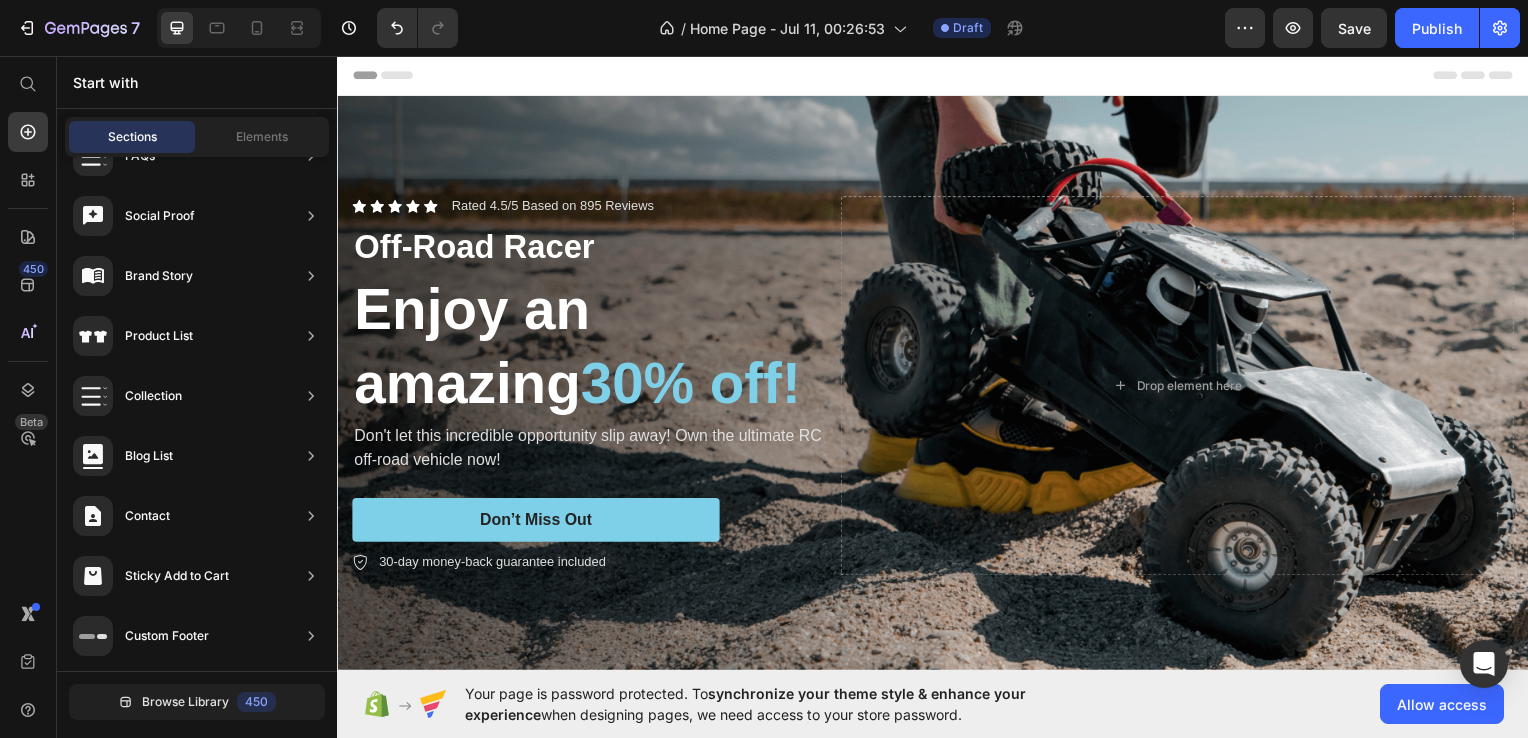 drag, startPoint x: 613, startPoint y: 632, endPoint x: 621, endPoint y: 697, distance: 65.490456 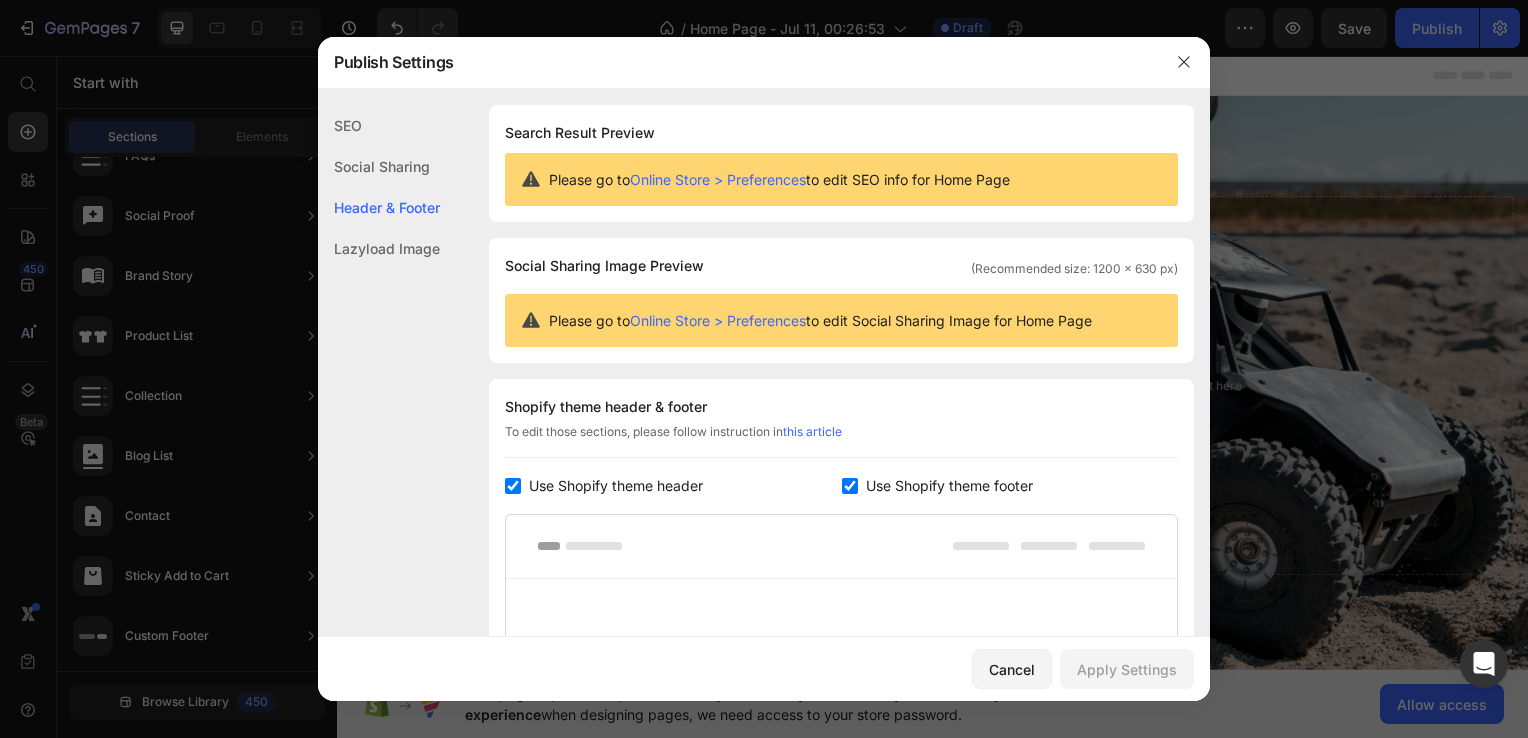 scroll, scrollTop: 270, scrollLeft: 0, axis: vertical 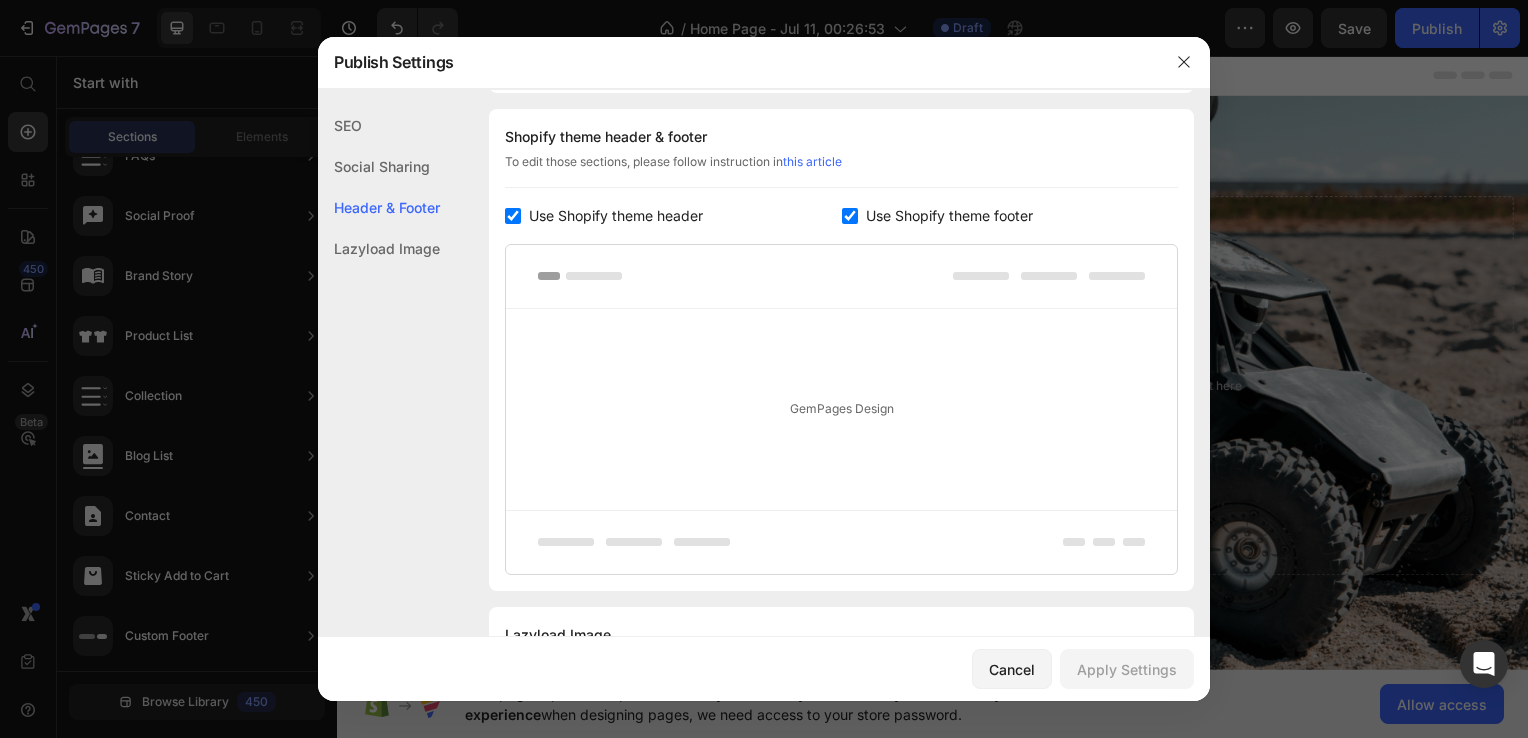 click on "Lazyload Image" 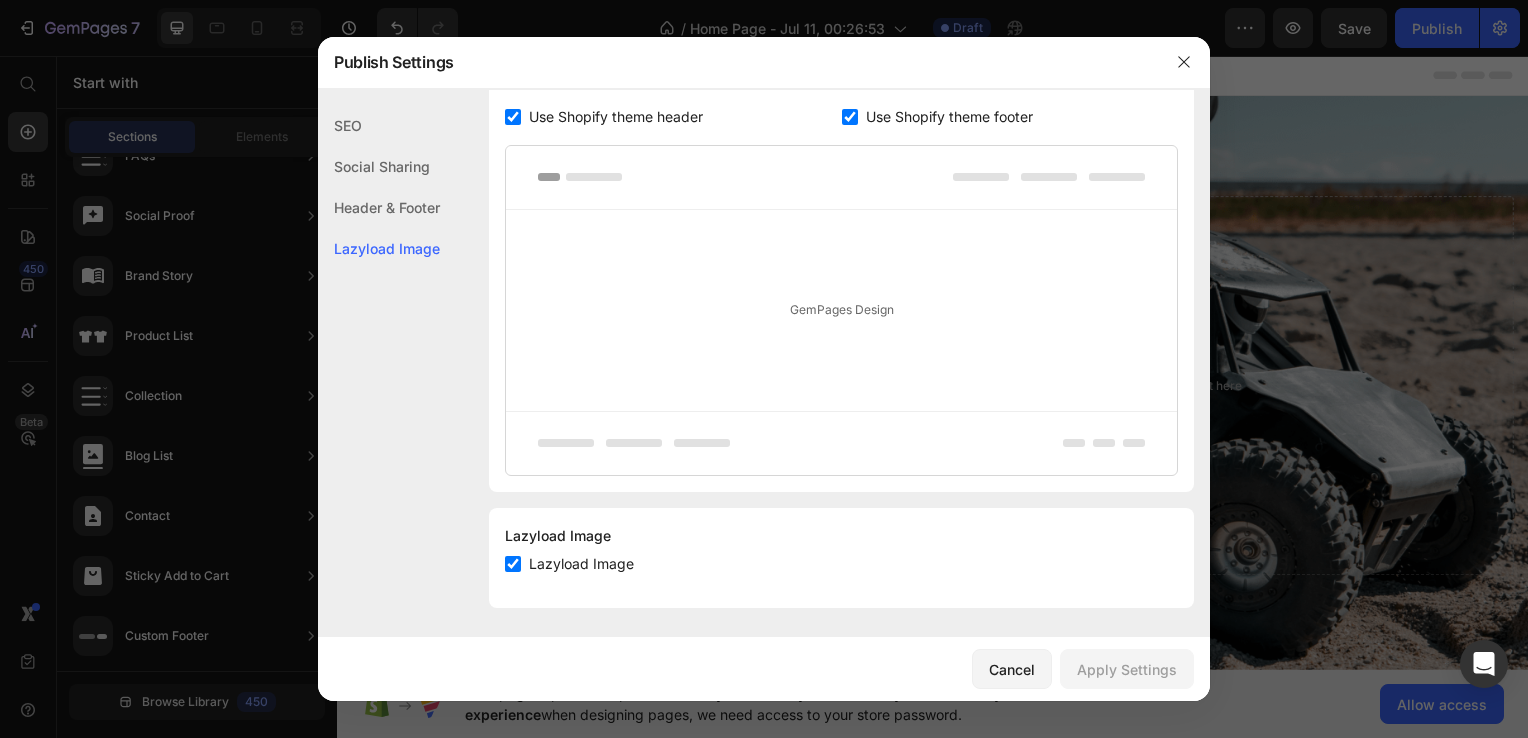 scroll, scrollTop: 370, scrollLeft: 0, axis: vertical 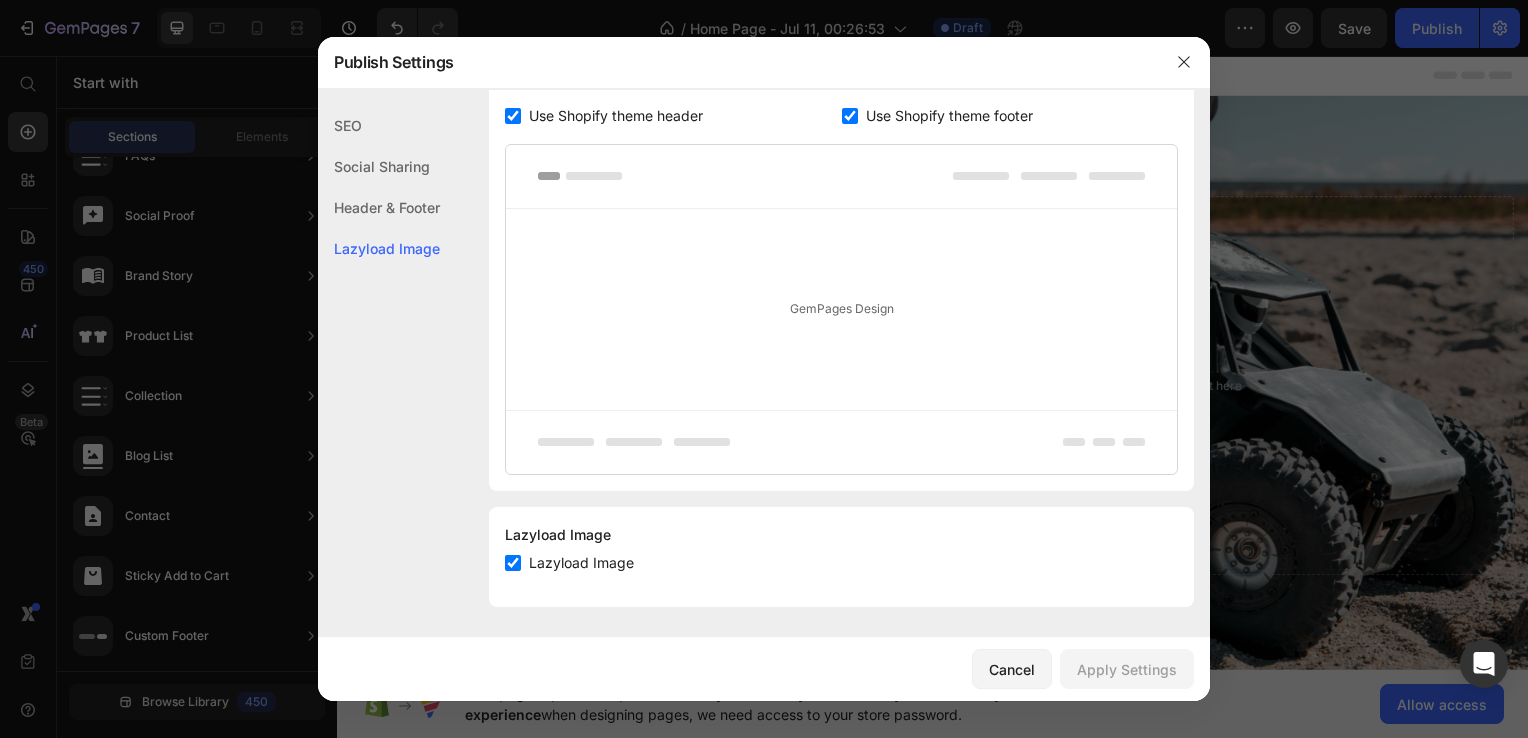 click on "SEO" 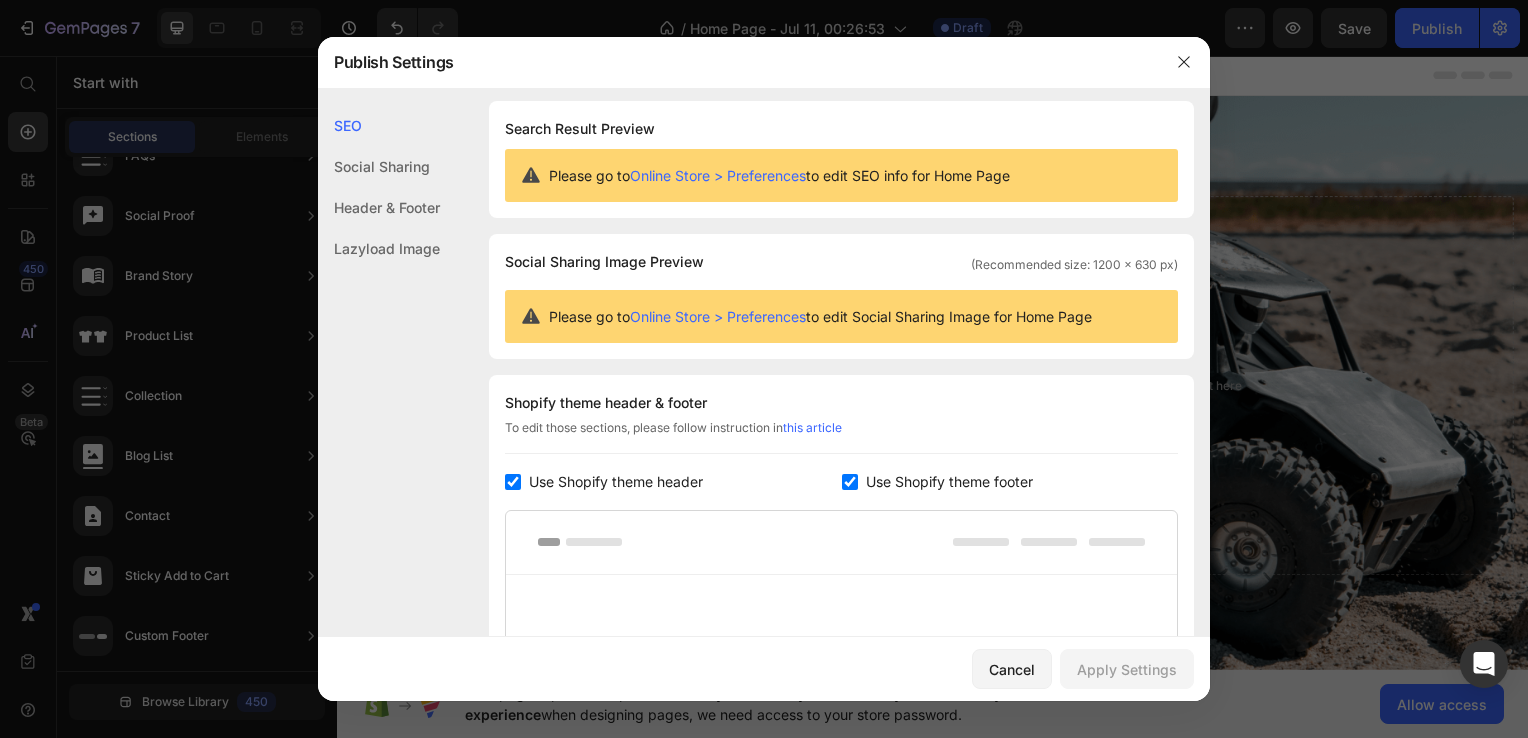 scroll, scrollTop: 0, scrollLeft: 0, axis: both 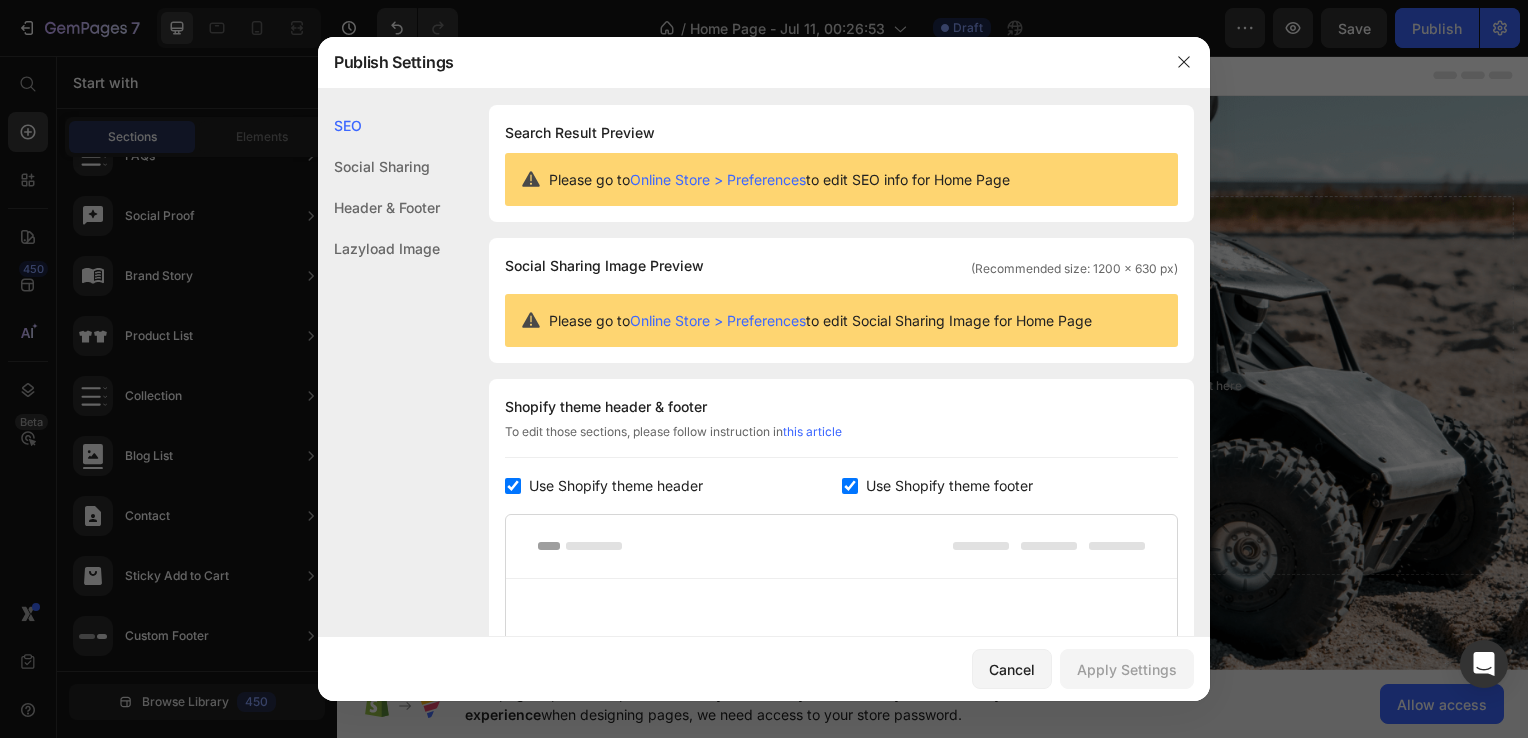 click on "Social Sharing" 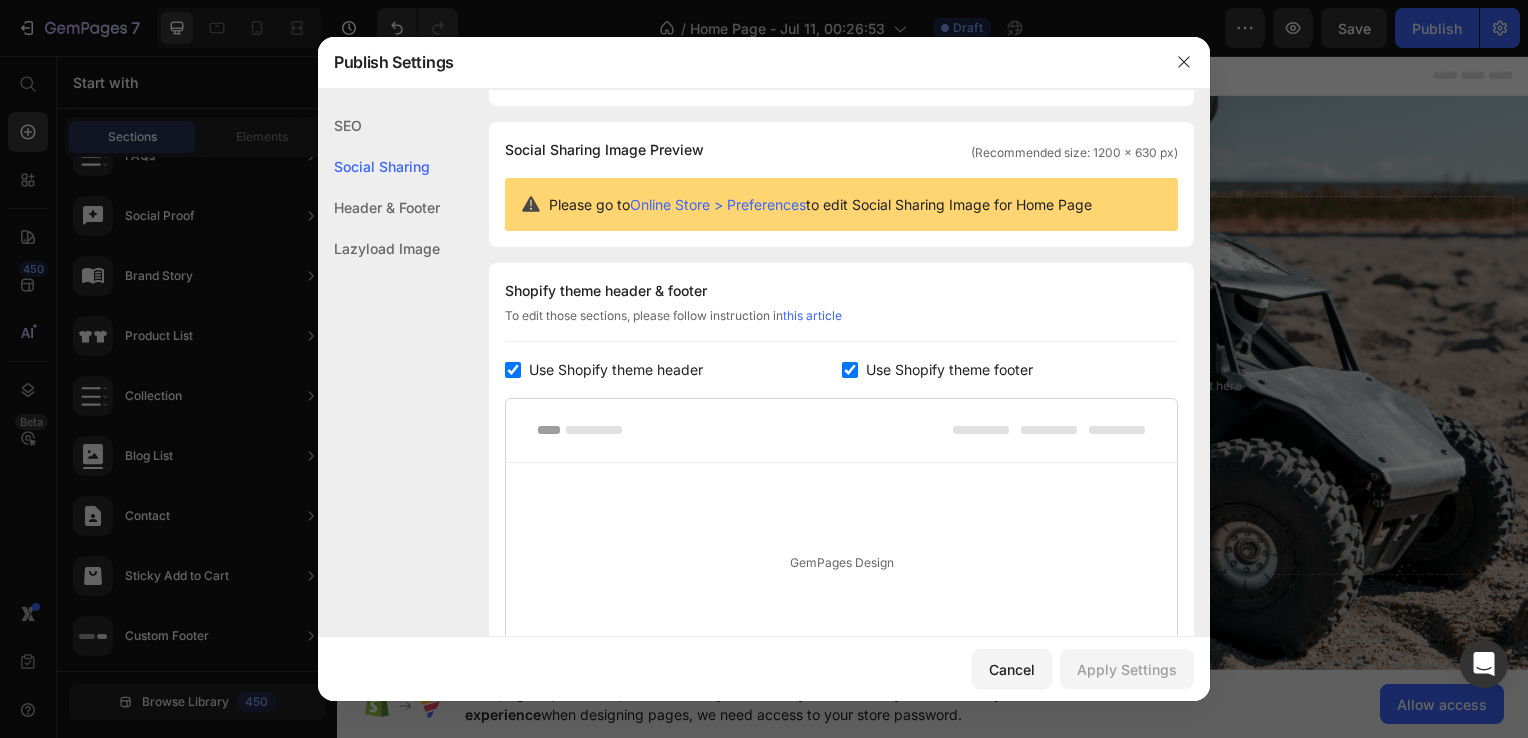 scroll, scrollTop: 128, scrollLeft: 0, axis: vertical 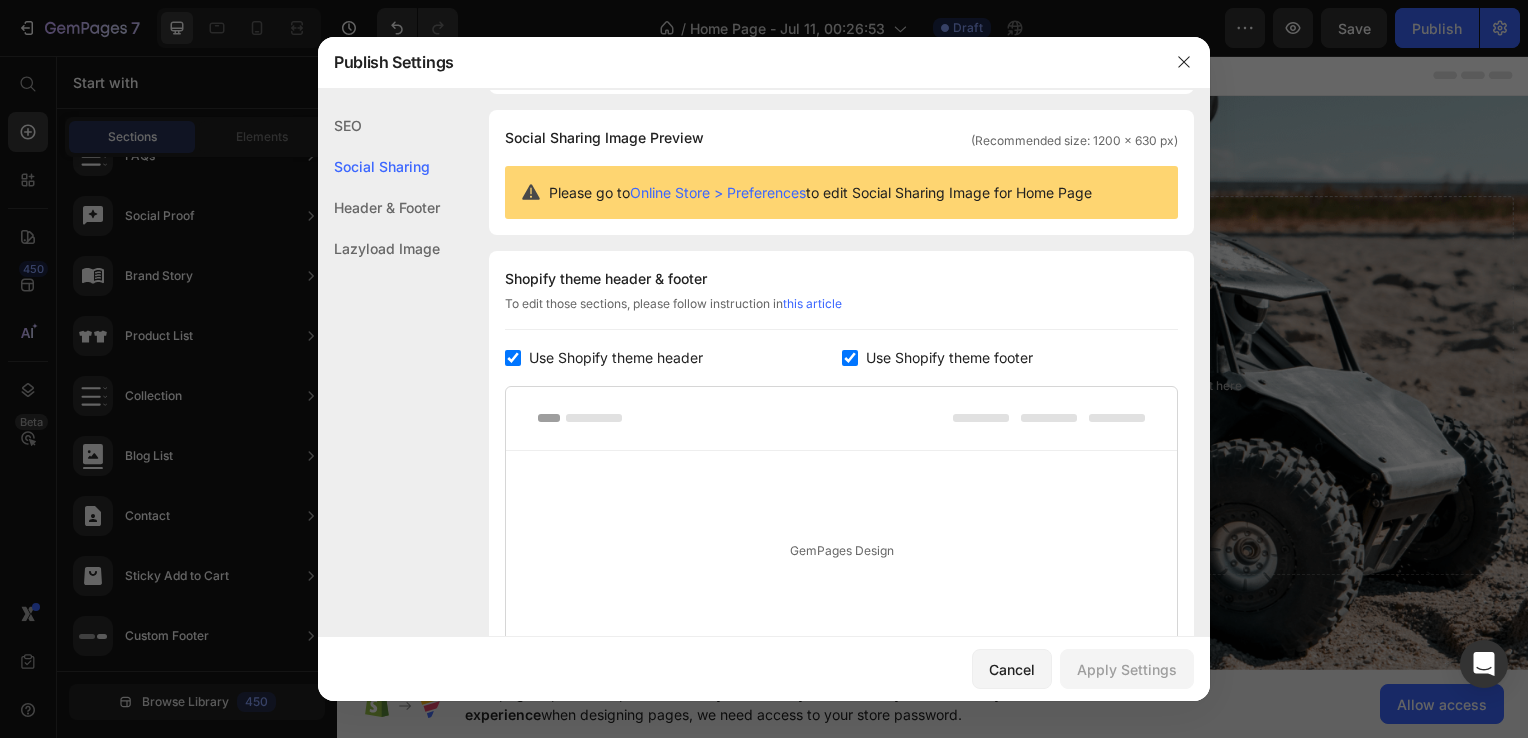 click on "Header & Footer" 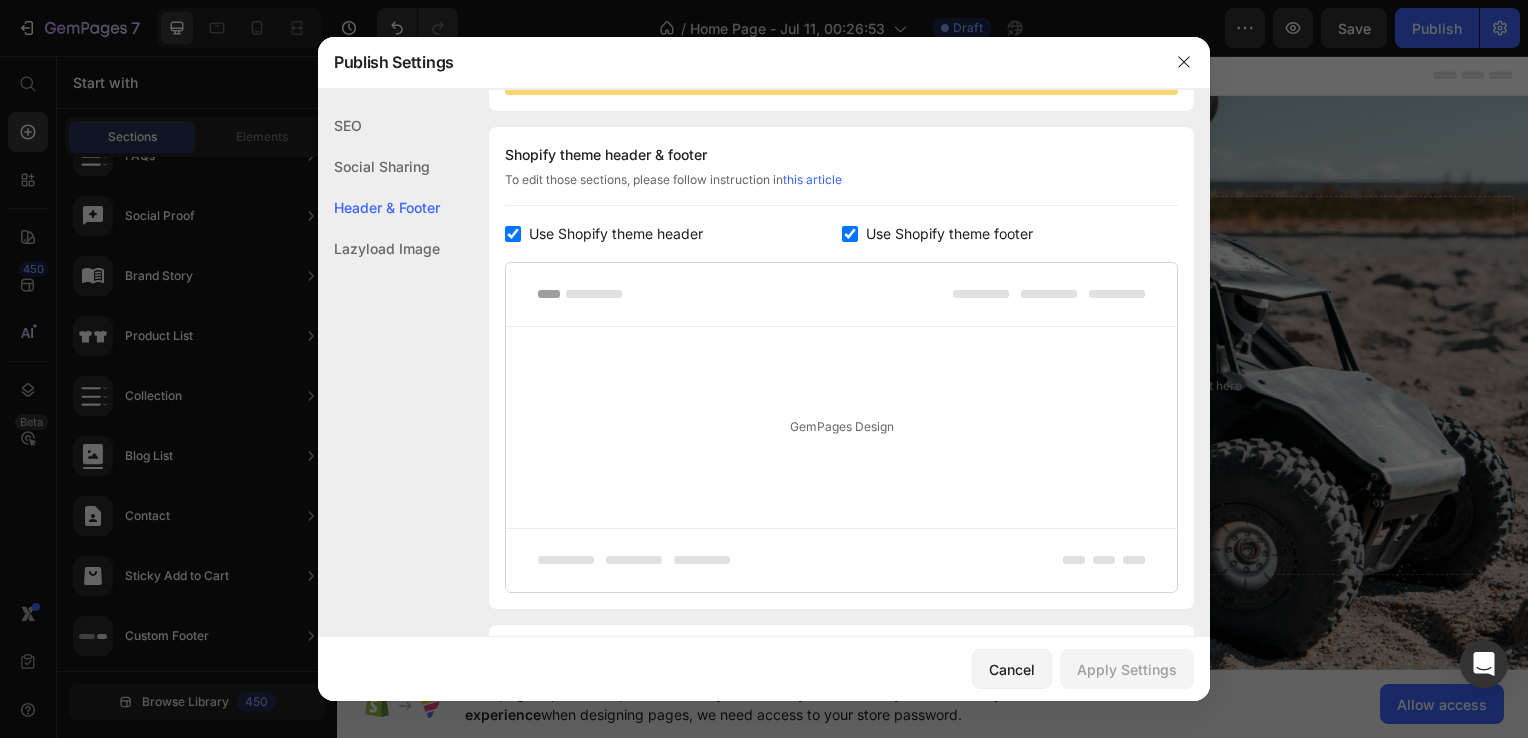 scroll, scrollTop: 270, scrollLeft: 0, axis: vertical 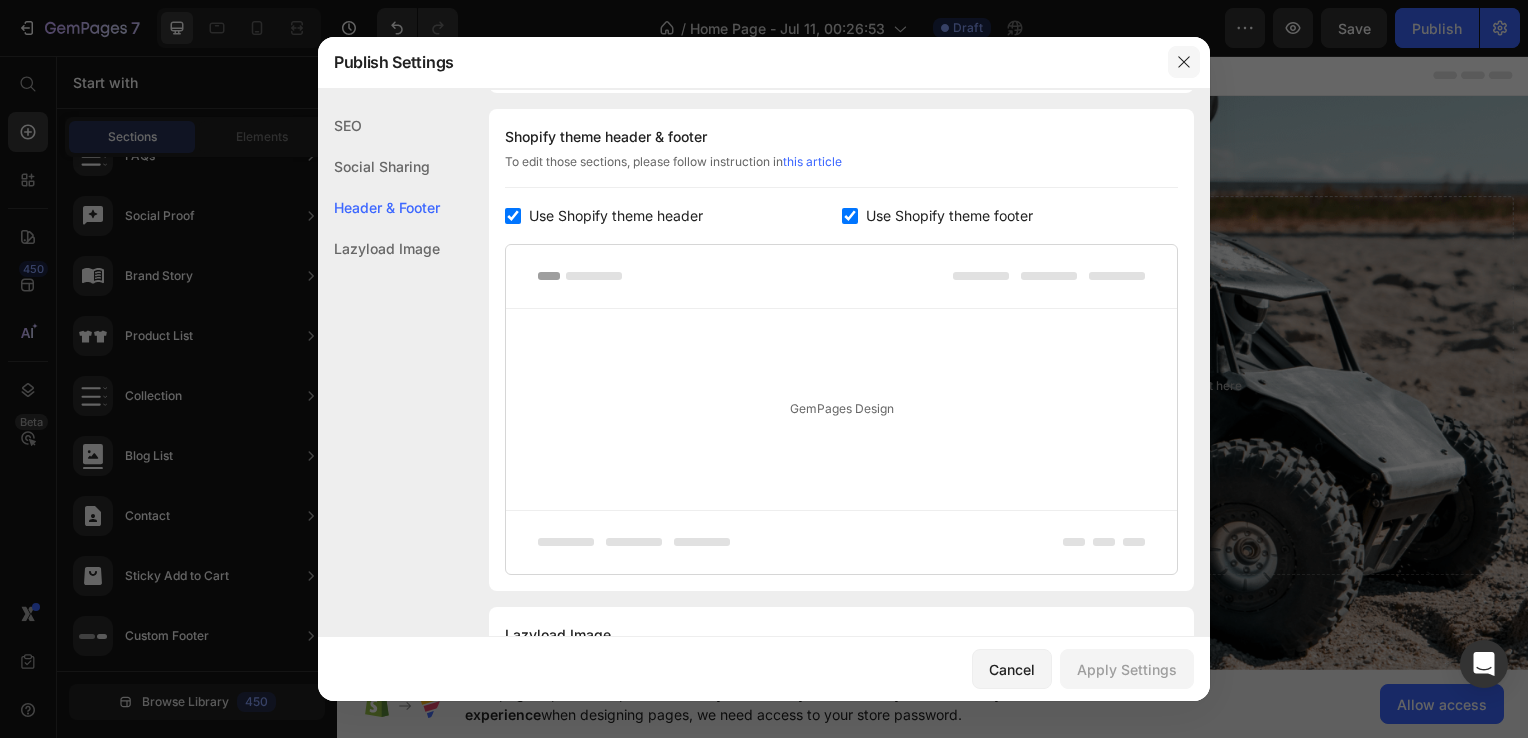 click at bounding box center [1184, 62] 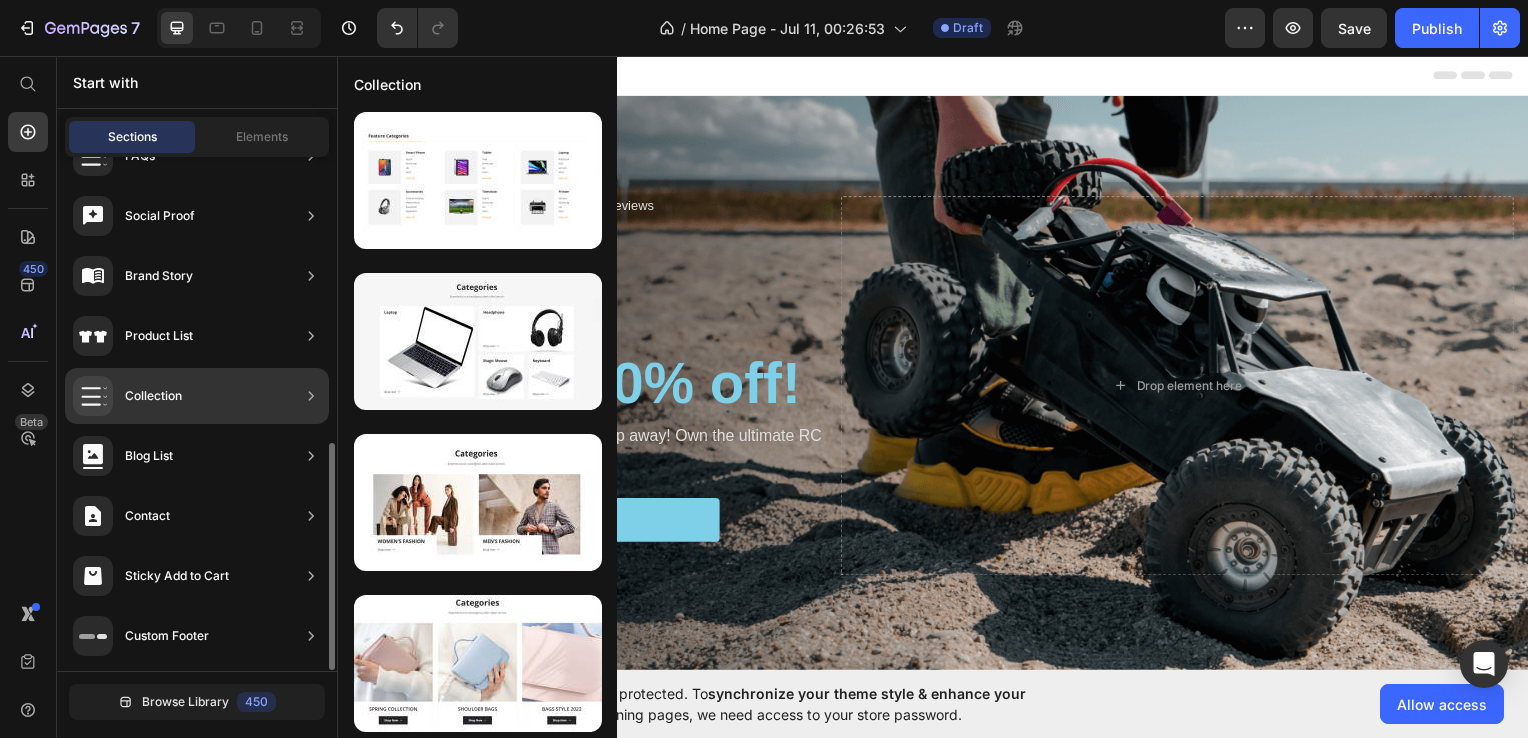 scroll, scrollTop: 0, scrollLeft: 0, axis: both 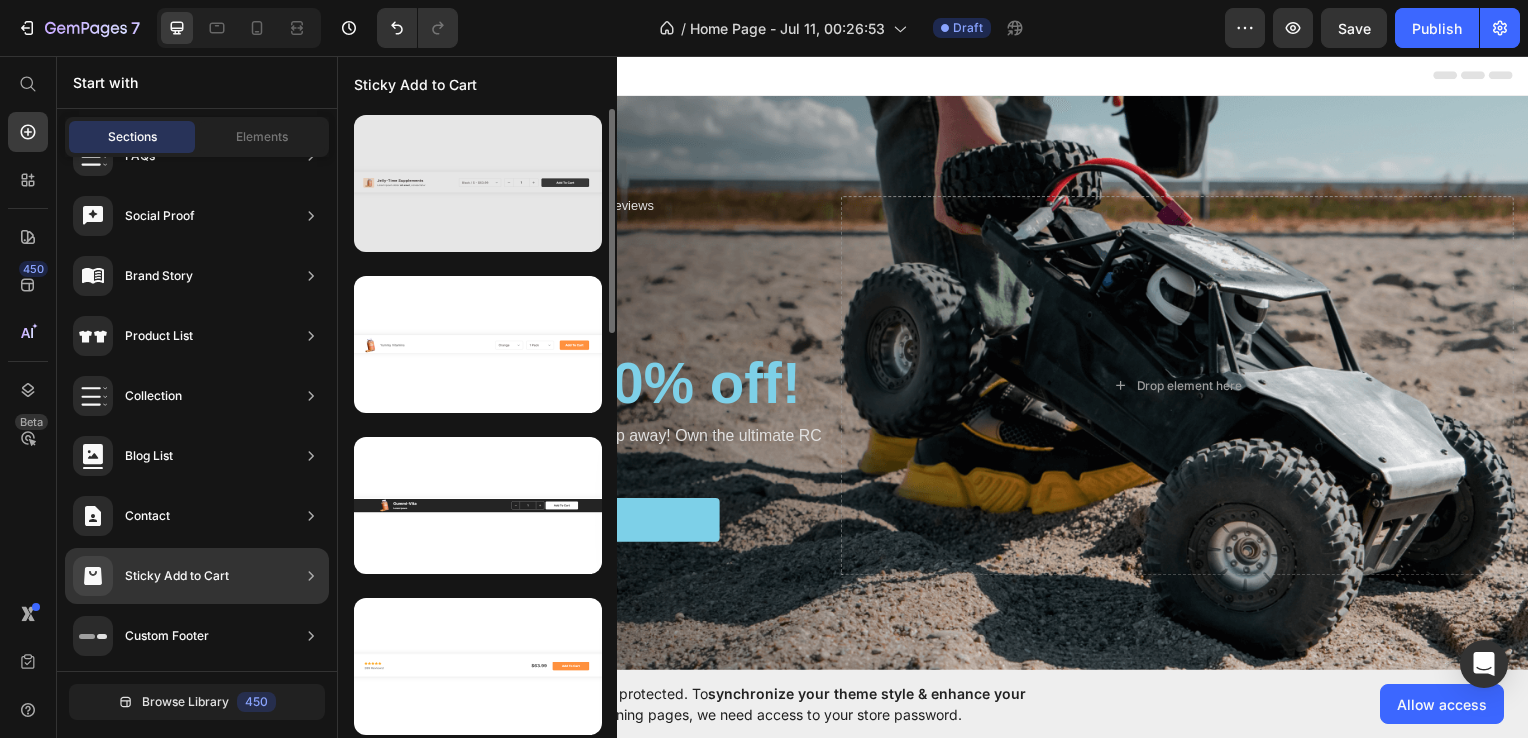 click at bounding box center [478, 183] 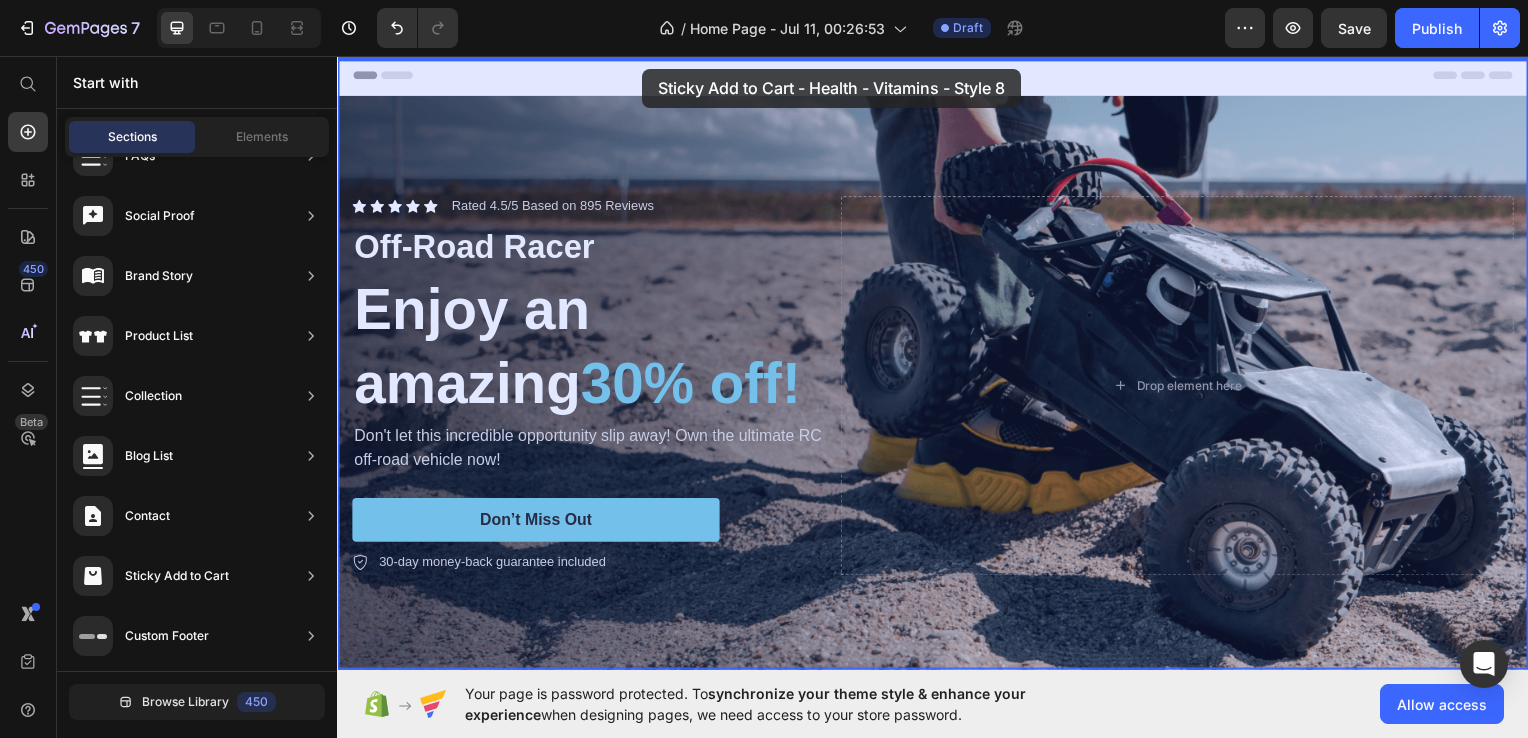 drag, startPoint x: 760, startPoint y: 279, endPoint x: 647, endPoint y: 64, distance: 242.88681 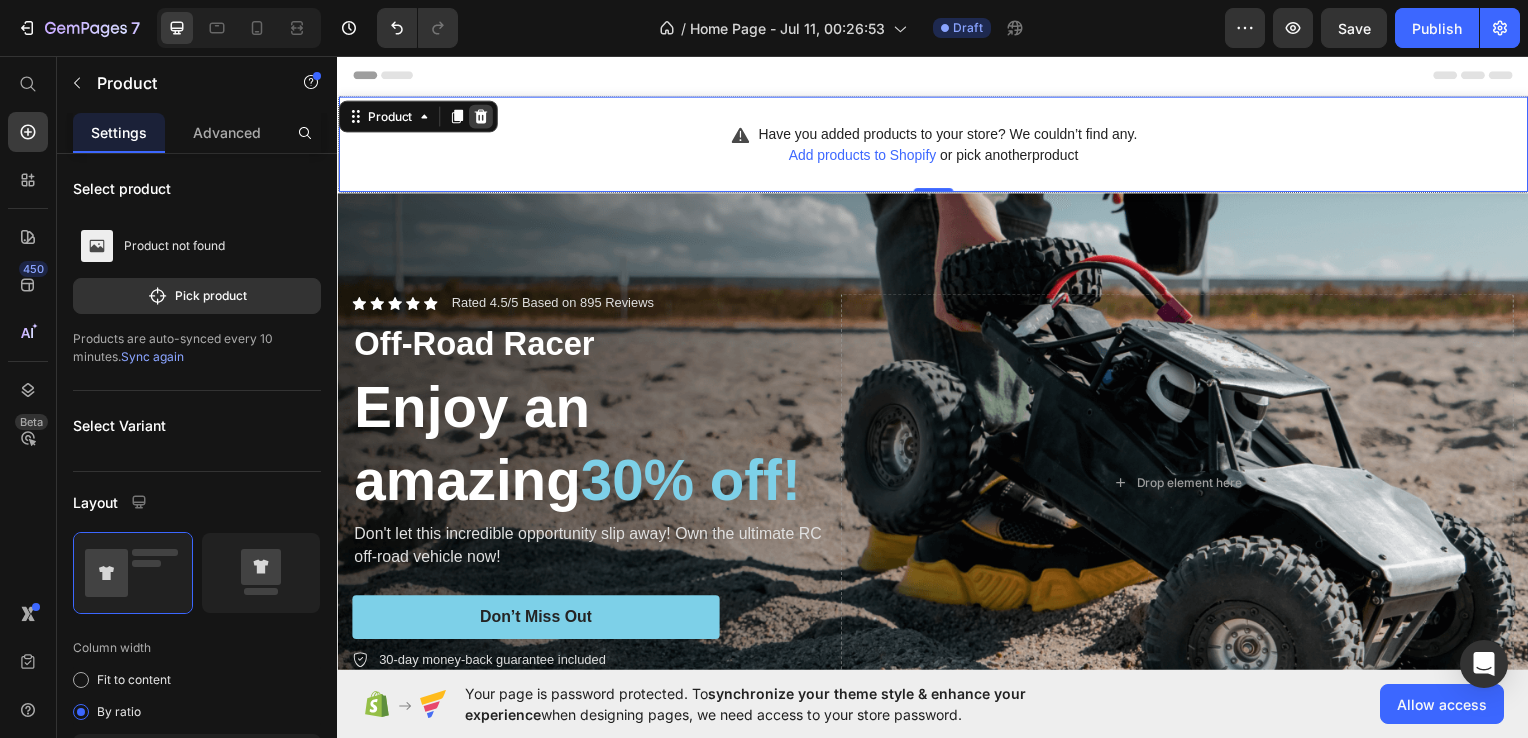 click 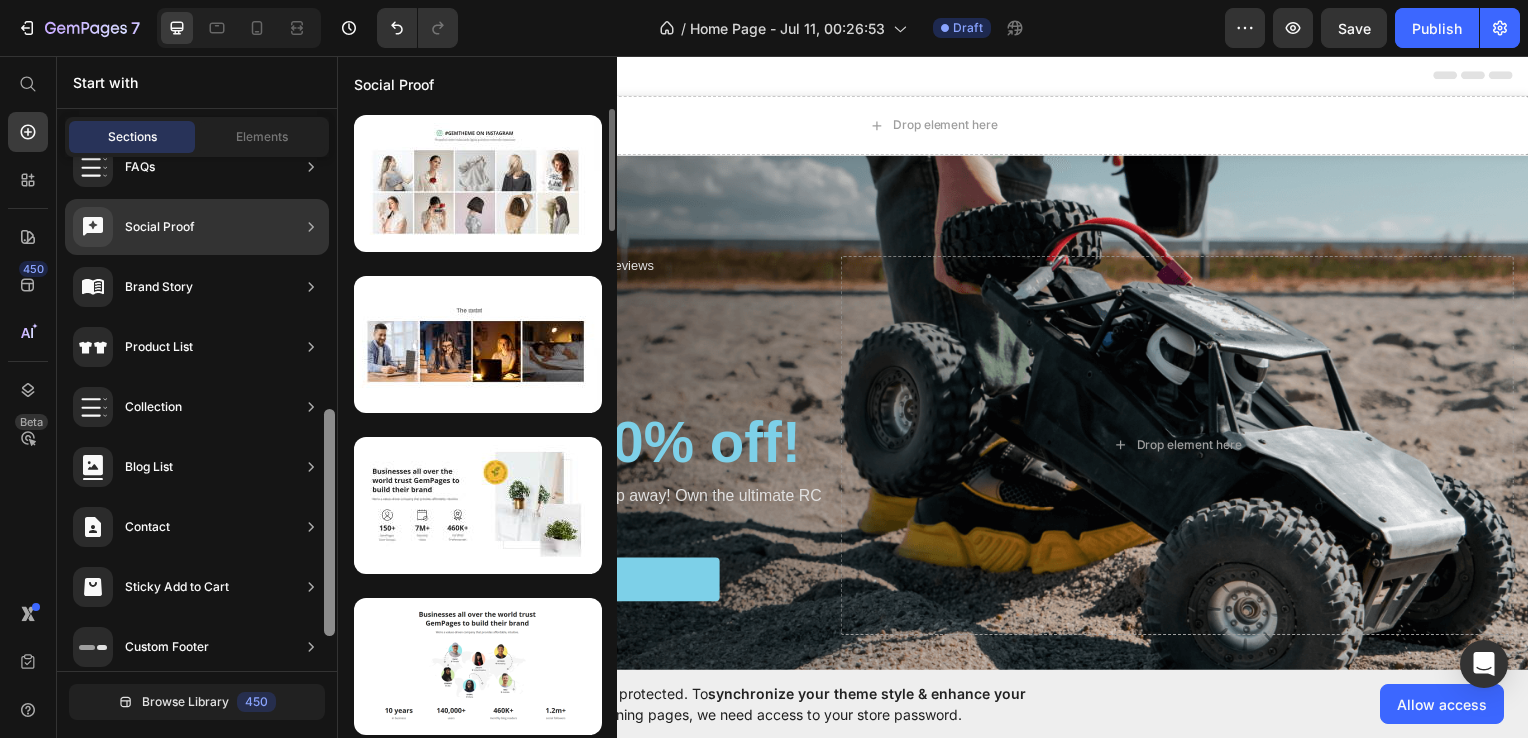 scroll, scrollTop: 645, scrollLeft: 0, axis: vertical 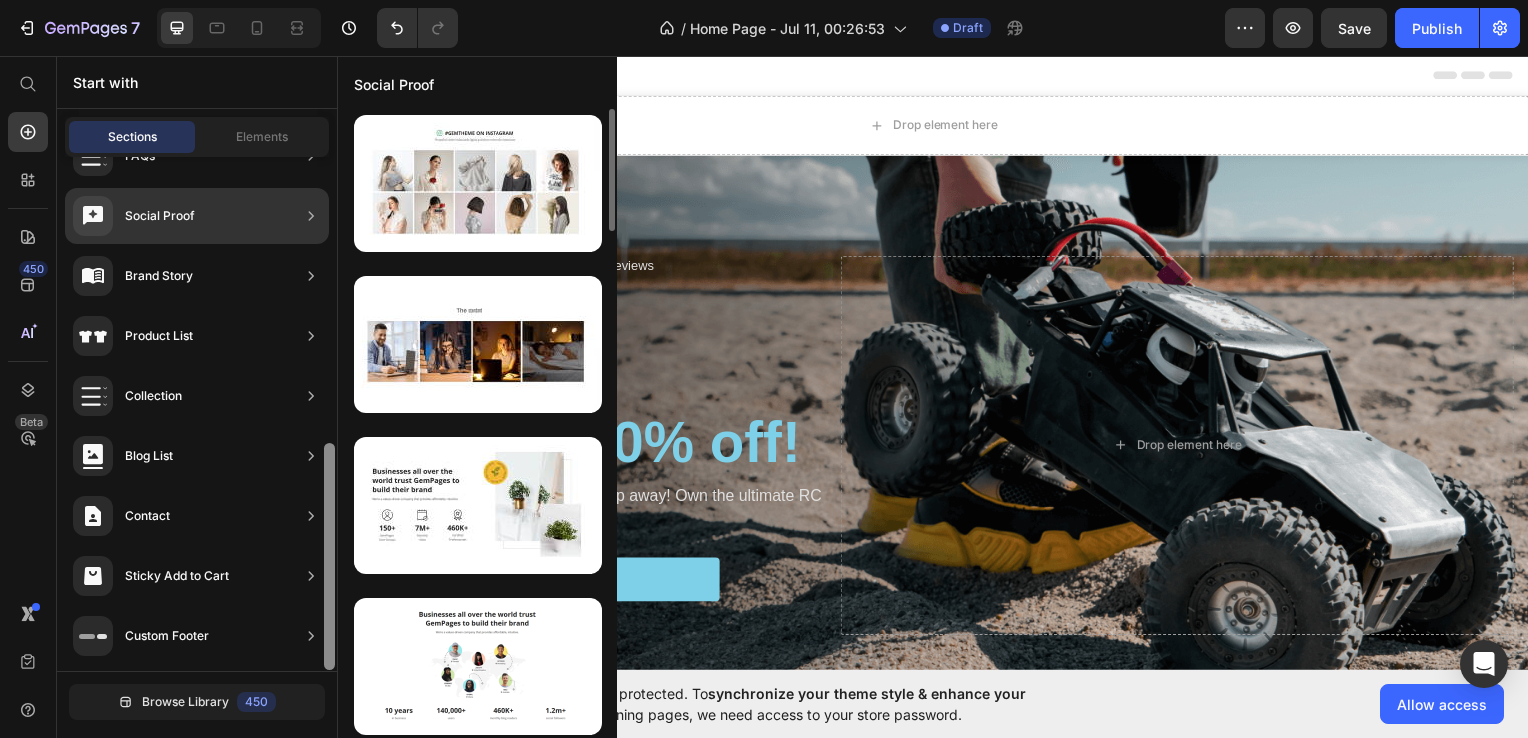drag, startPoint x: 329, startPoint y: 490, endPoint x: 345, endPoint y: 497, distance: 17.464249 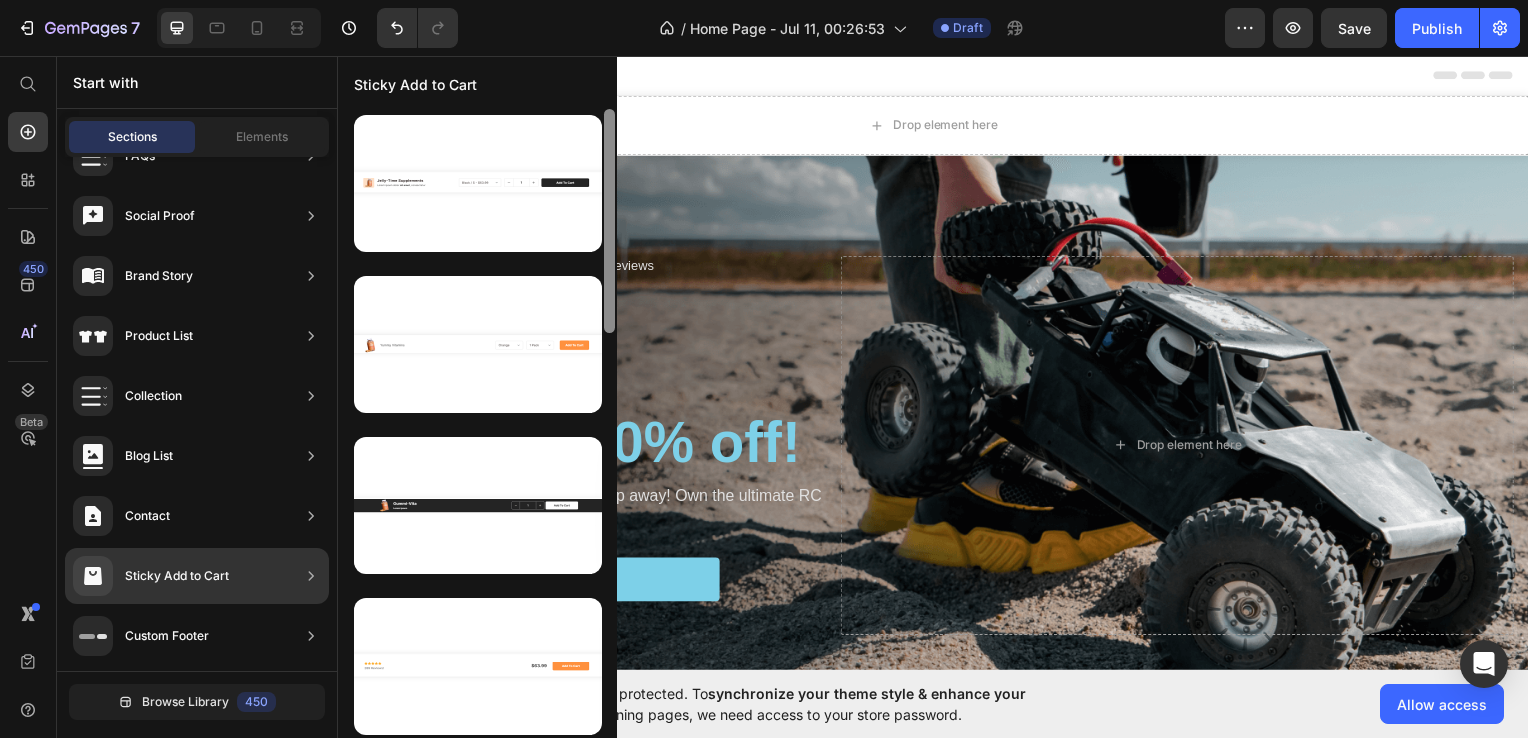 drag, startPoint x: 608, startPoint y: 301, endPoint x: 607, endPoint y: 280, distance: 21.023796 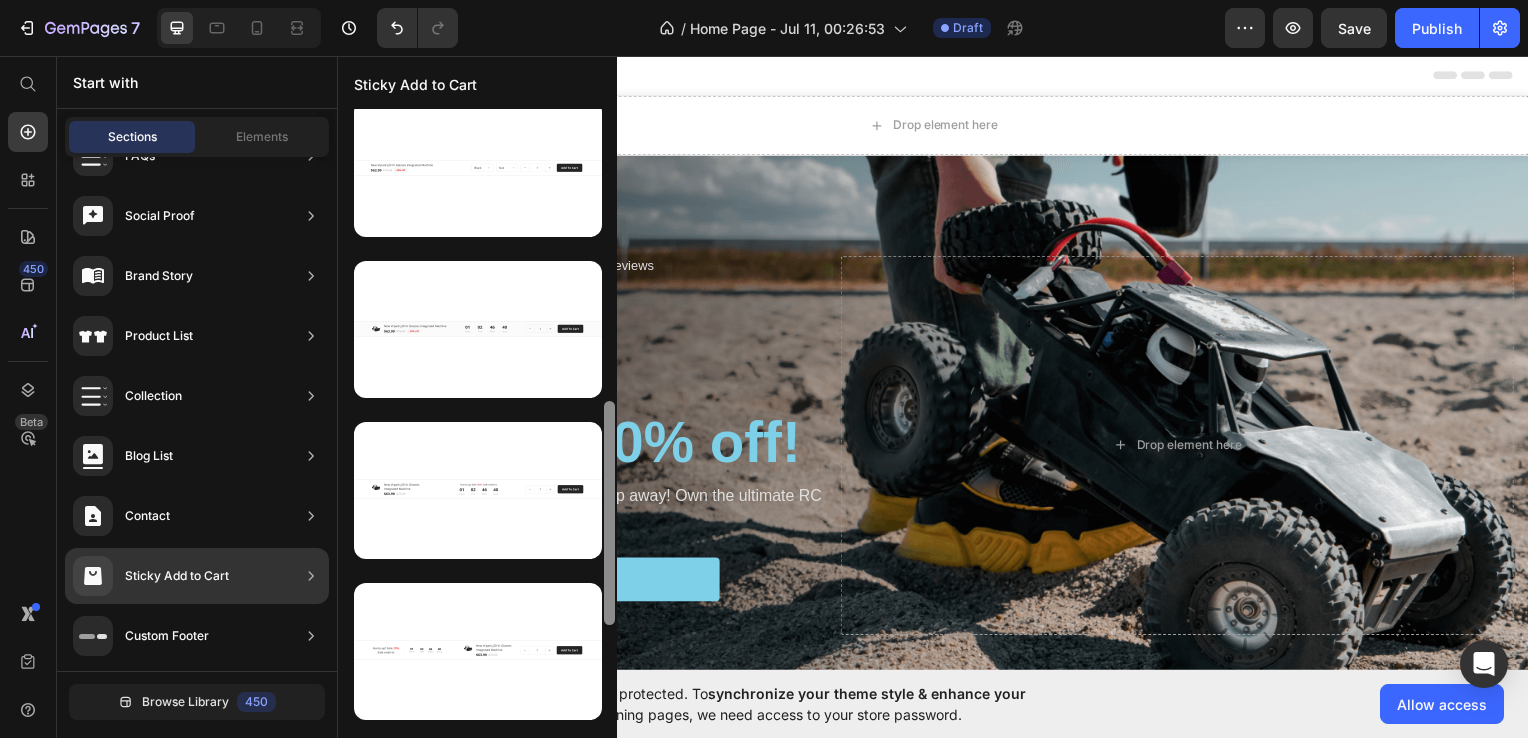 scroll, scrollTop: 825, scrollLeft: 0, axis: vertical 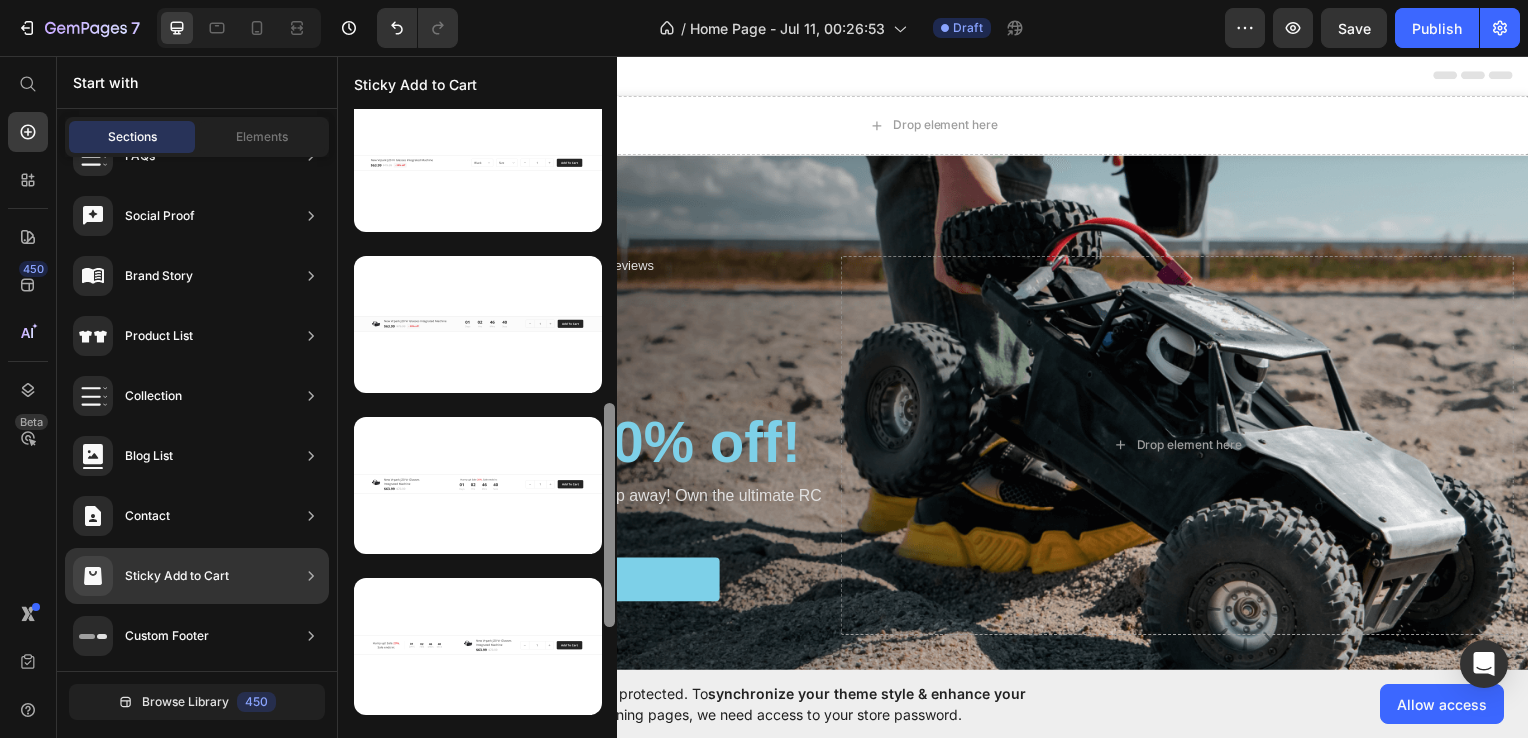 drag, startPoint x: 607, startPoint y: 280, endPoint x: 612, endPoint y: 575, distance: 295.04236 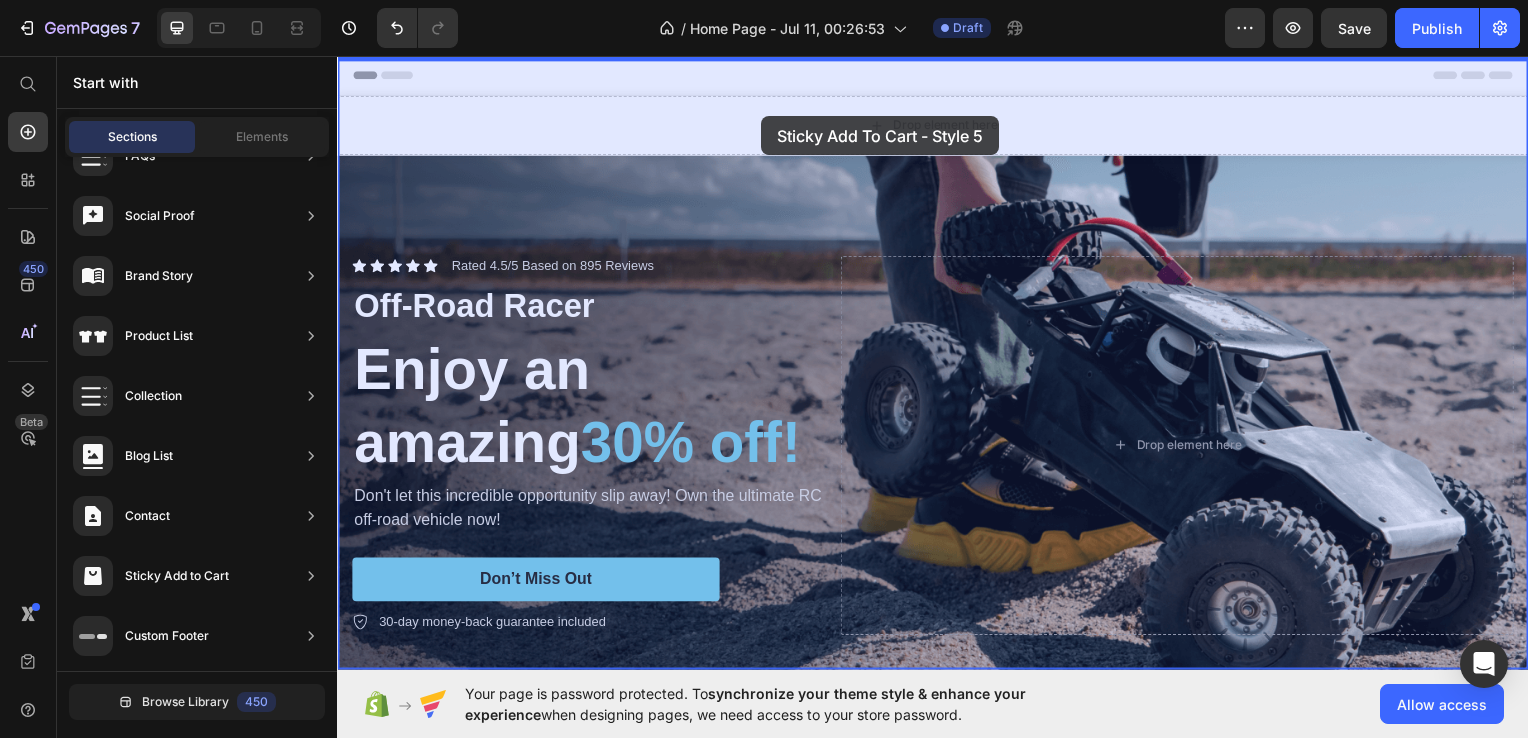 drag, startPoint x: 826, startPoint y: 570, endPoint x: 764, endPoint y: 116, distance: 458.21393 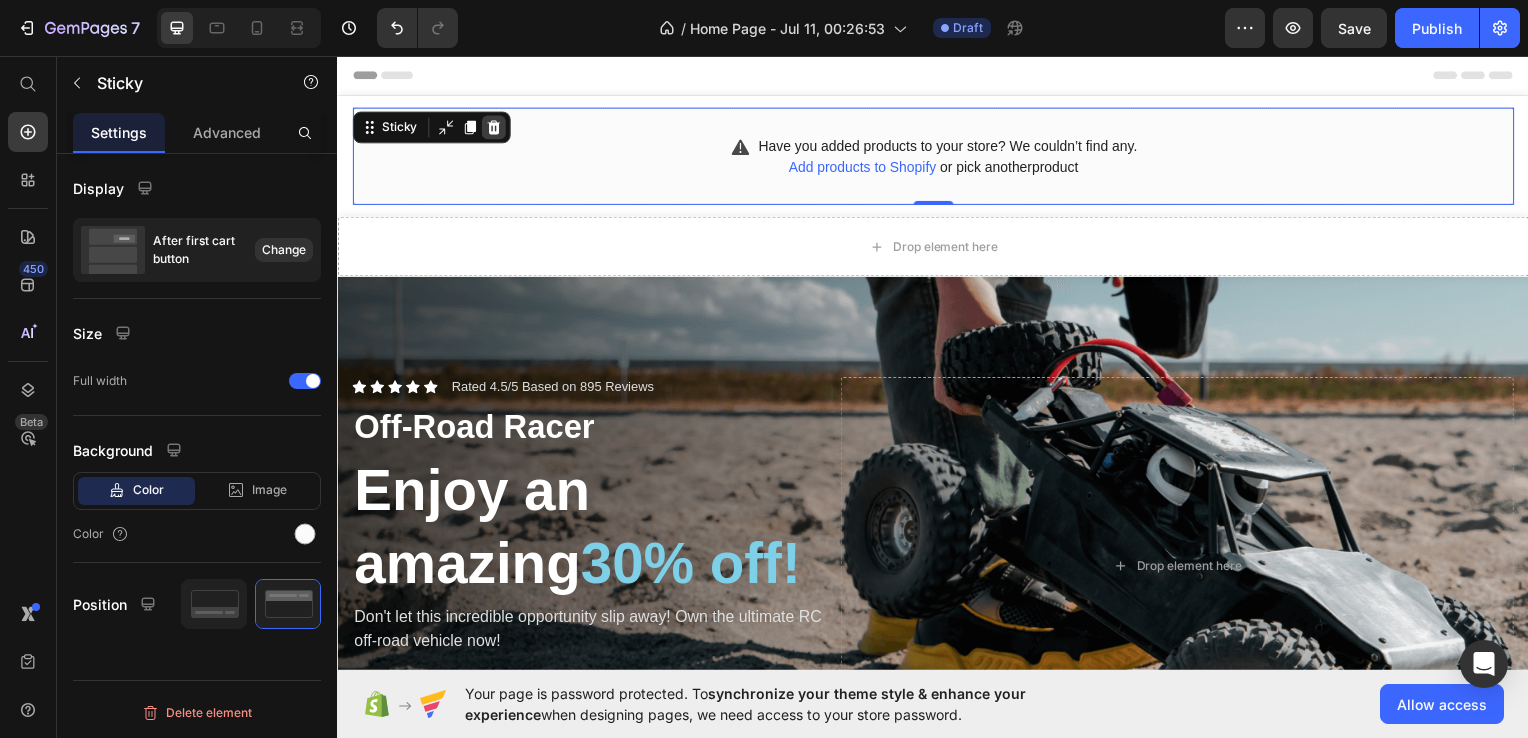 click at bounding box center (494, 128) 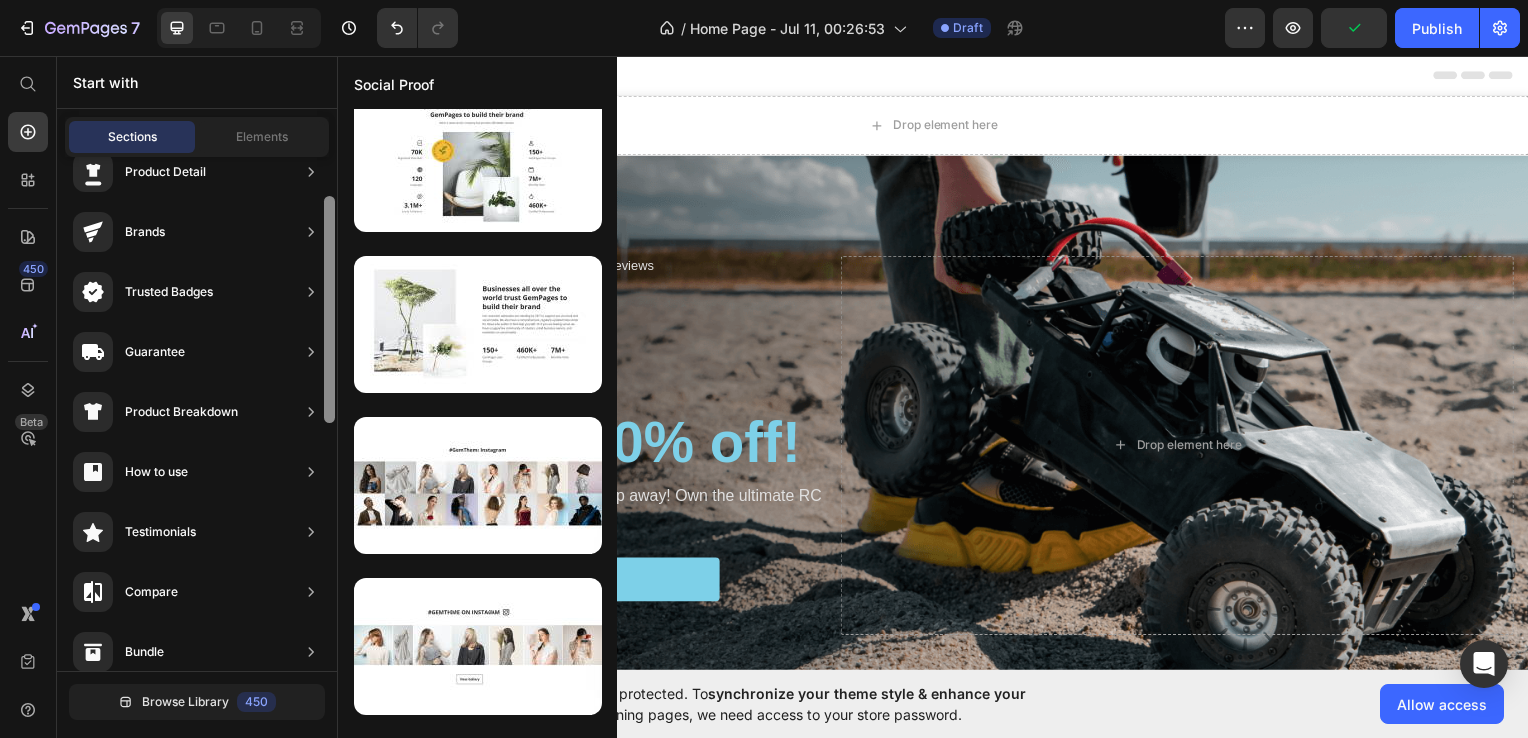 scroll, scrollTop: 0, scrollLeft: 0, axis: both 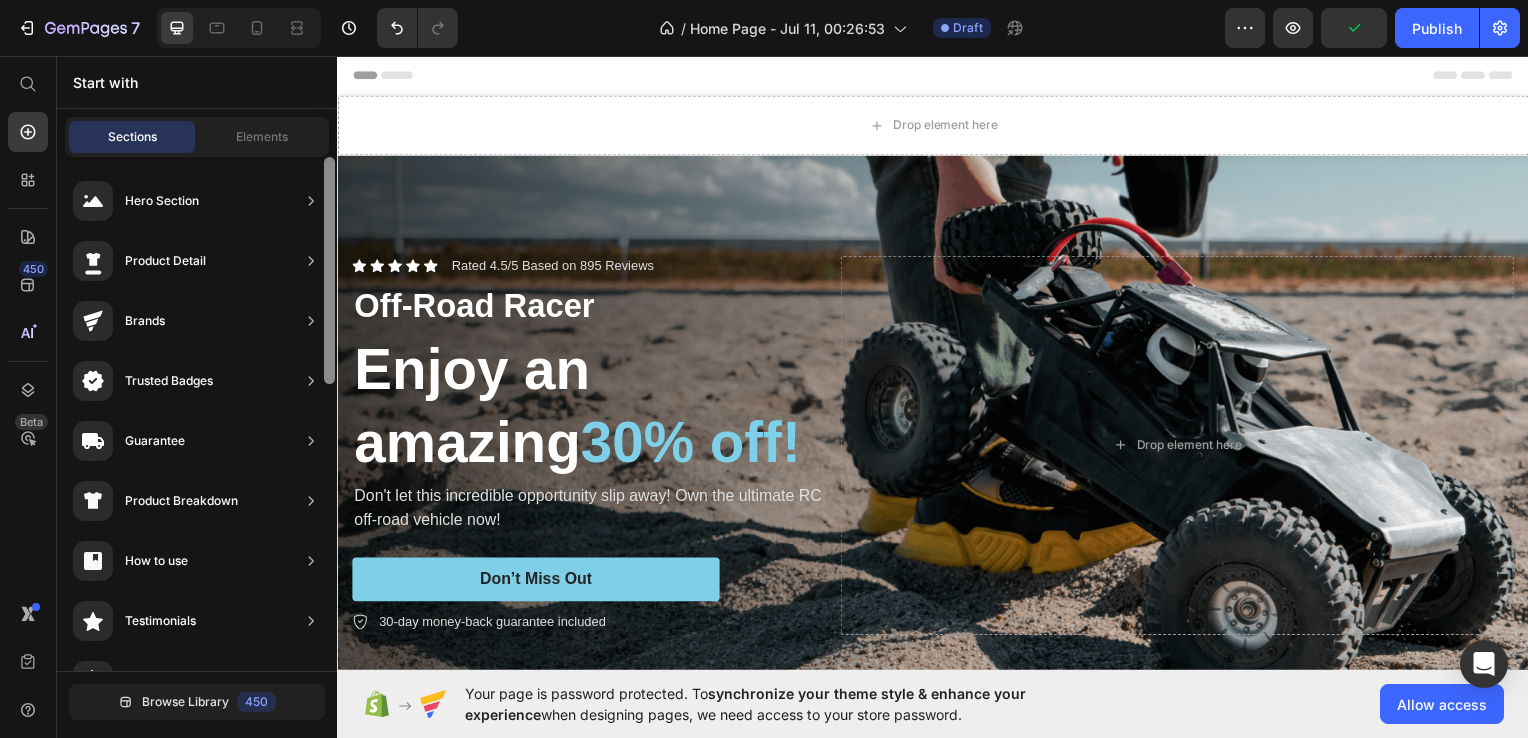 drag, startPoint x: 664, startPoint y: 565, endPoint x: 339, endPoint y: 62, distance: 598.8606 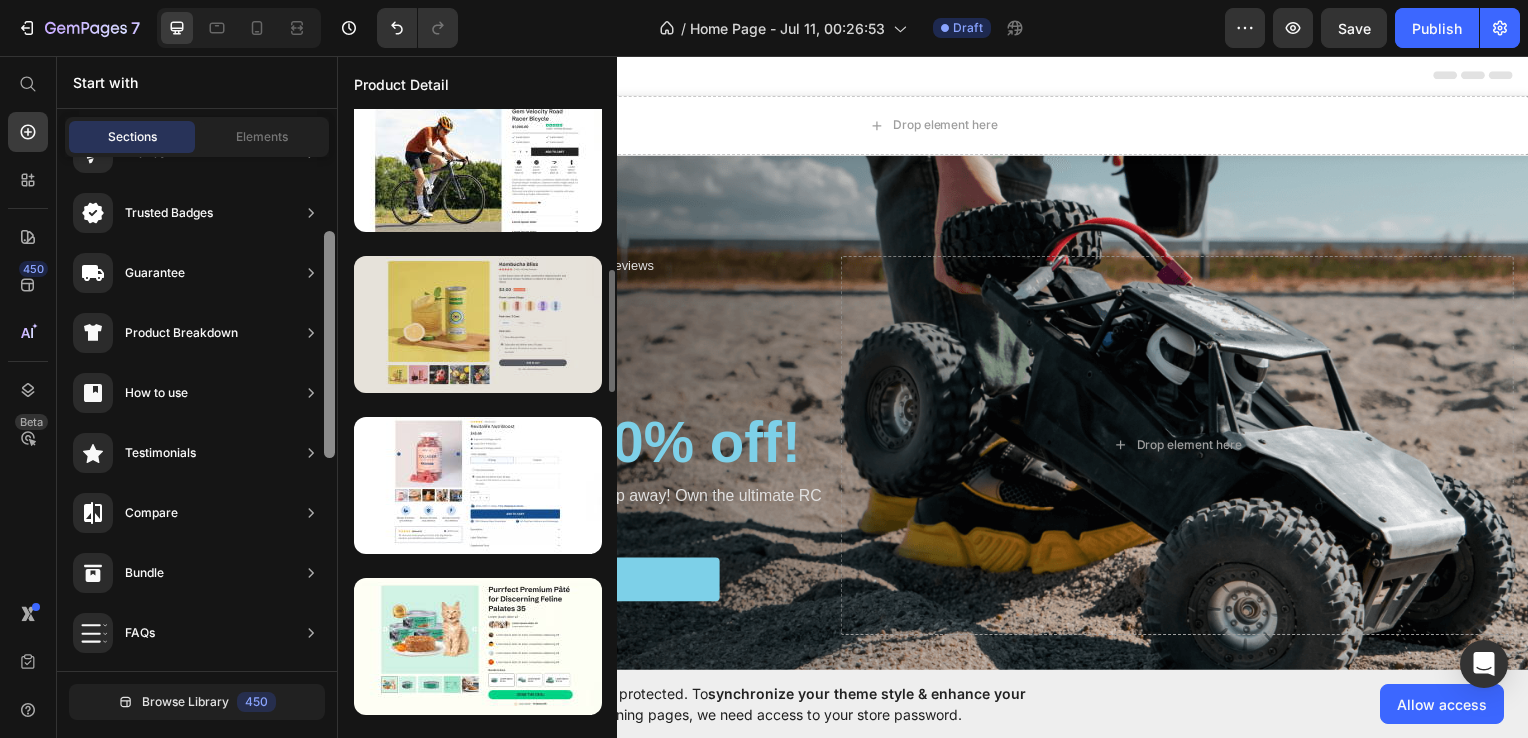 scroll, scrollTop: 177, scrollLeft: 0, axis: vertical 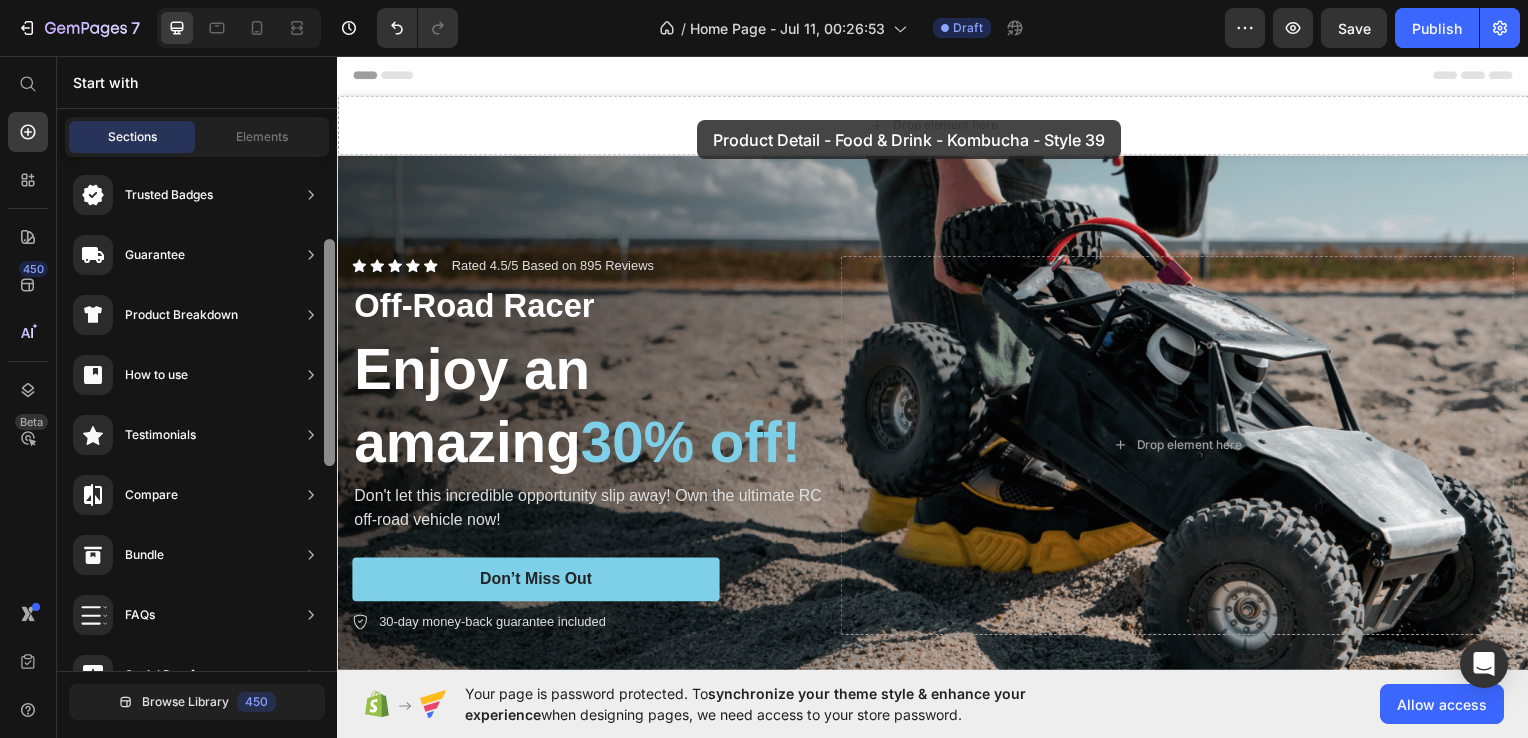 drag, startPoint x: 768, startPoint y: 357, endPoint x: 700, endPoint y: 120, distance: 246.56236 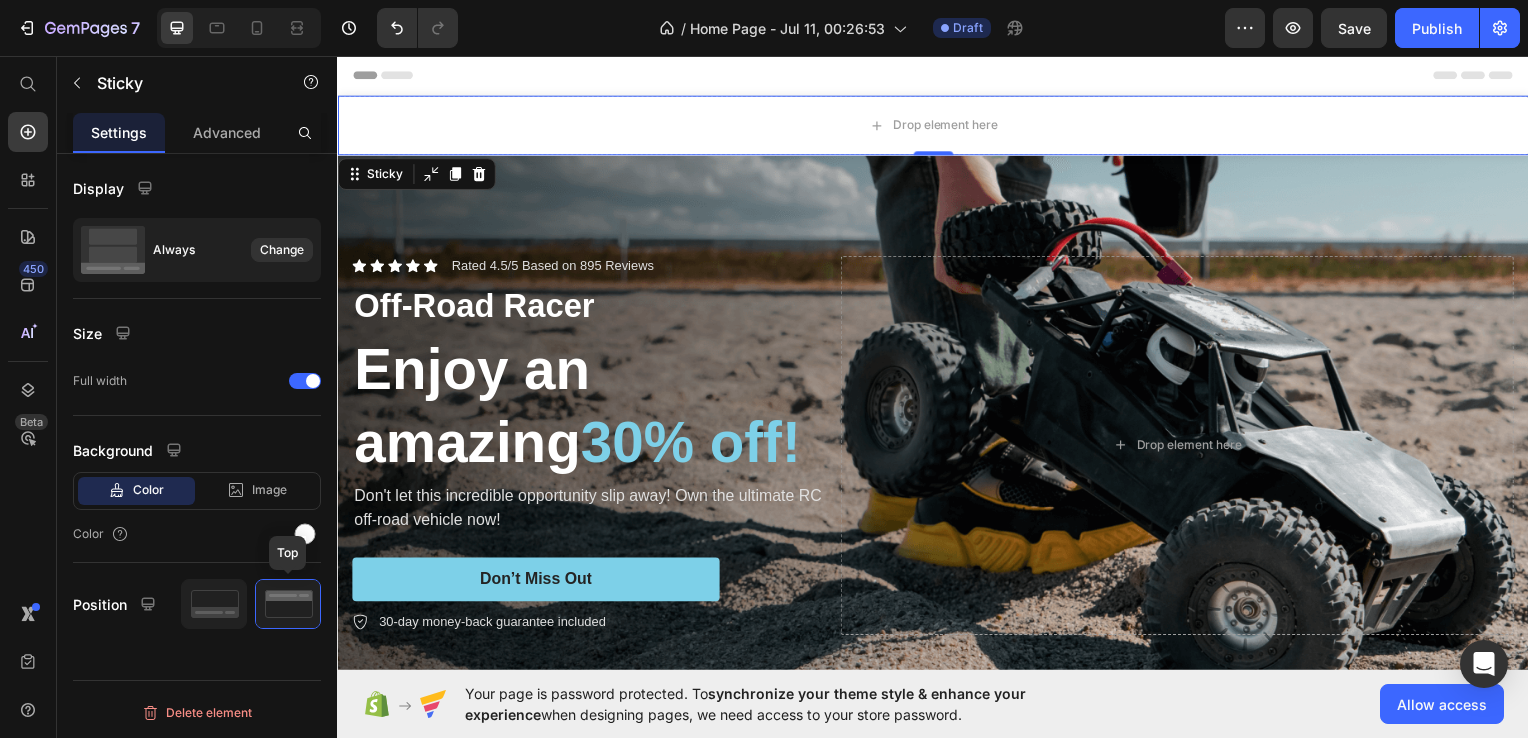 click 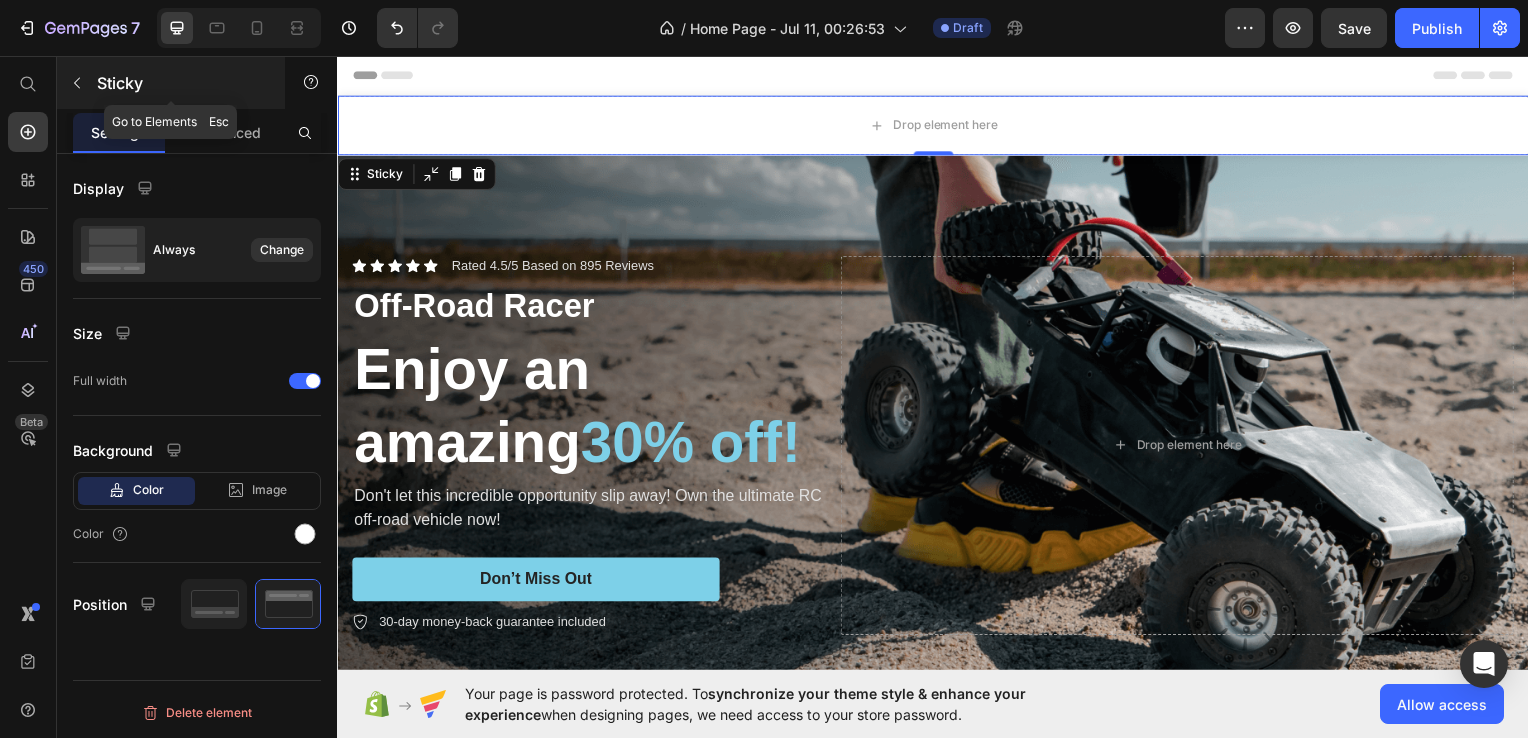 click at bounding box center [77, 83] 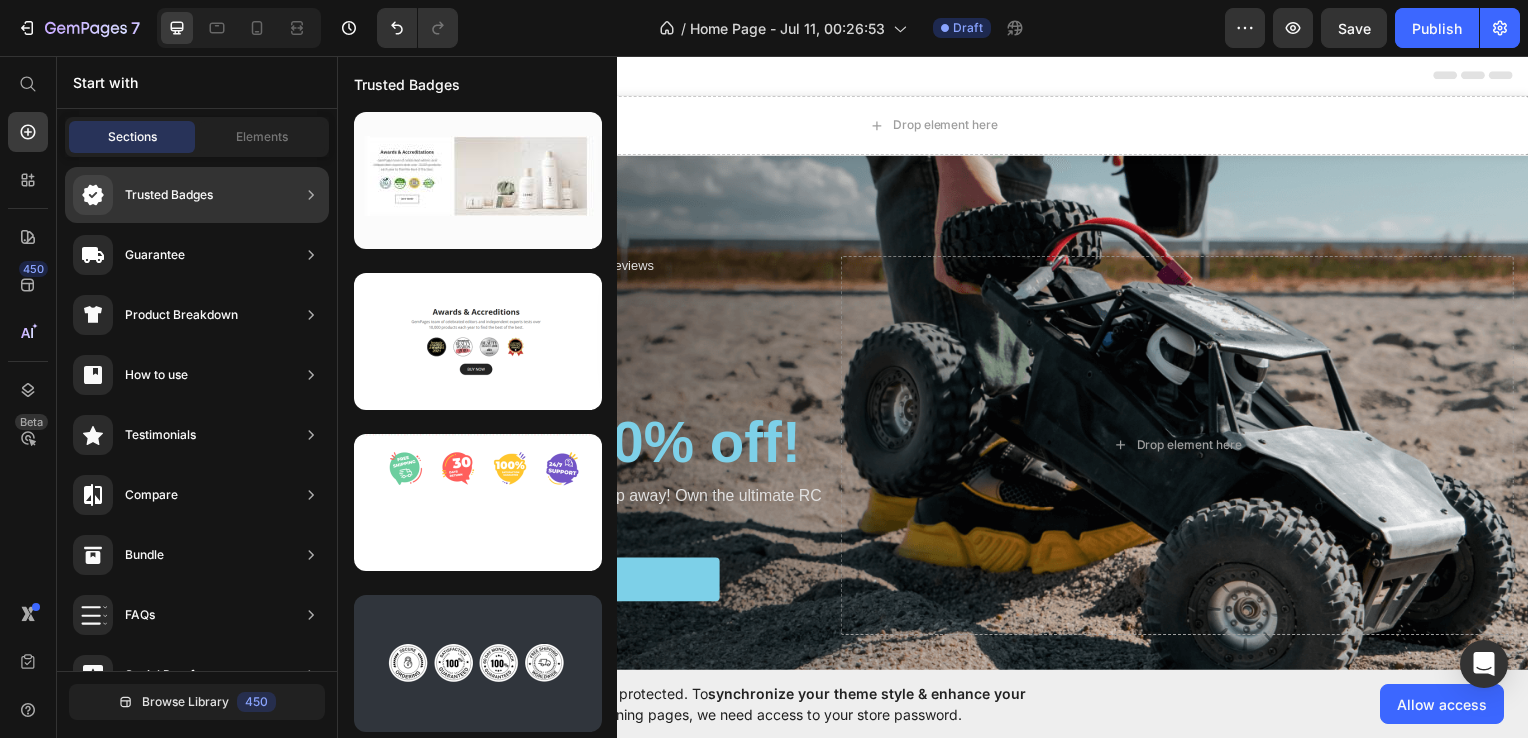 scroll, scrollTop: 3, scrollLeft: 0, axis: vertical 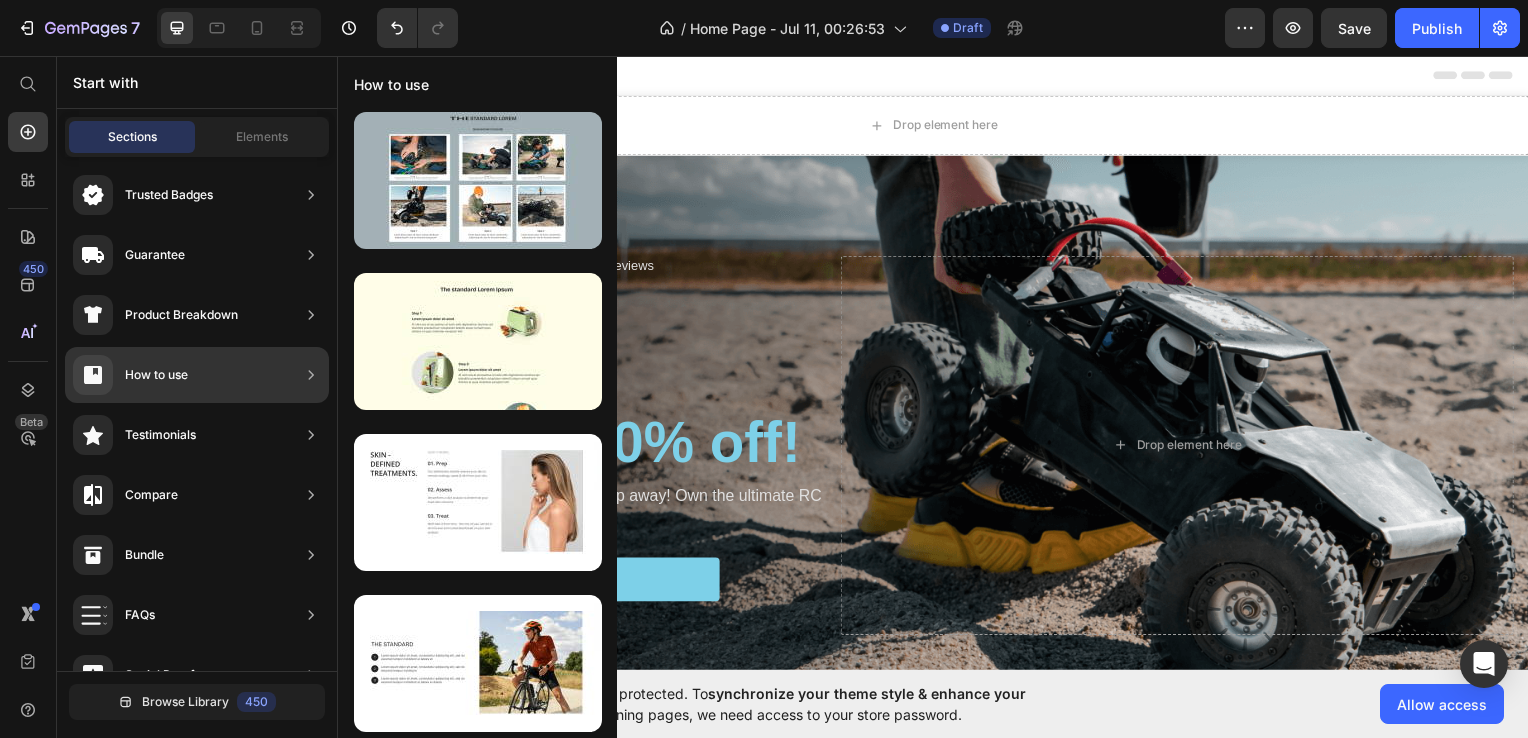 click on "Hero Section Product Detail Brands Trusted Badges Guarantee Product Breakdown How to use Testimonials Compare Bundle FAQs Social Proof Brand Story Product List Collection Blog List Contact Sticky Add to Cart Custom Footer" at bounding box center [197, 551] 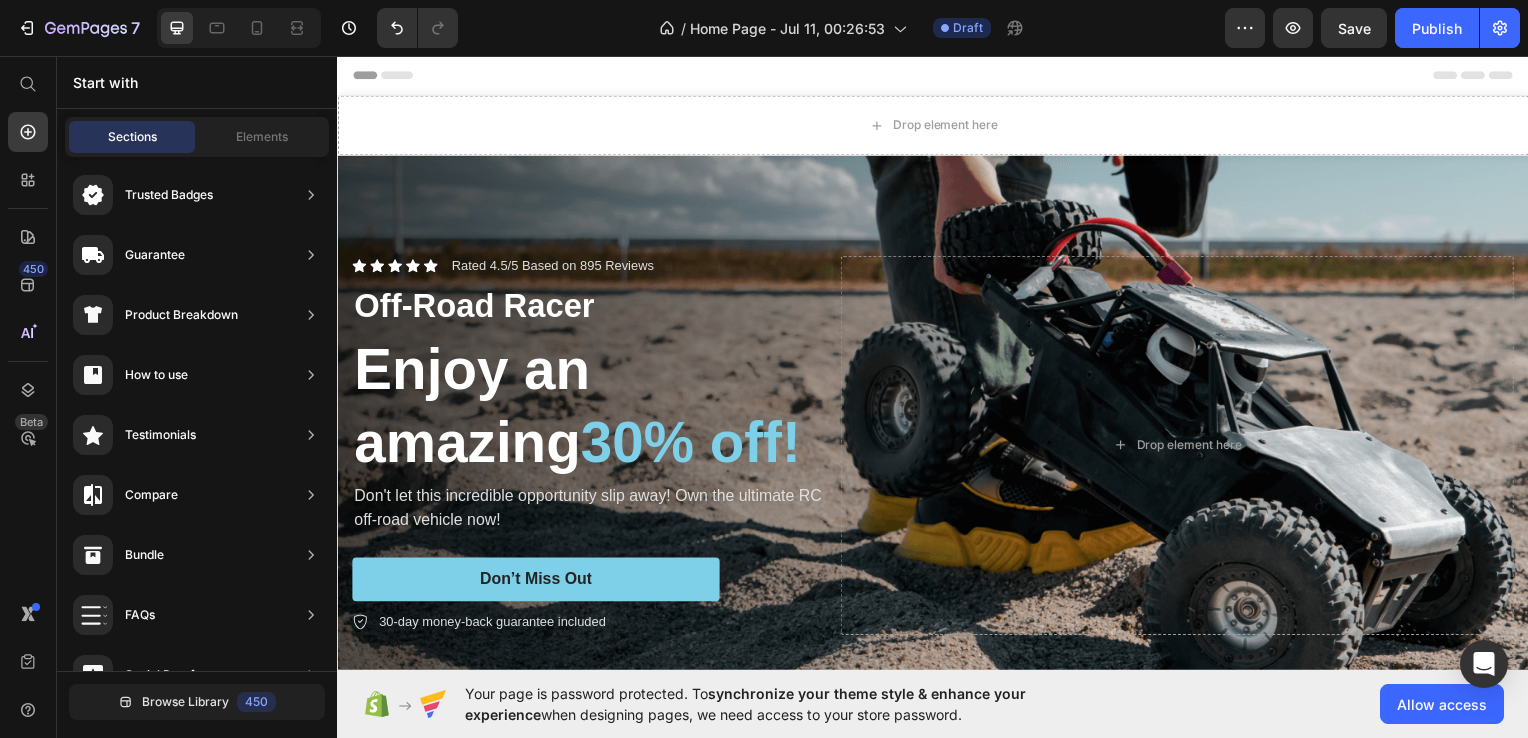 click on "Header" at bounding box center (394, 75) 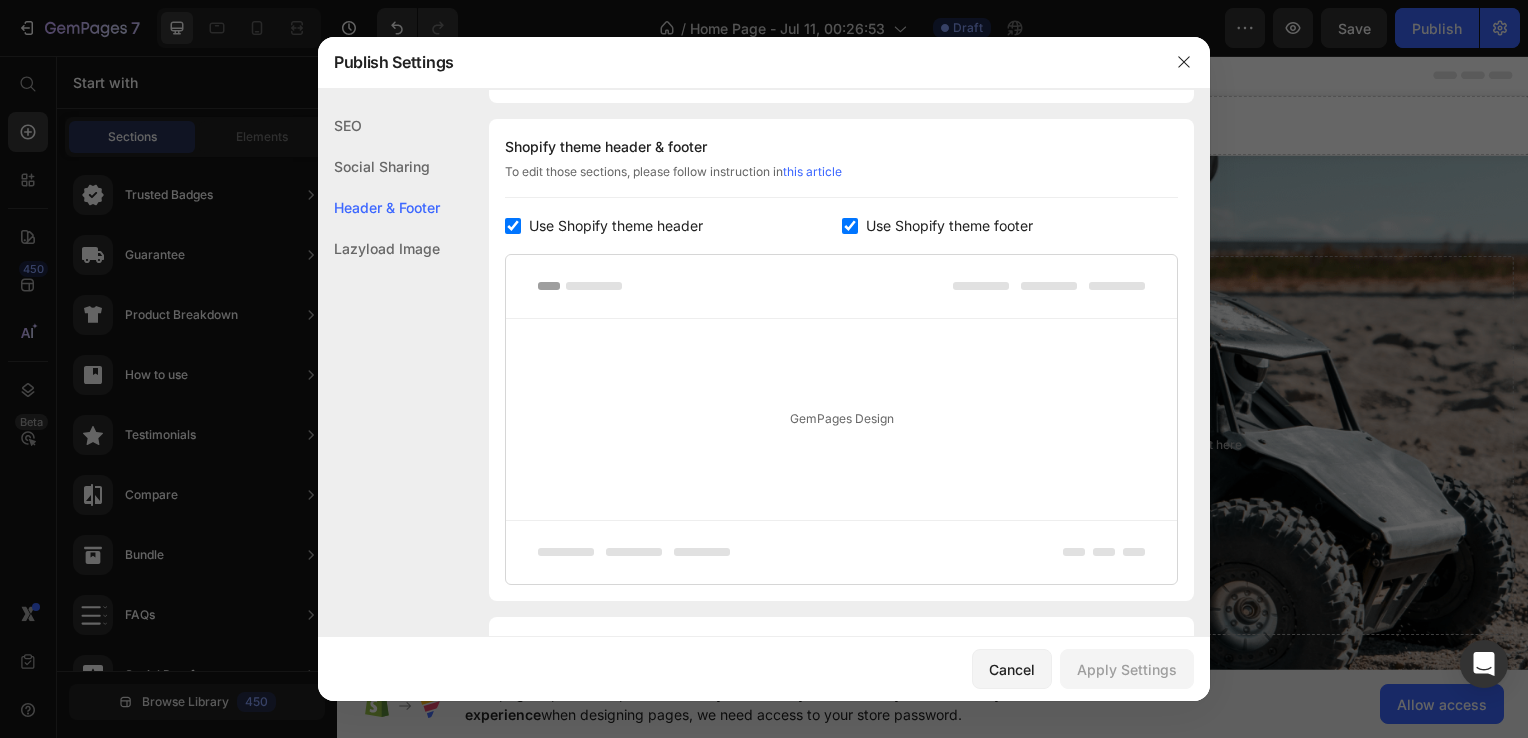 scroll, scrollTop: 270, scrollLeft: 0, axis: vertical 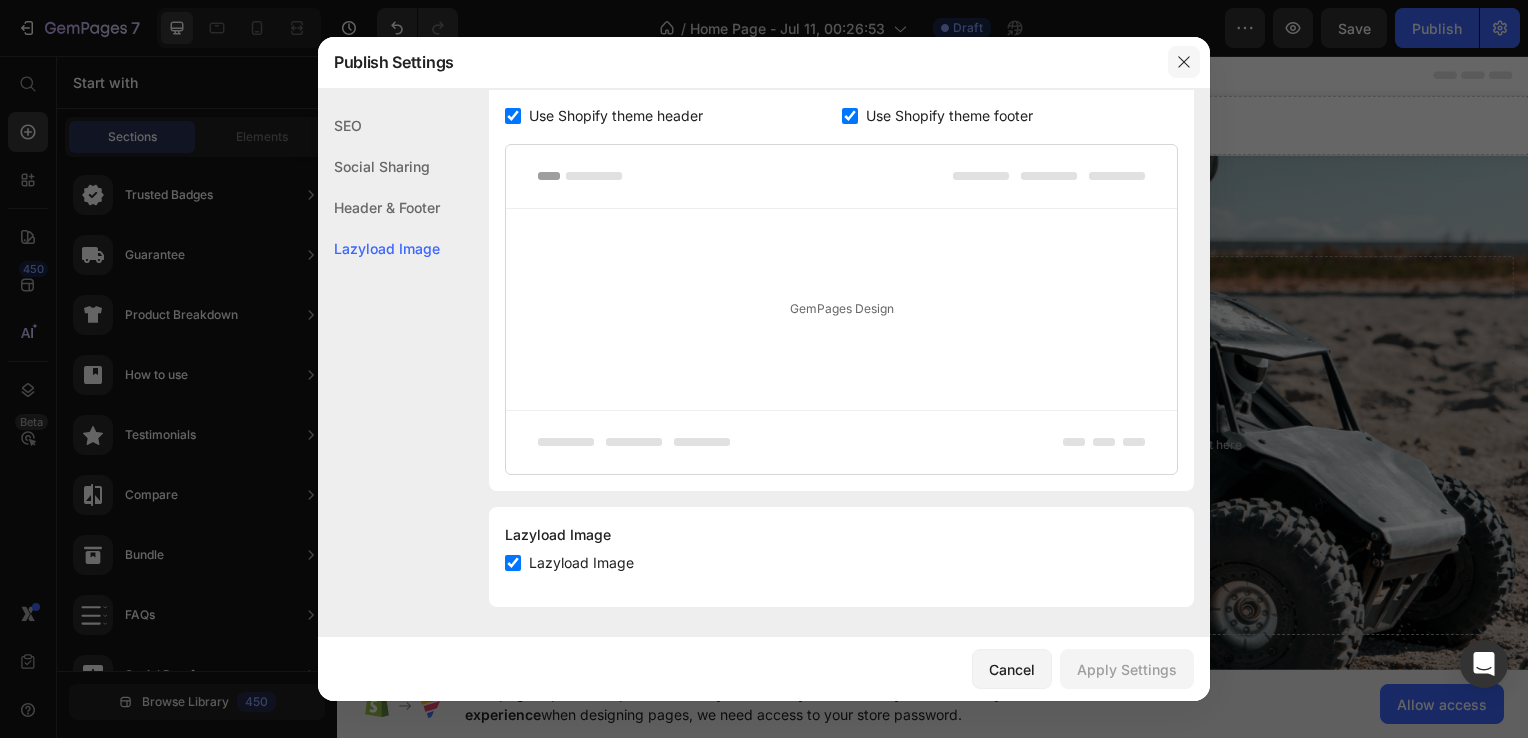click 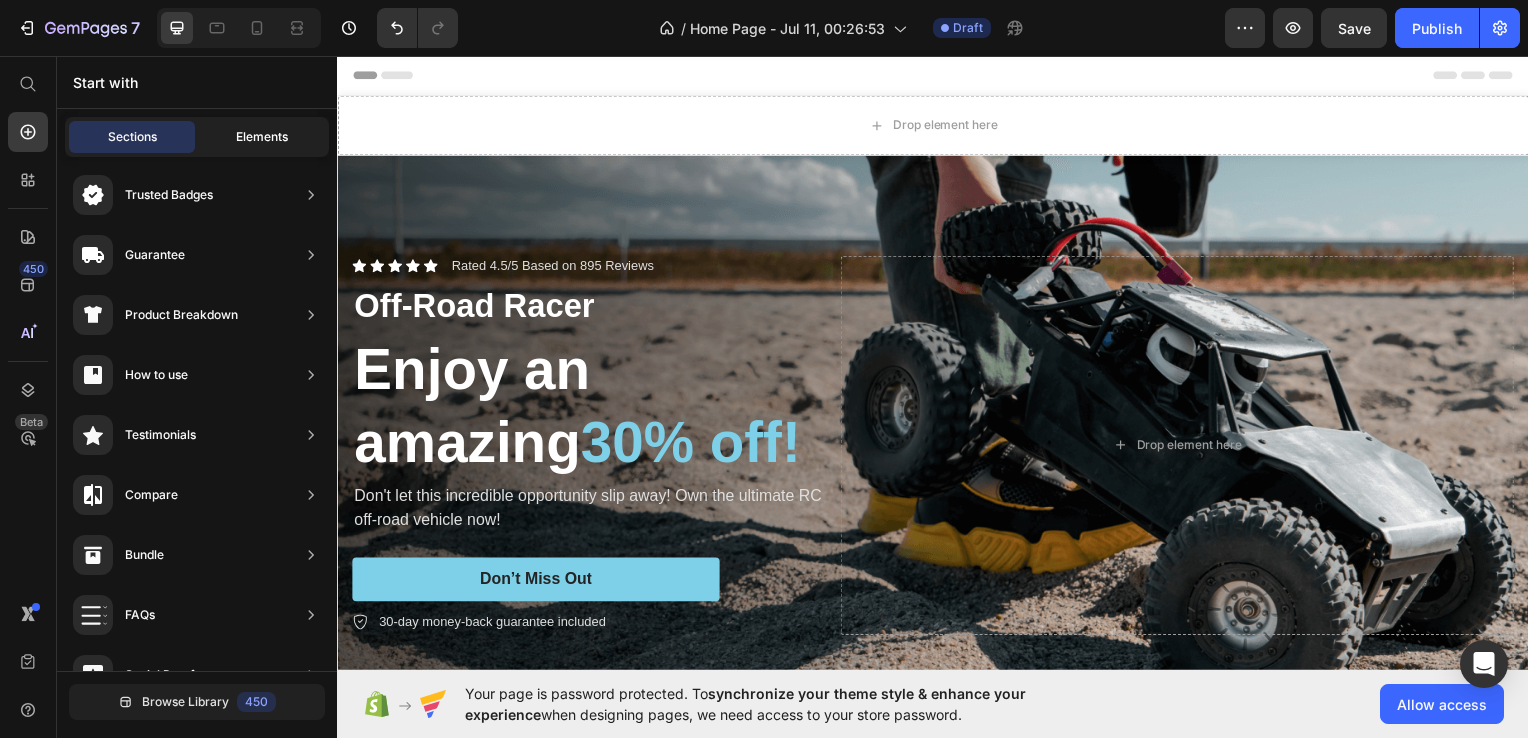 click on "Elements" at bounding box center [262, 137] 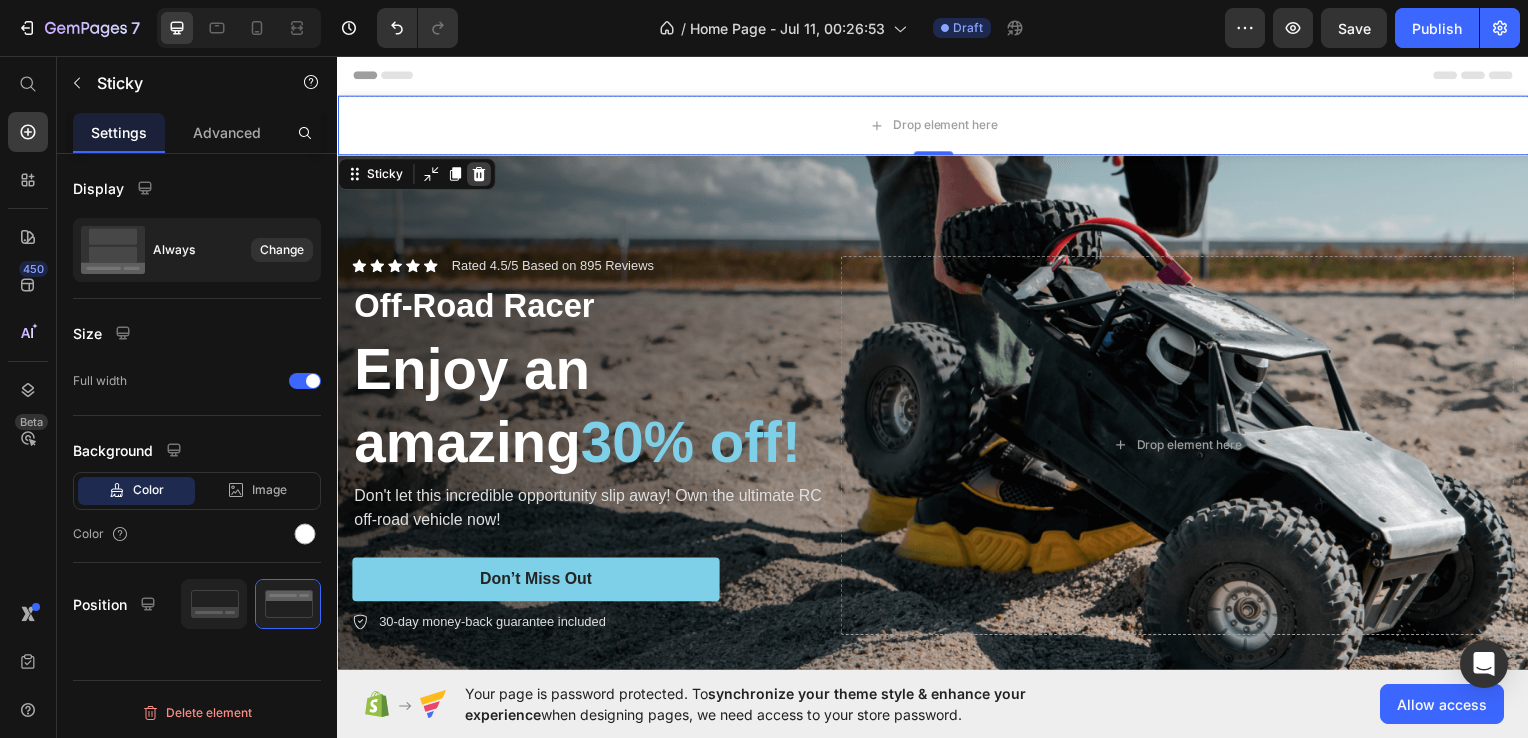 click 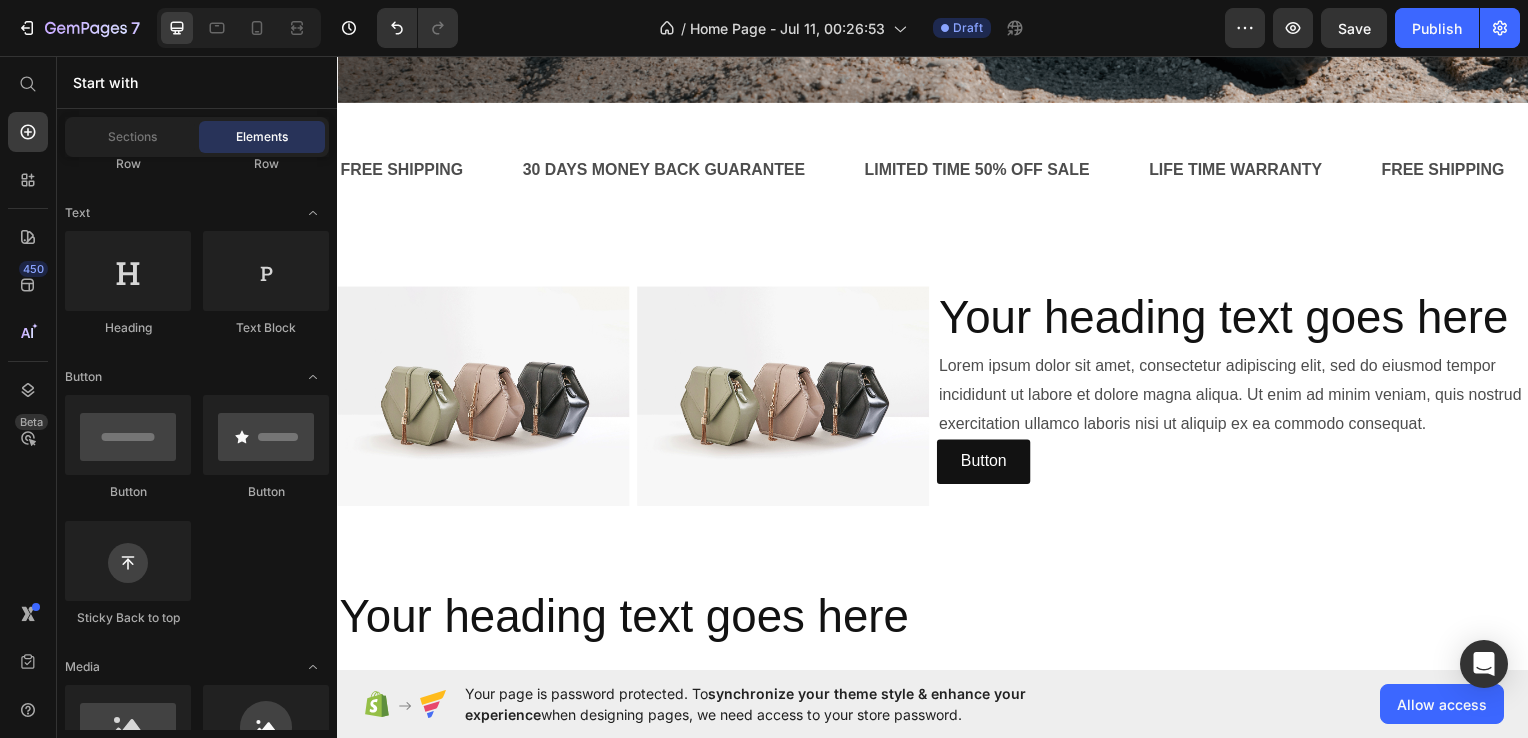 scroll, scrollTop: 0, scrollLeft: 0, axis: both 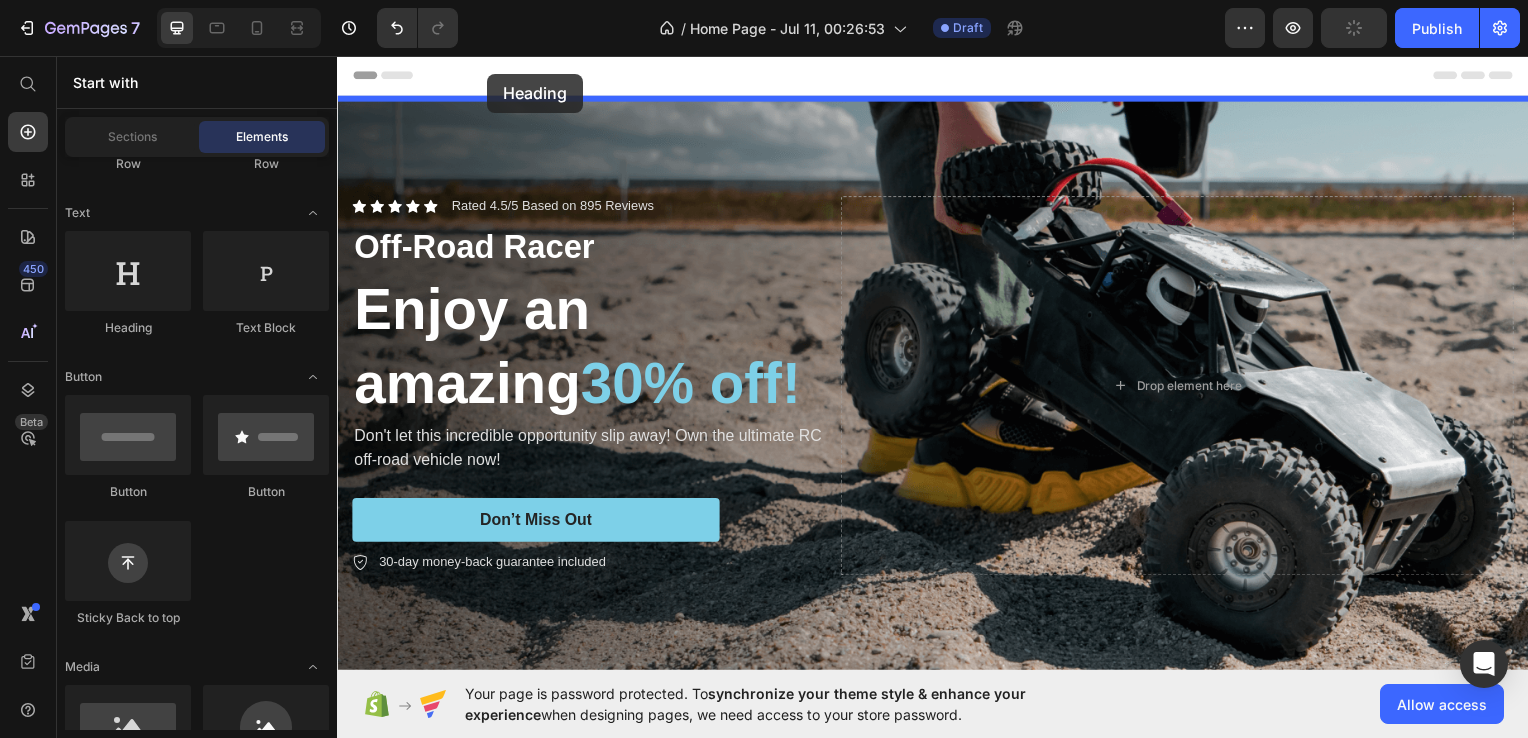 drag, startPoint x: 436, startPoint y: 322, endPoint x: 489, endPoint y: 74, distance: 253.60008 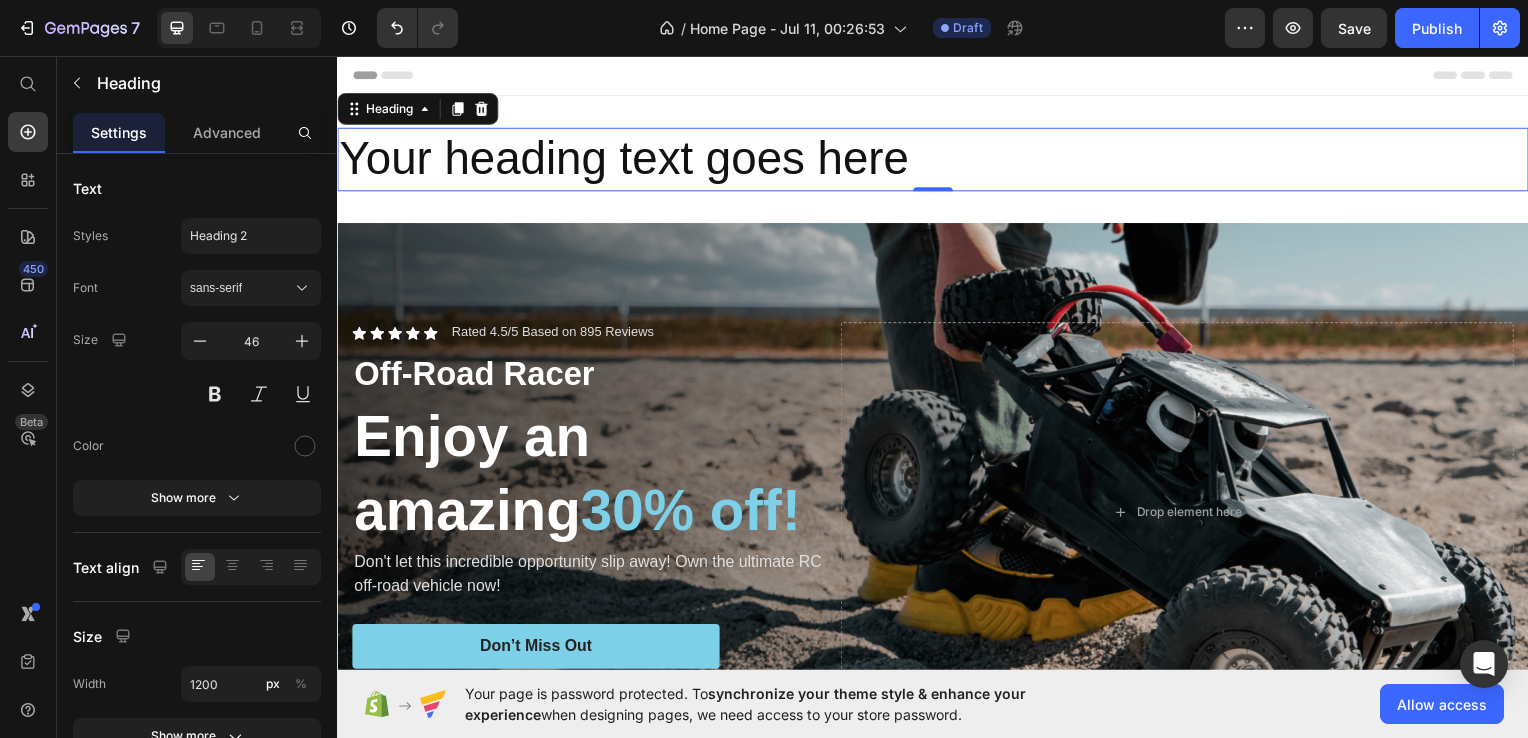 click on "Your heading text goes here" at bounding box center (937, 160) 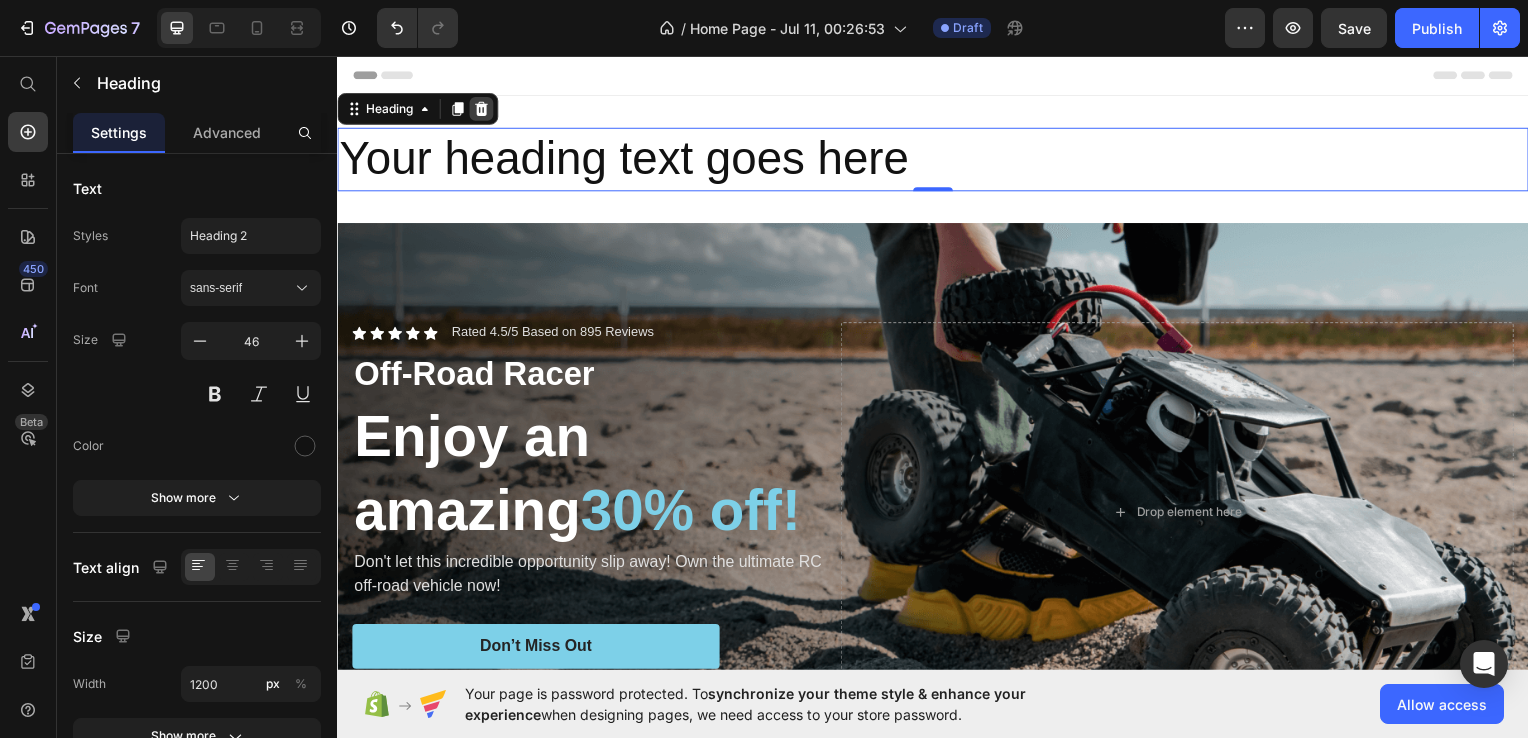 click at bounding box center [482, 109] 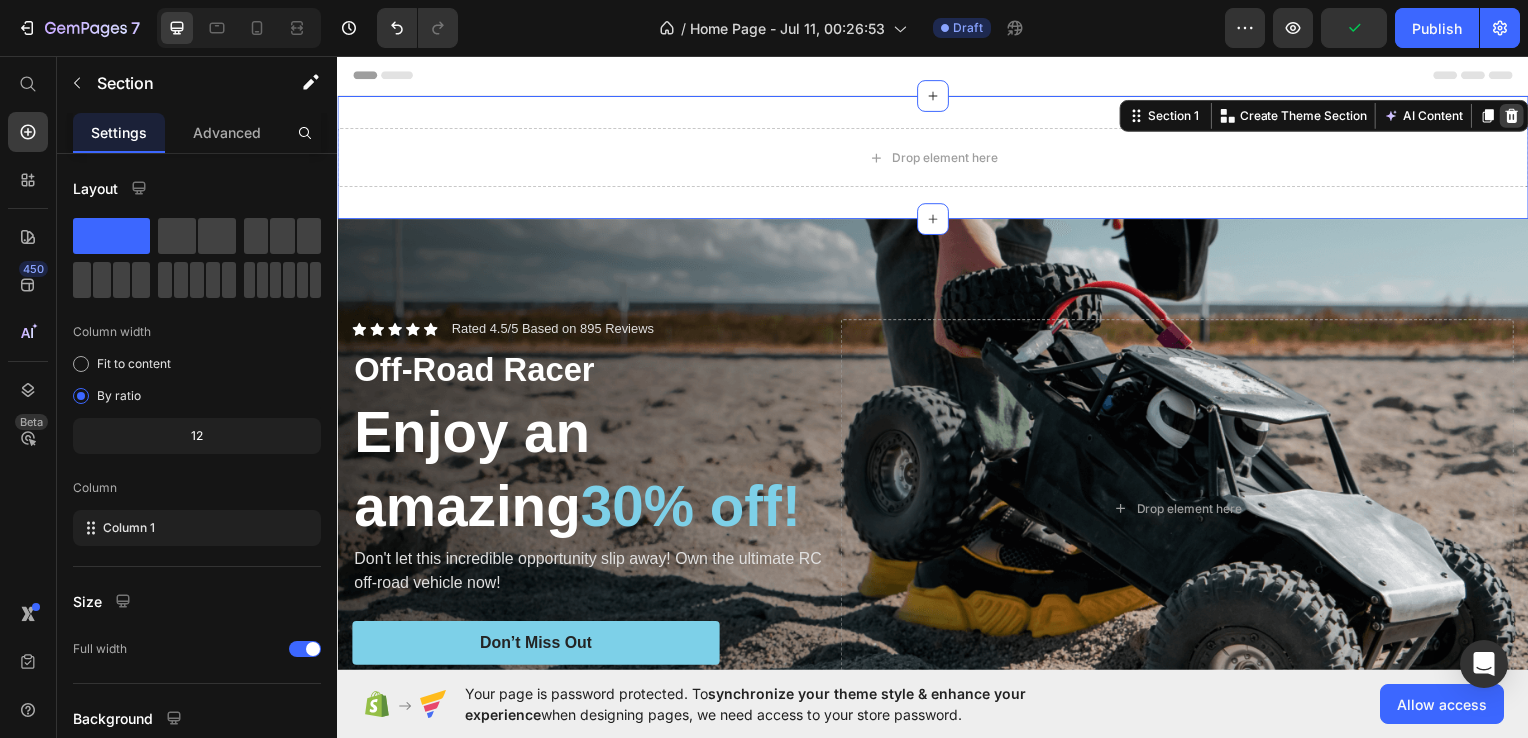 click 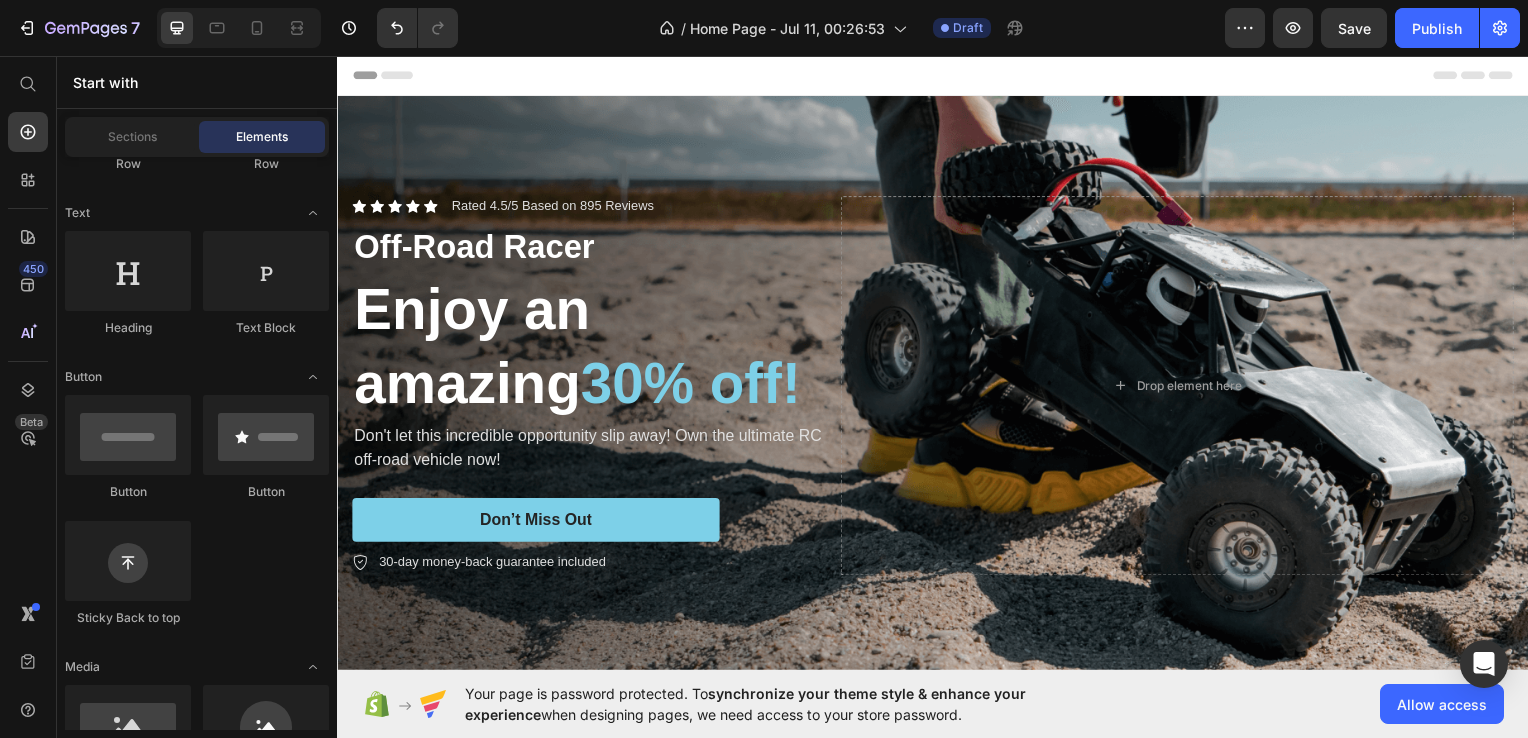 click on "Header" at bounding box center [394, 75] 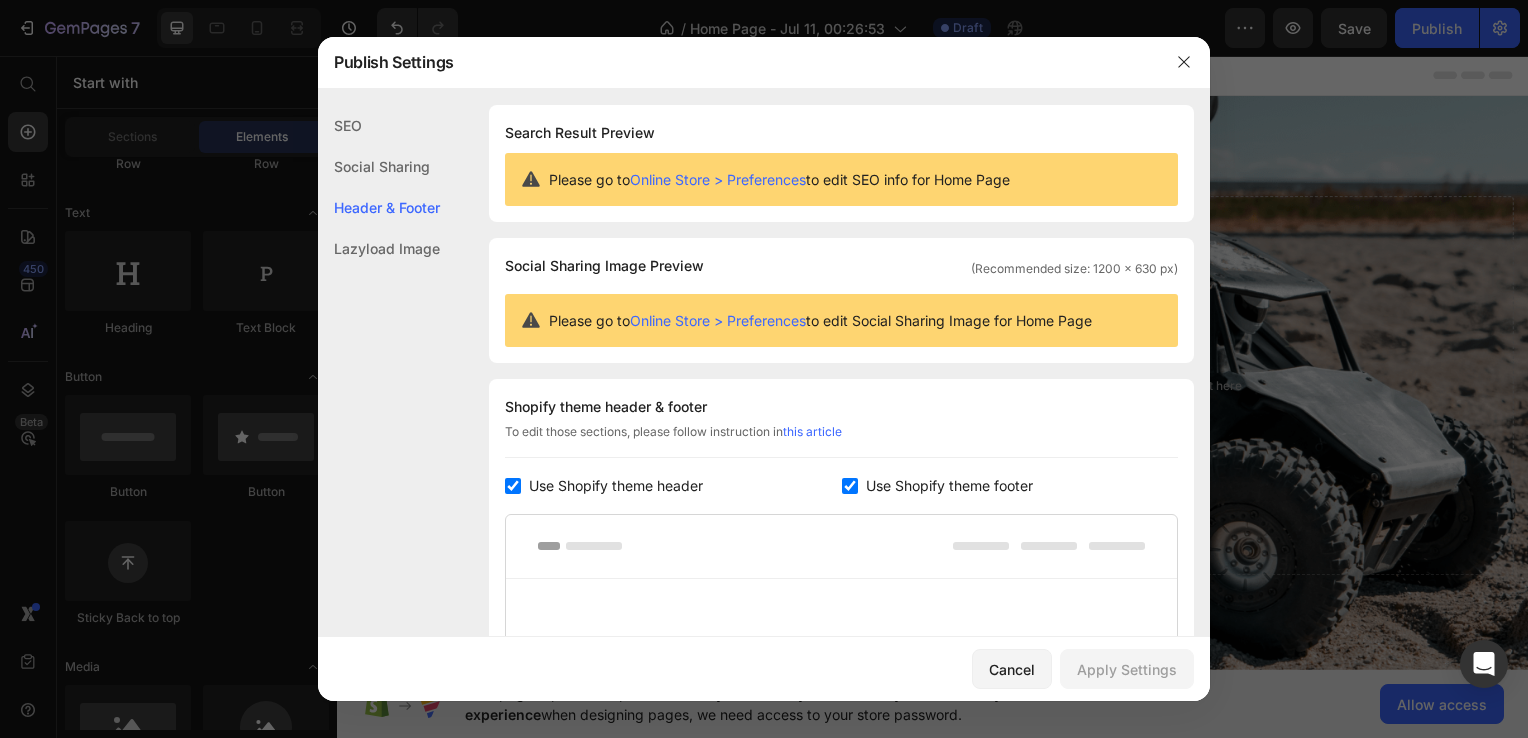 scroll, scrollTop: 270, scrollLeft: 0, axis: vertical 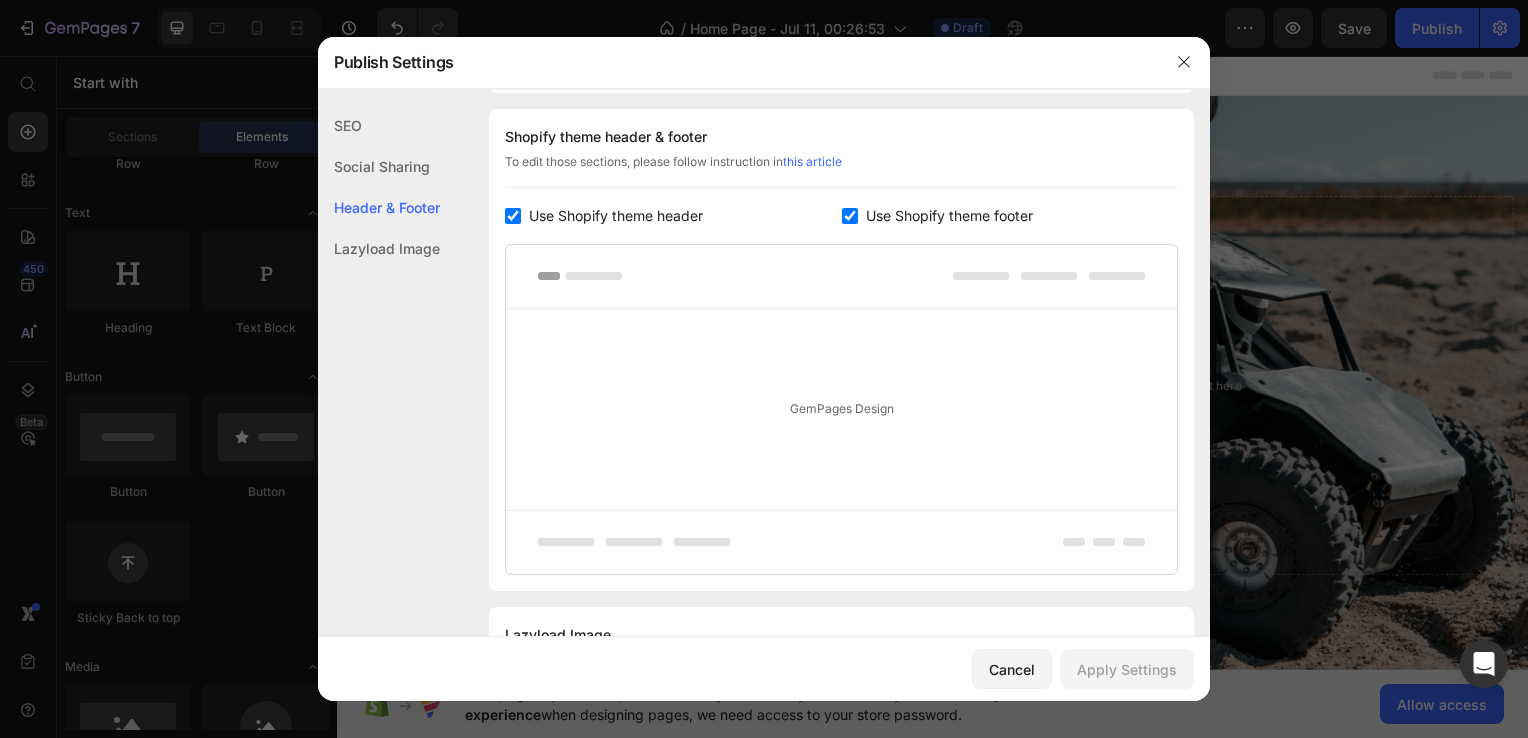 click at bounding box center [841, 277] 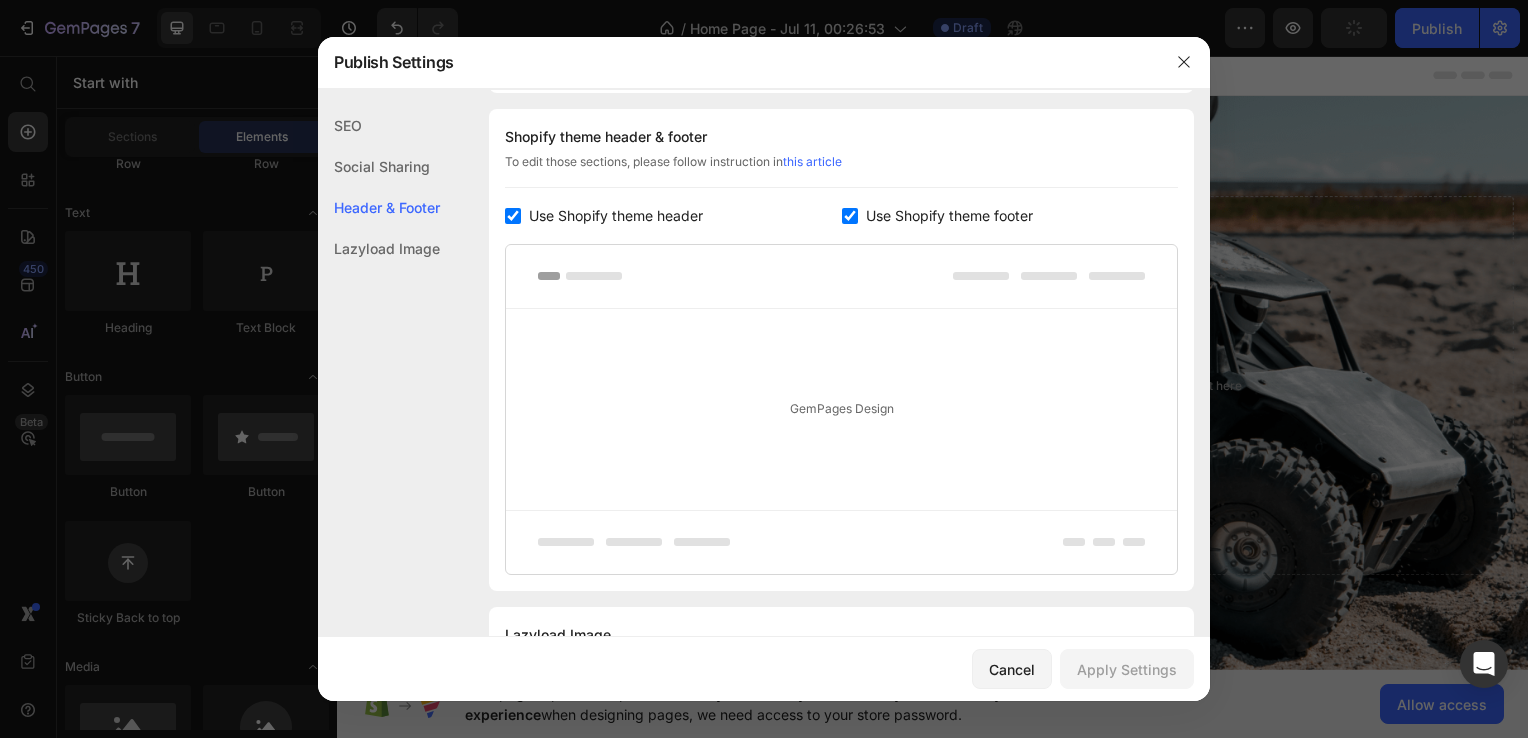 click at bounding box center (513, 216) 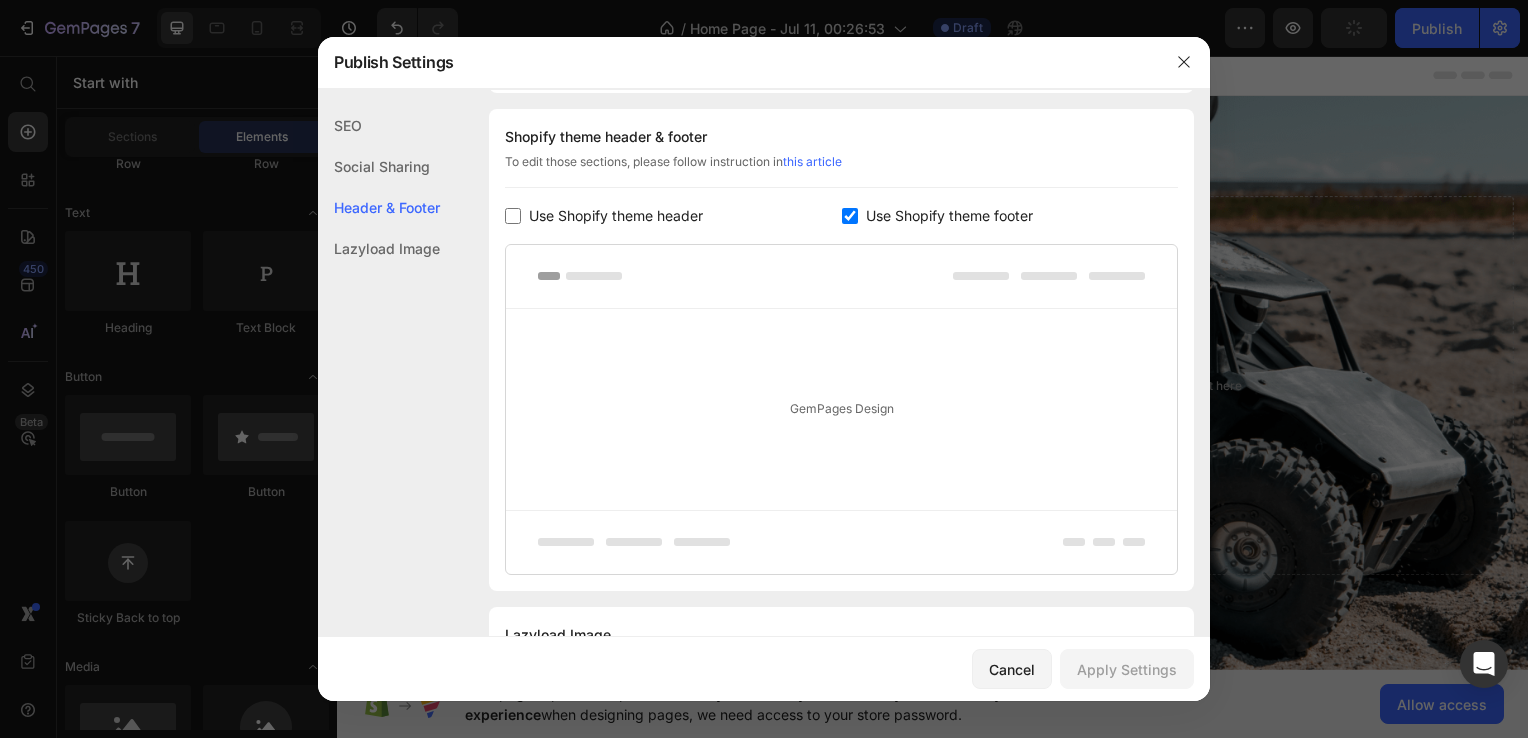 checkbox on "false" 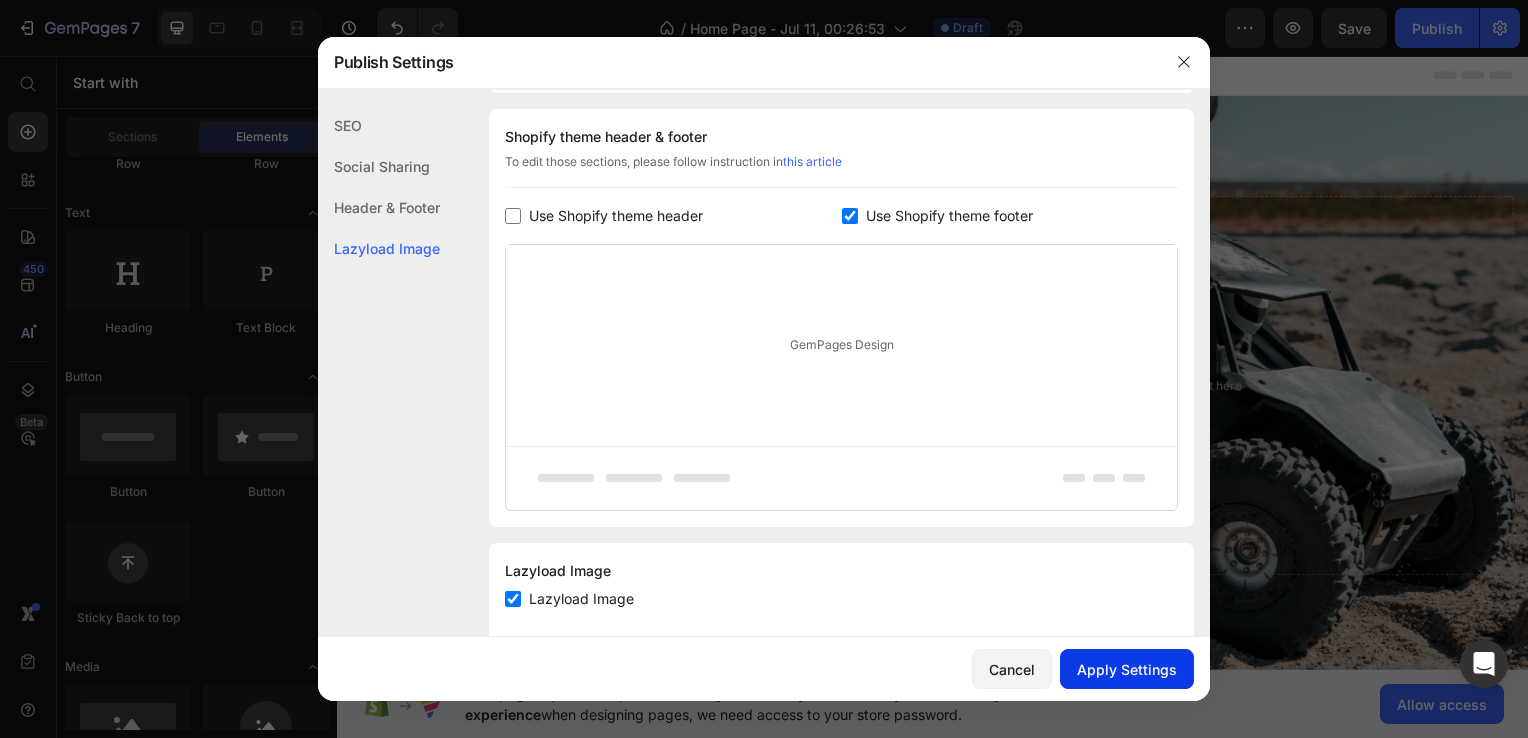 click on "Apply Settings" at bounding box center (1127, 669) 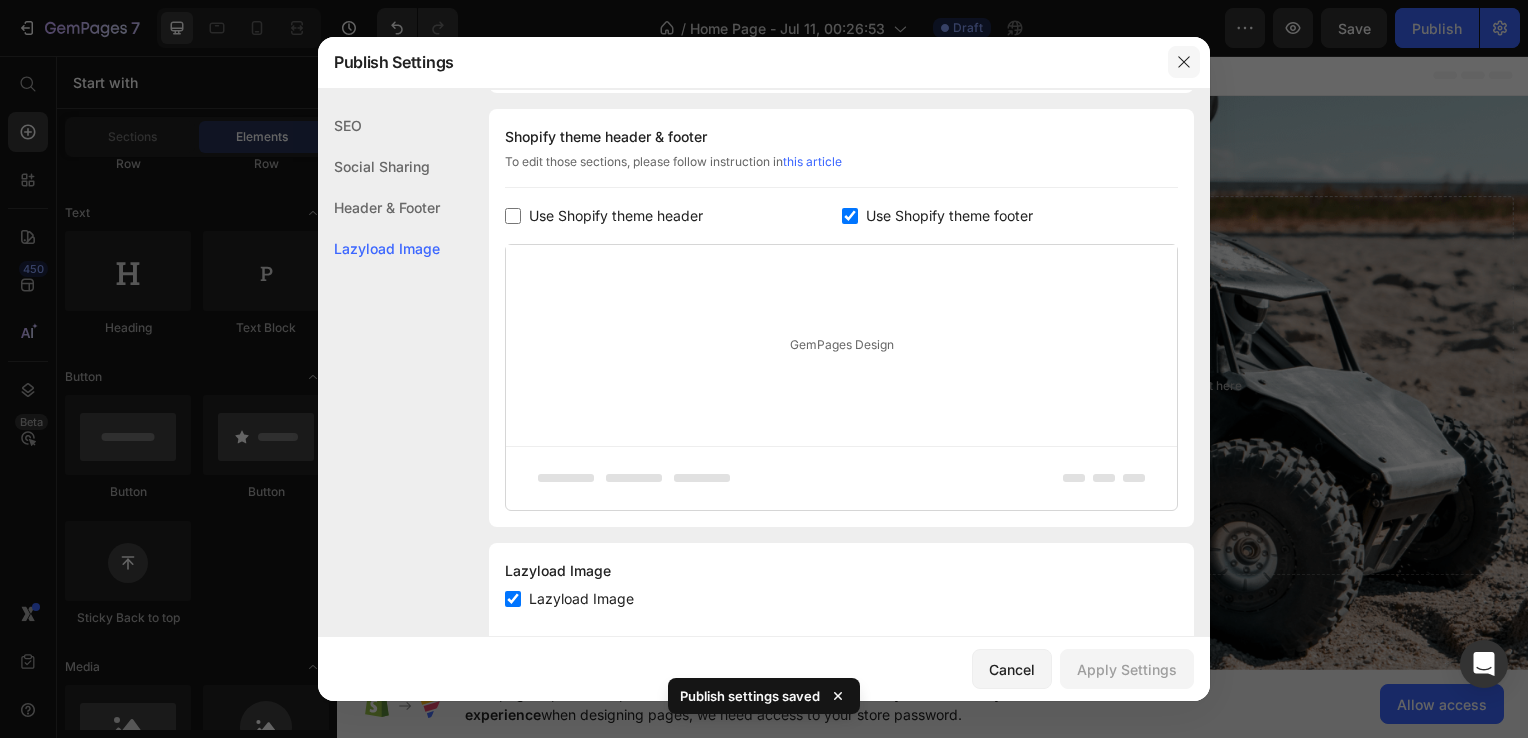 click 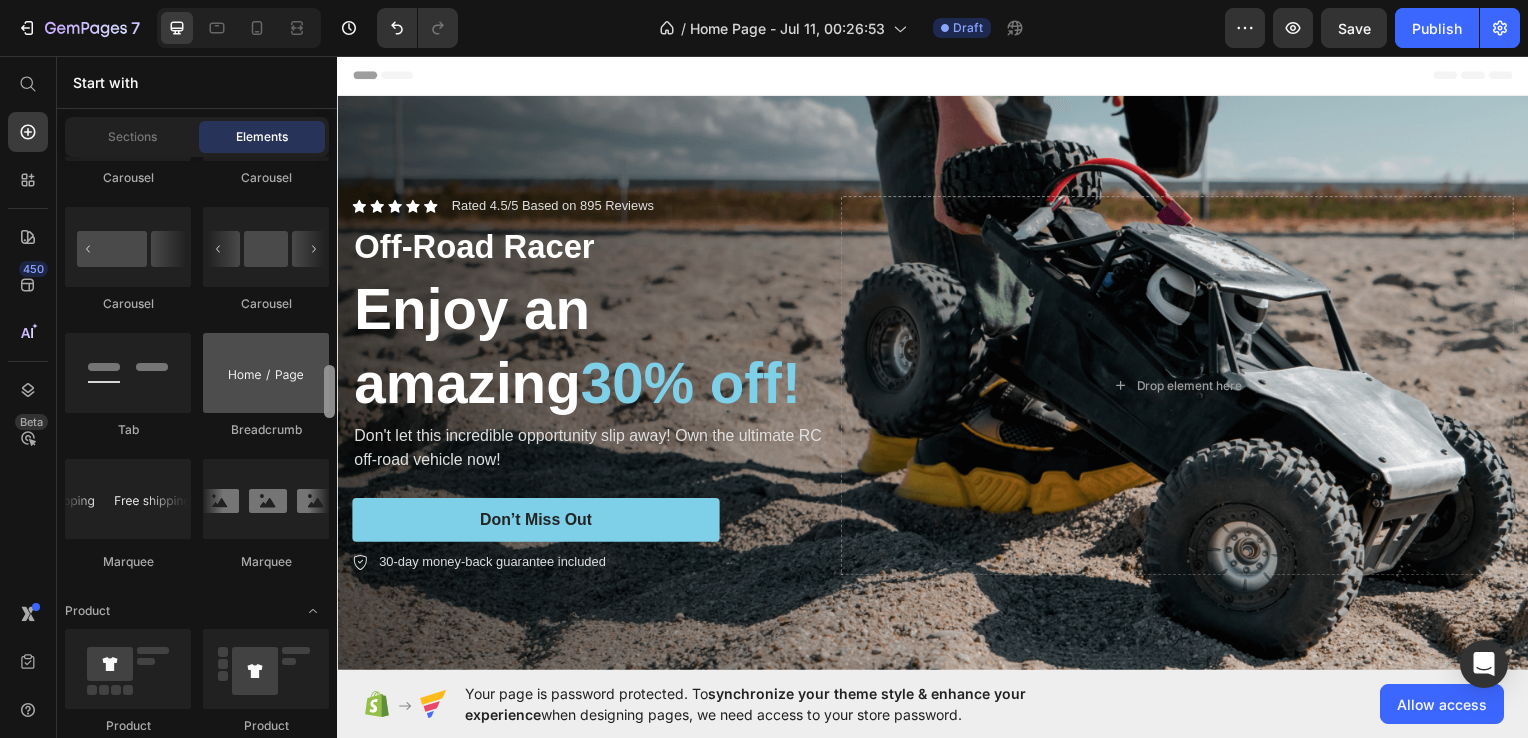 scroll, scrollTop: 2201, scrollLeft: 0, axis: vertical 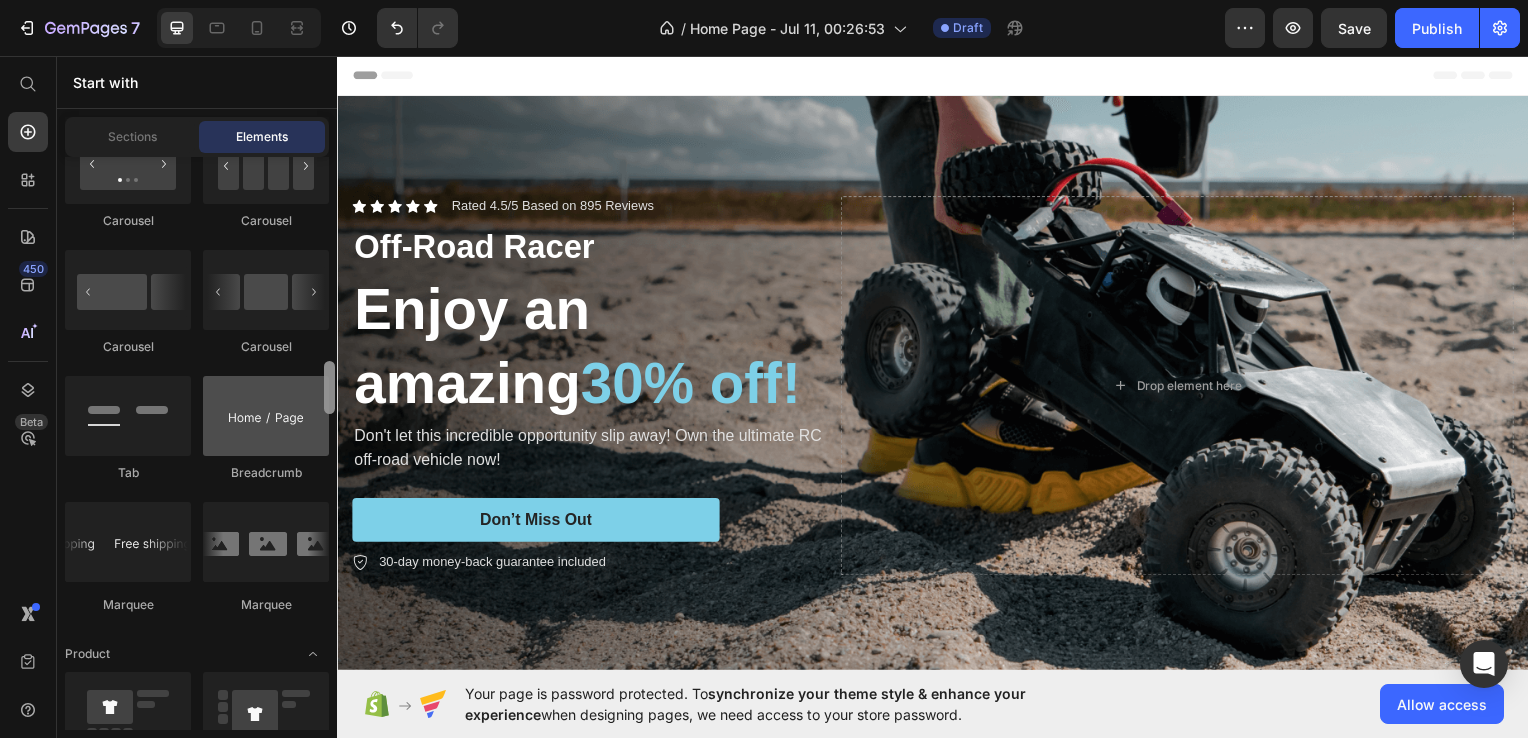 drag, startPoint x: 331, startPoint y: 214, endPoint x: 300, endPoint y: 393, distance: 181.66452 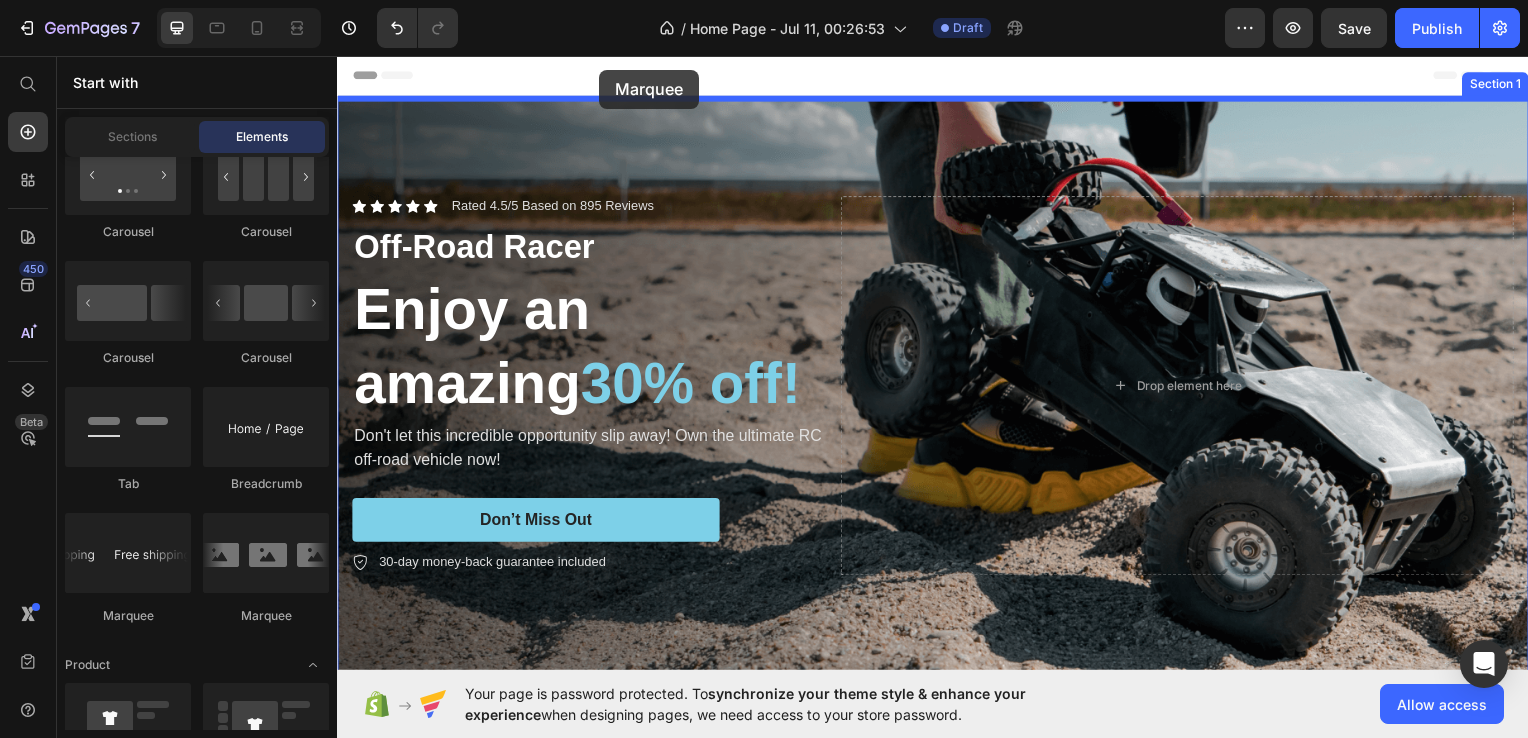 drag, startPoint x: 455, startPoint y: 617, endPoint x: 601, endPoint y: 69, distance: 567.1155 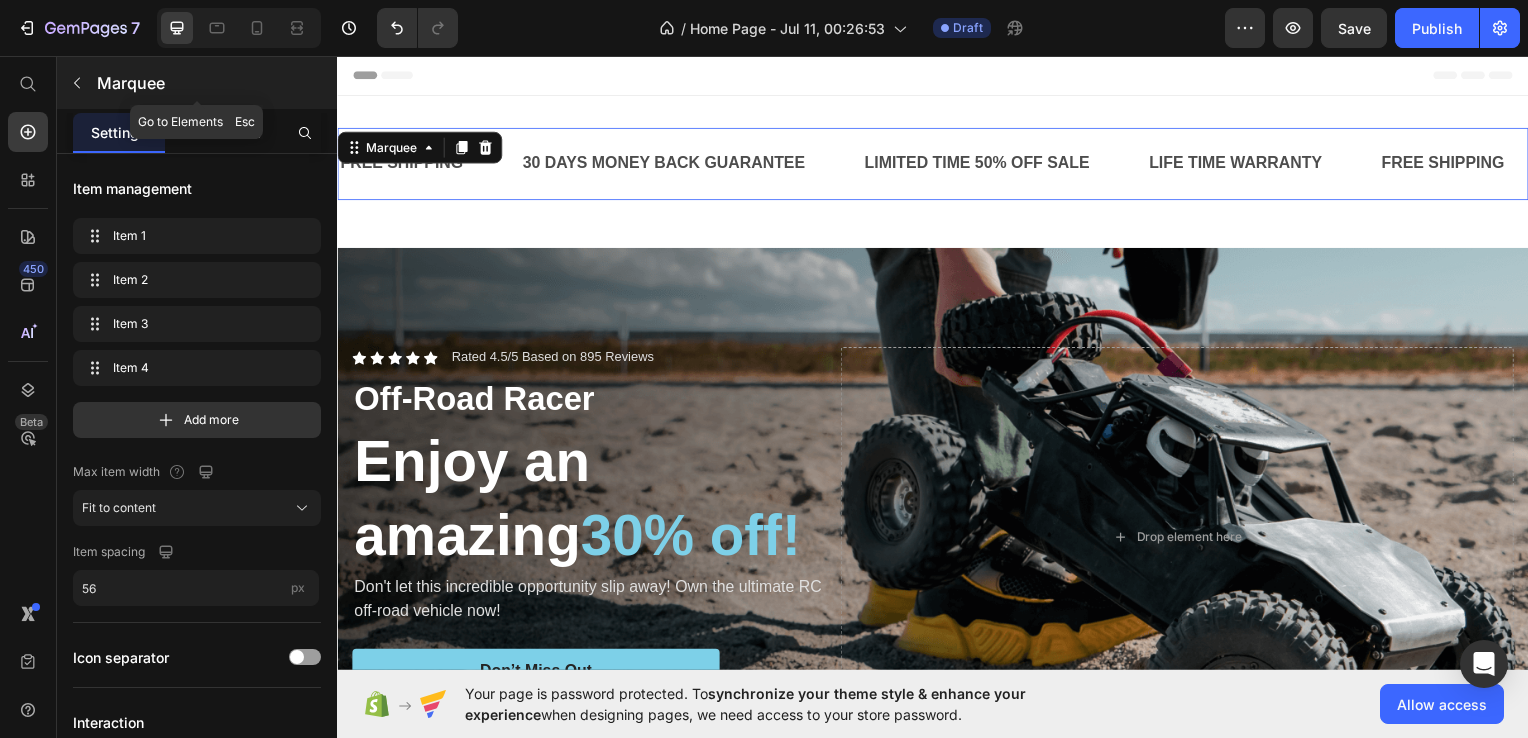 click 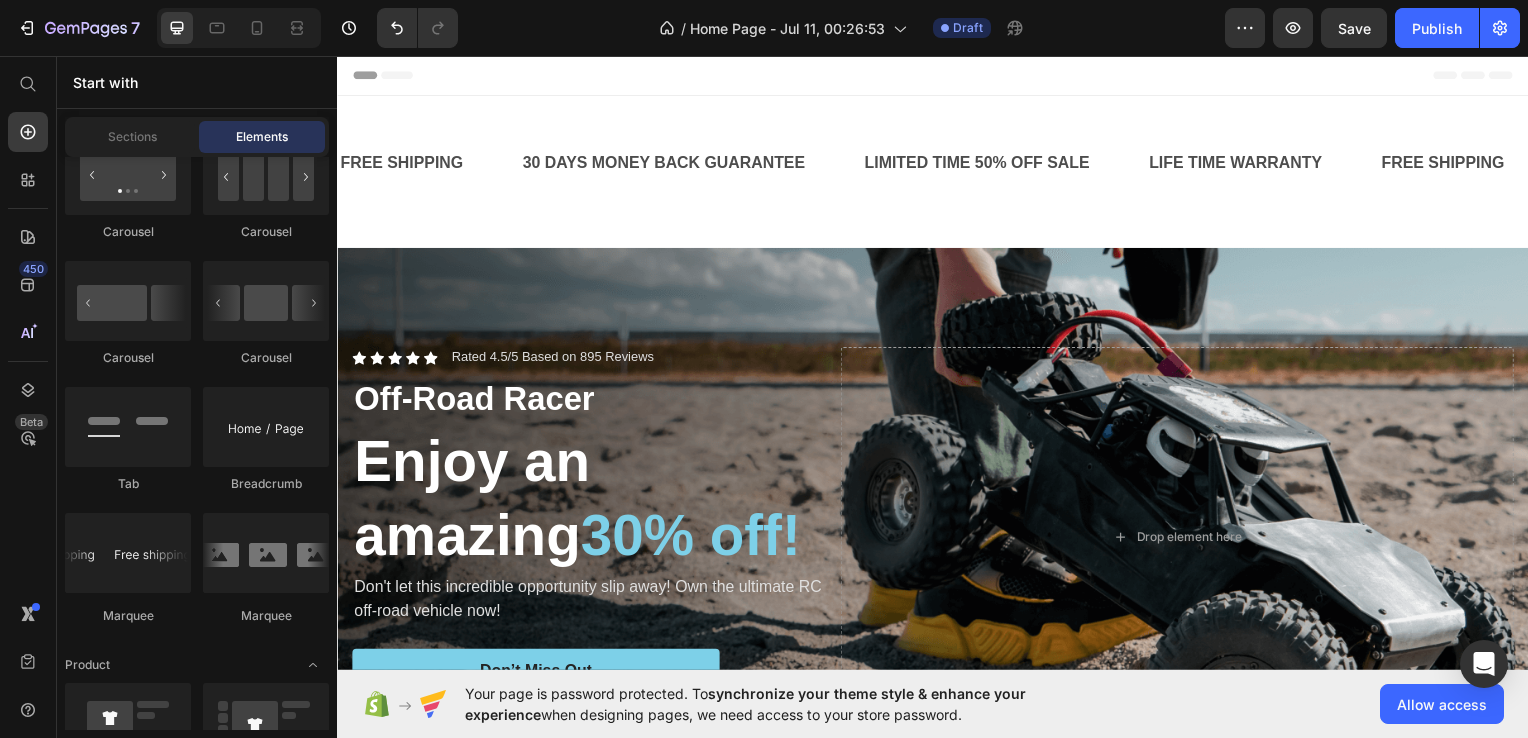 click on "Layout
Row
Row
Row
Row Text
Heading
Text Block Button
Button
Button
Sticky Back to top Media
Image
Image
Video
Video Banner" at bounding box center (197, 1056) 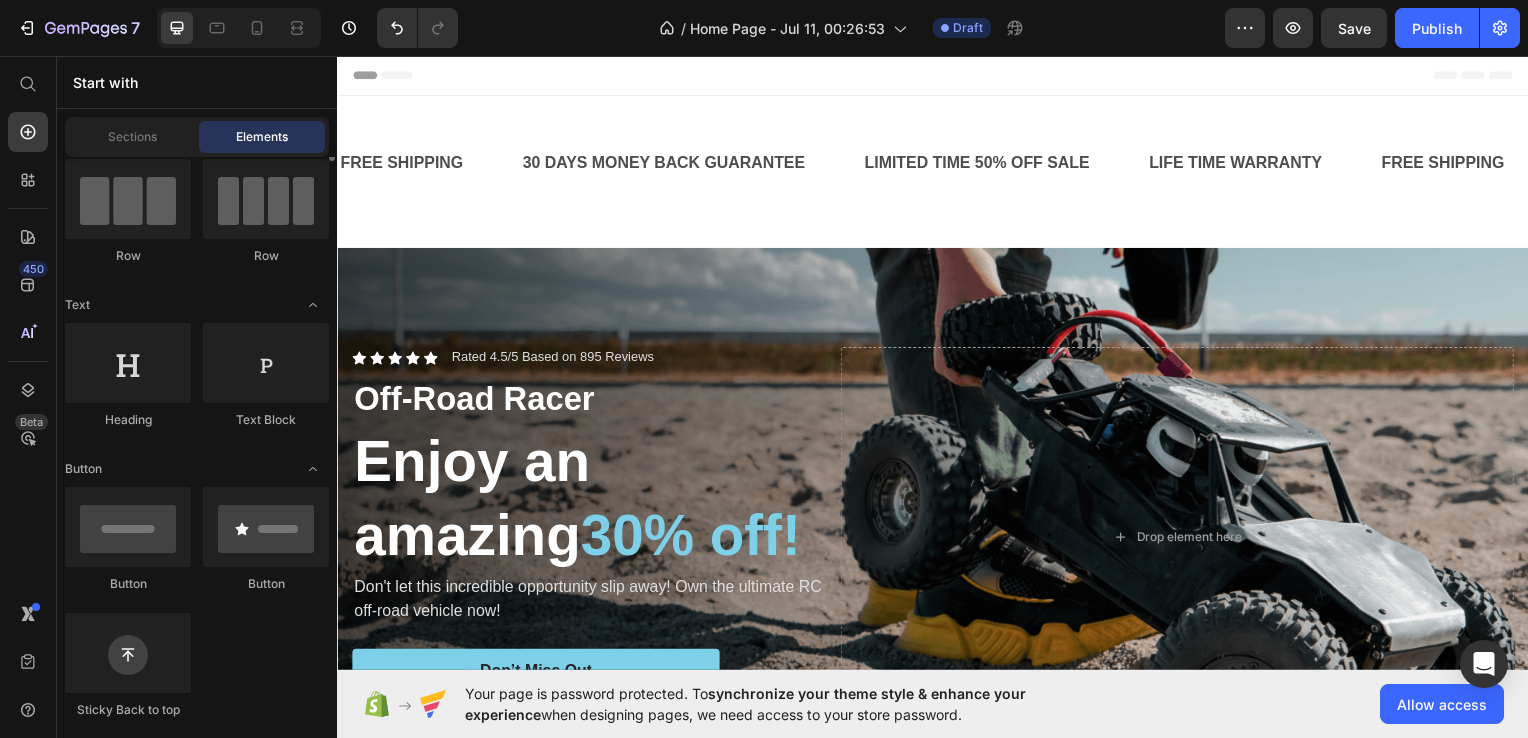 scroll, scrollTop: 0, scrollLeft: 0, axis: both 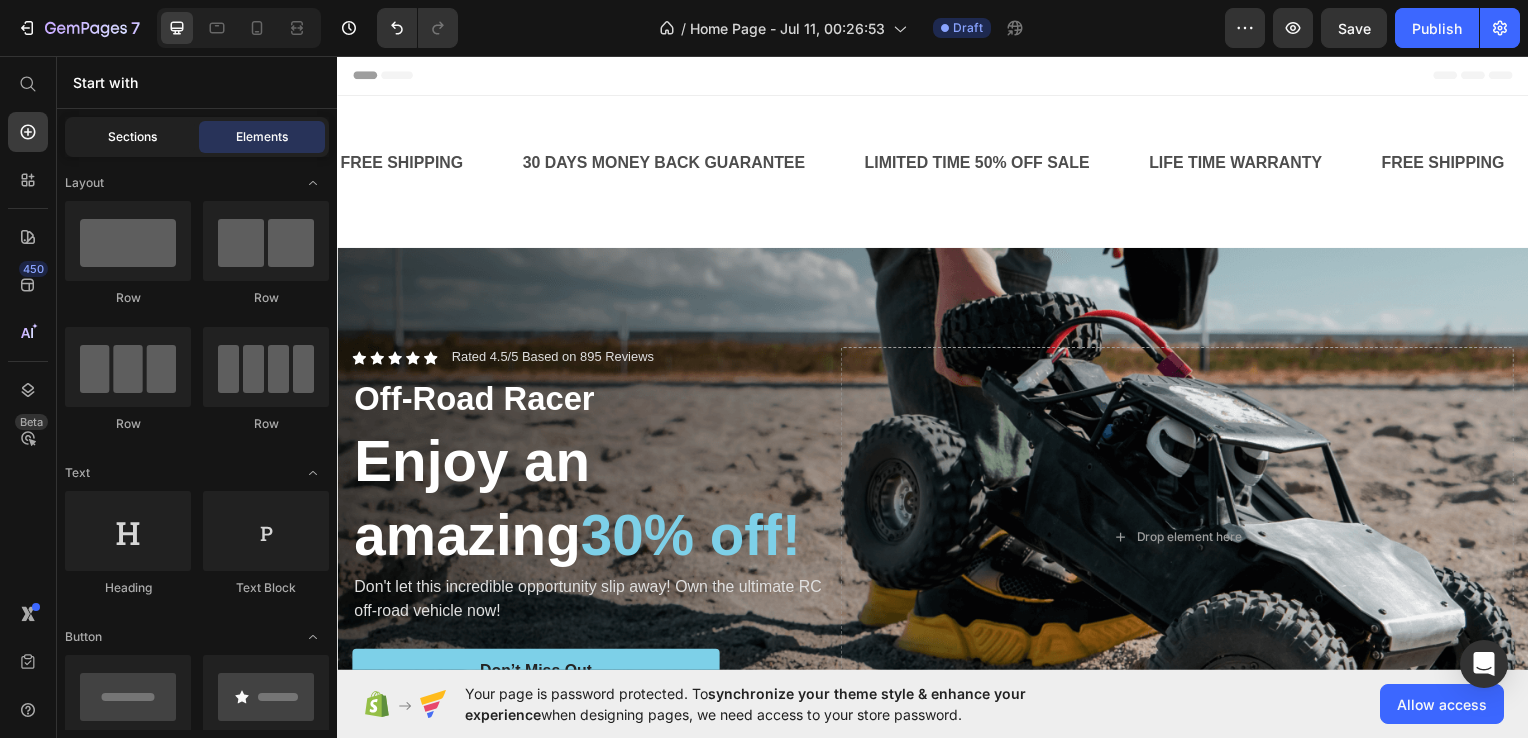 click on "Sections" at bounding box center (132, 137) 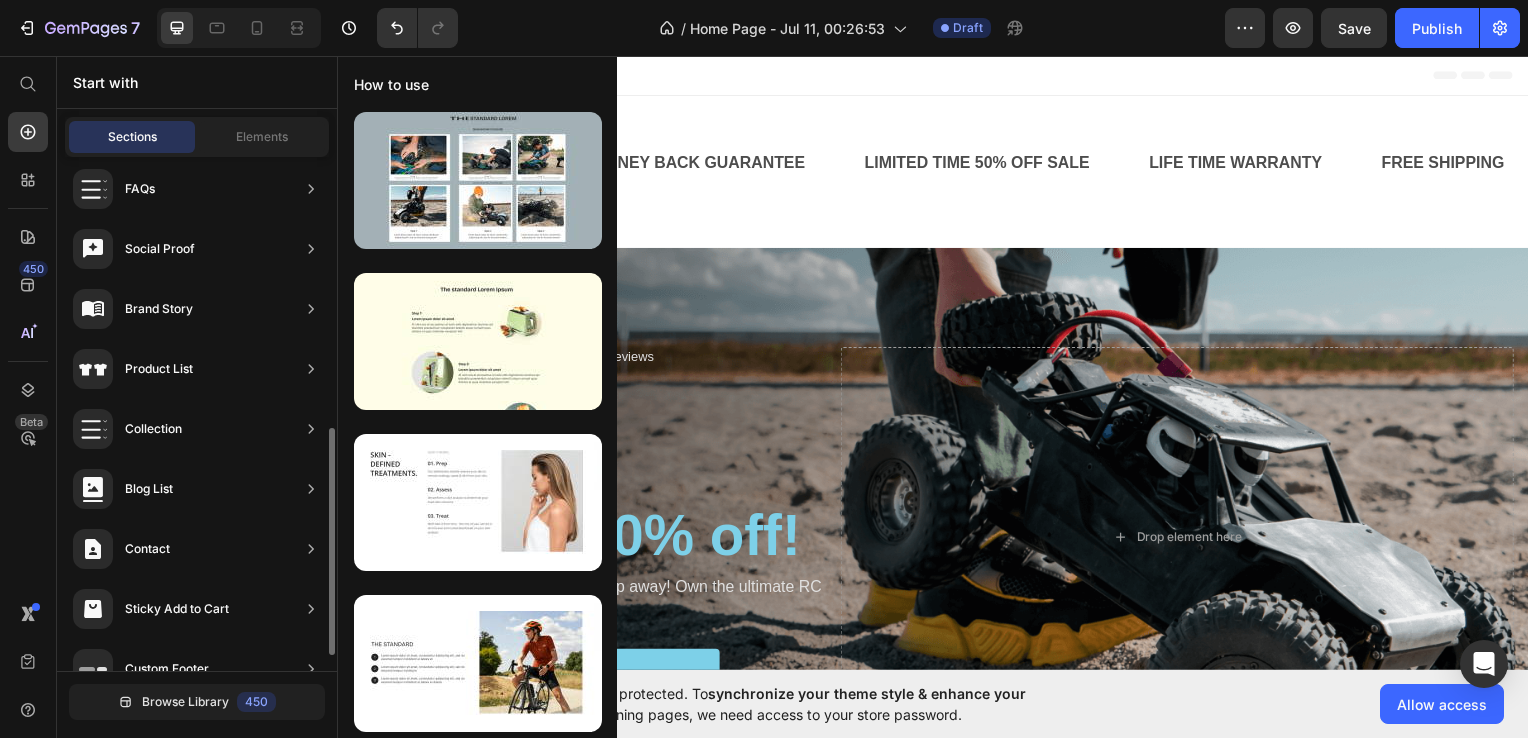 scroll, scrollTop: 645, scrollLeft: 0, axis: vertical 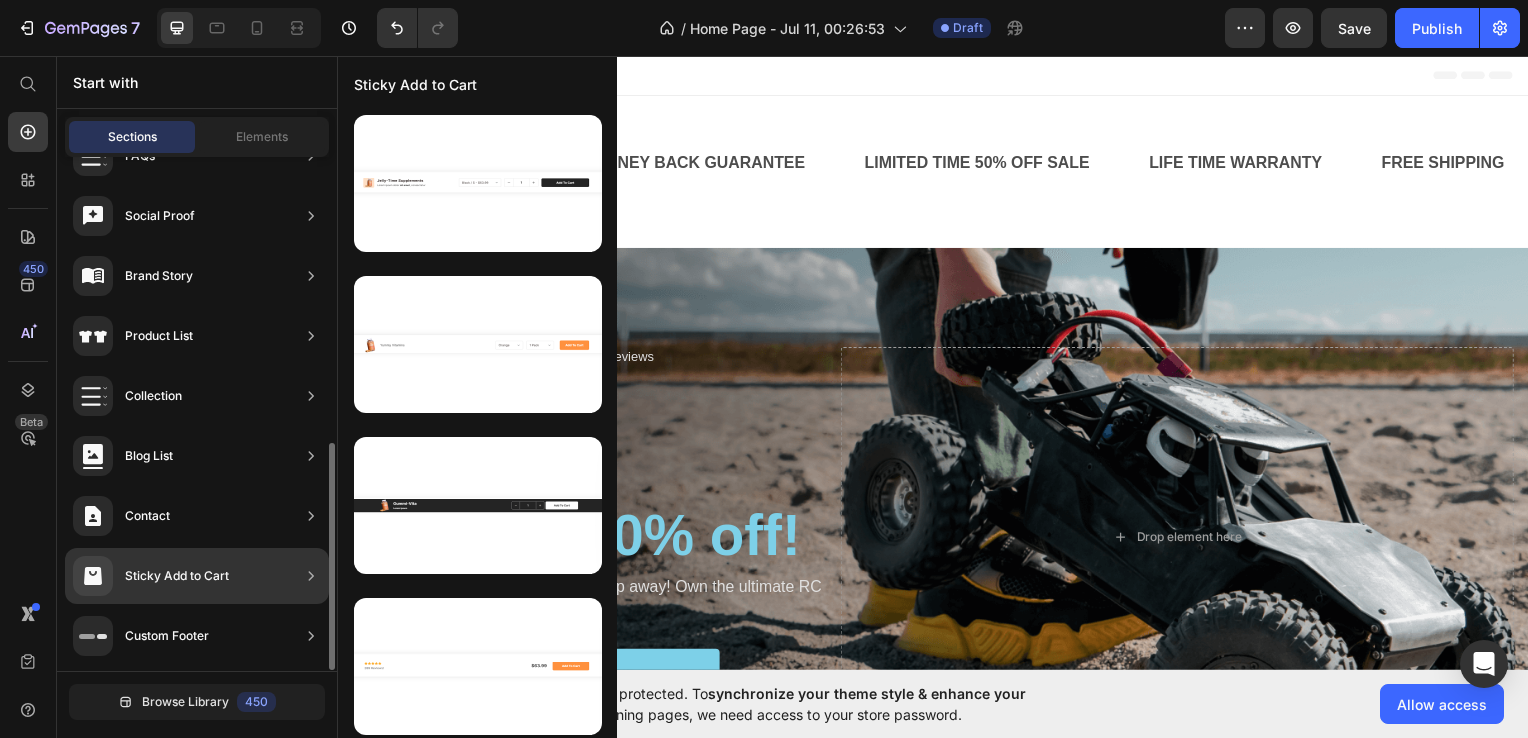 click on "Sticky Add to Cart" at bounding box center [151, 576] 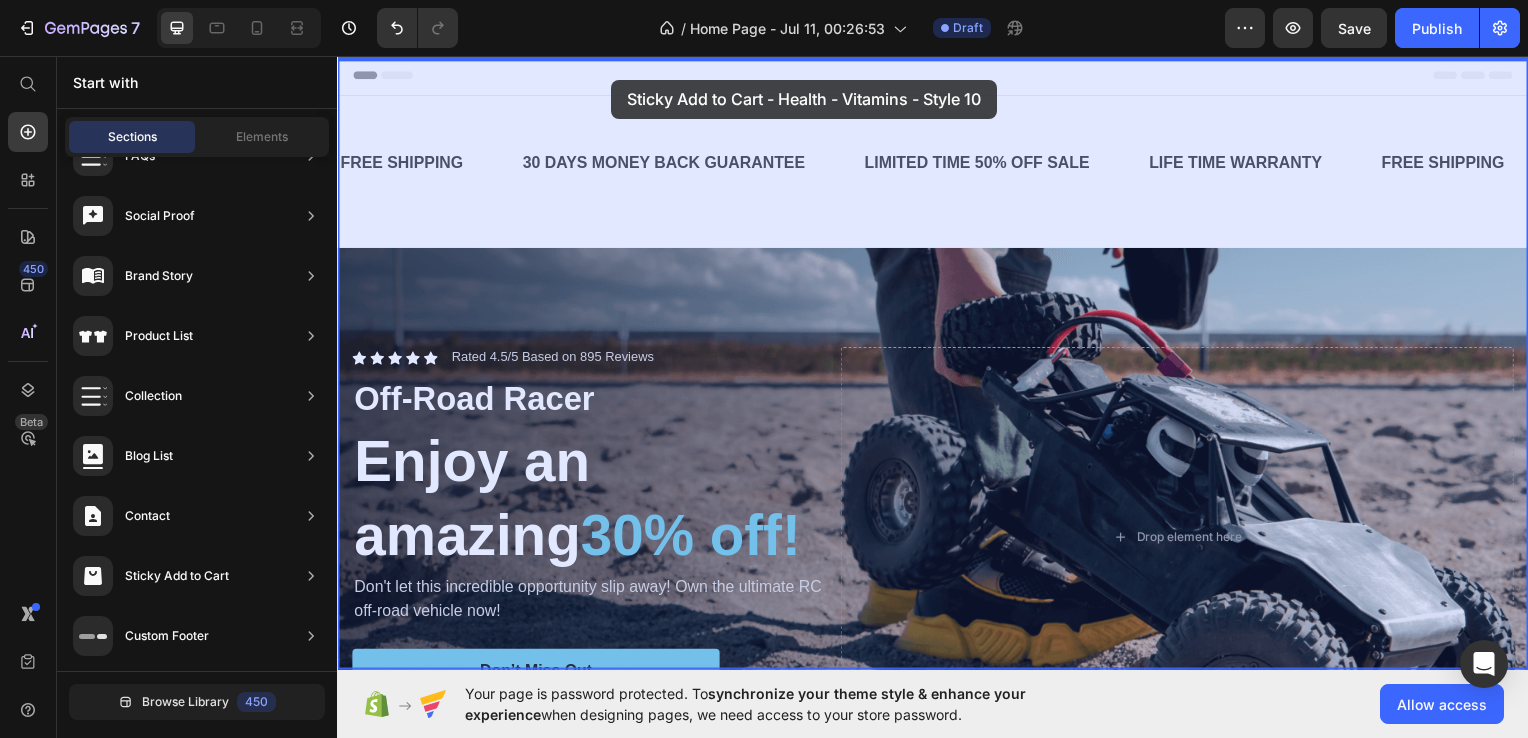 drag, startPoint x: 786, startPoint y: 581, endPoint x: 613, endPoint y: 79, distance: 530.97363 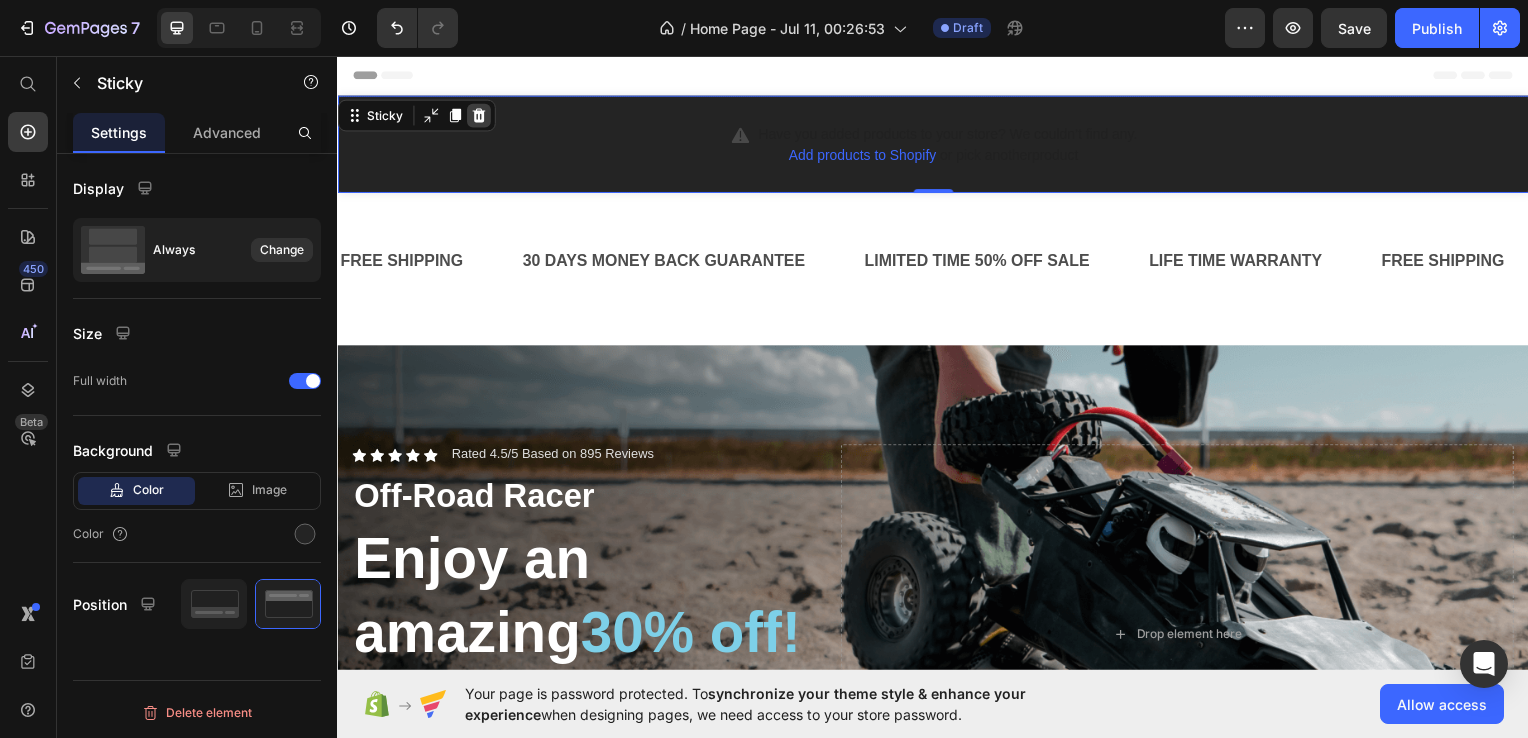 click 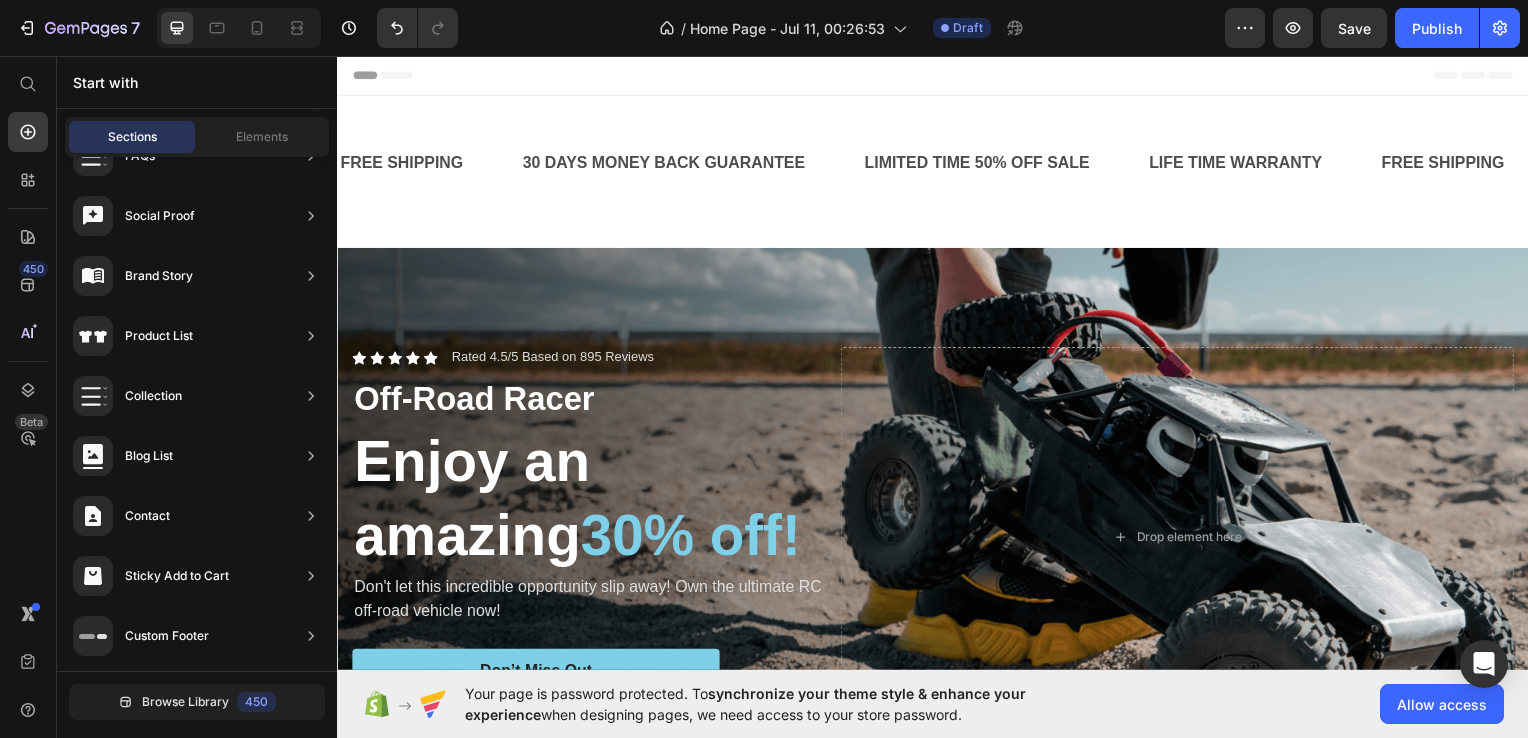 click on "Header" at bounding box center [394, 75] 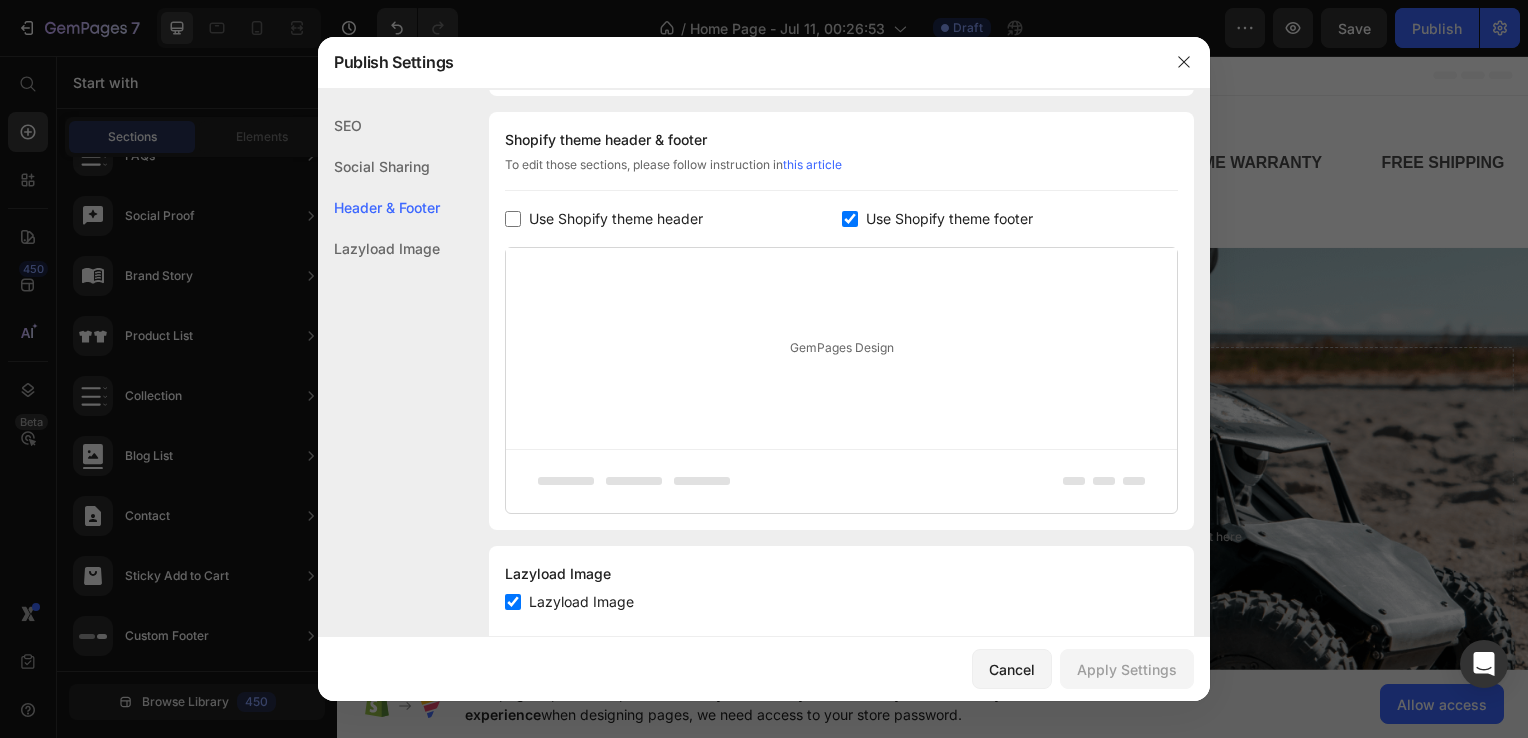 scroll, scrollTop: 270, scrollLeft: 0, axis: vertical 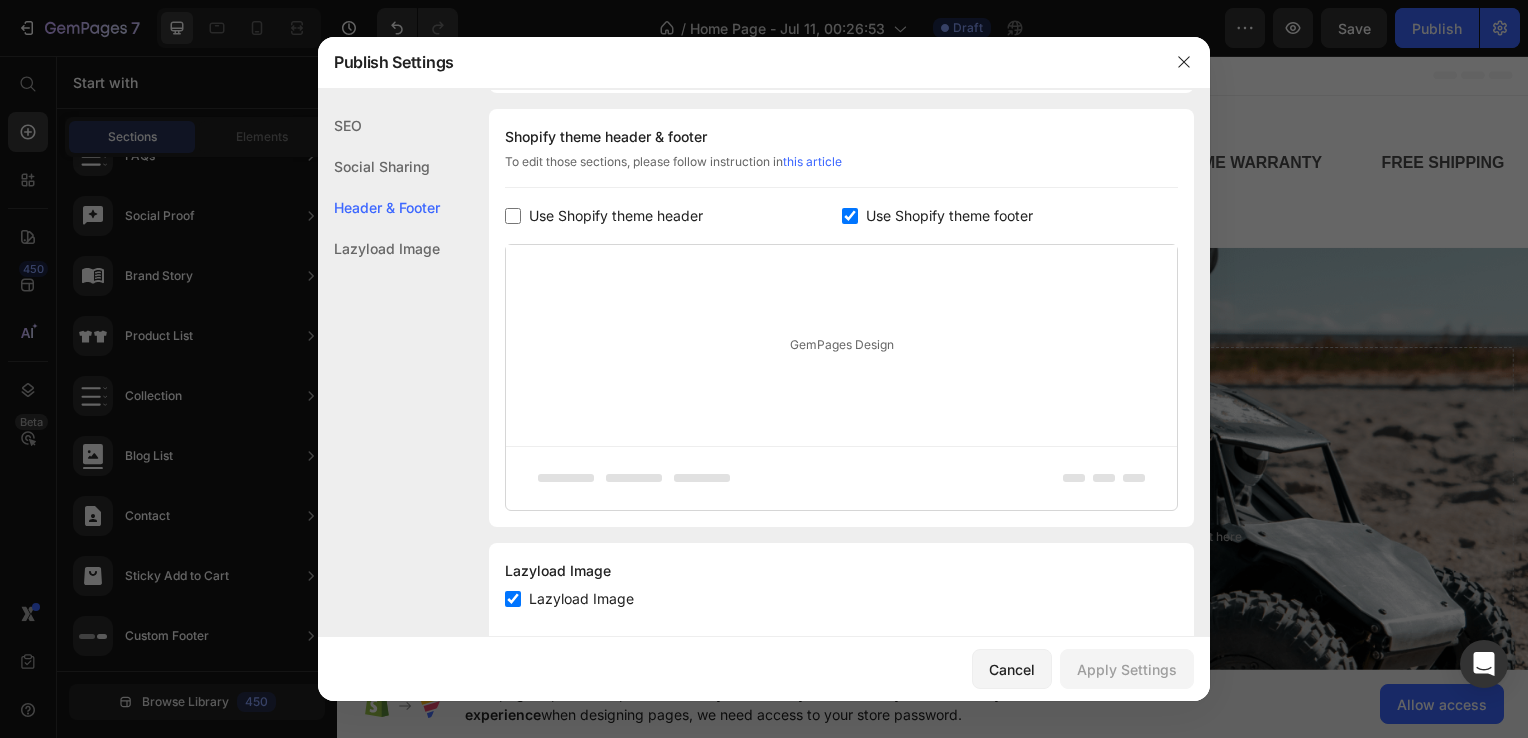 click at bounding box center (513, 216) 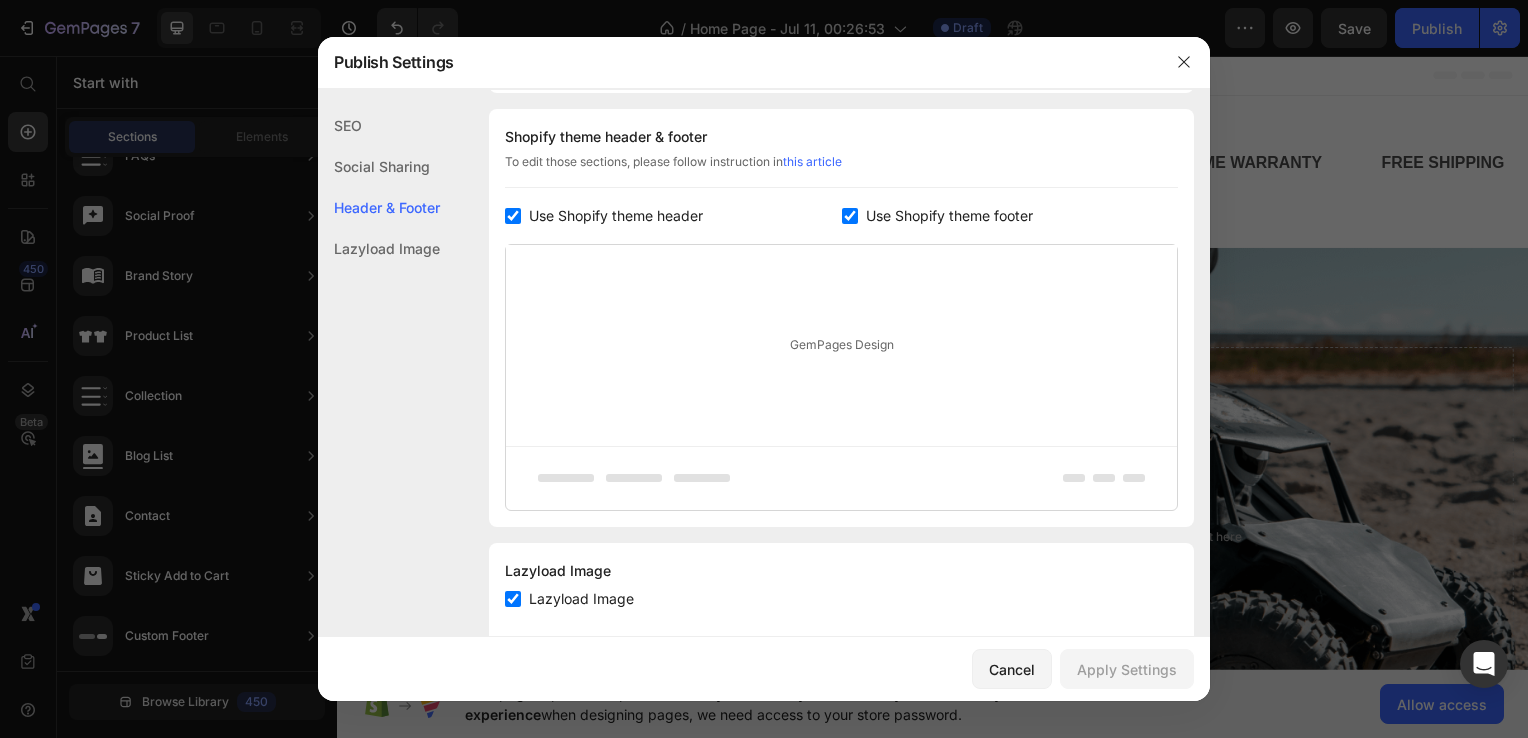 checkbox on "true" 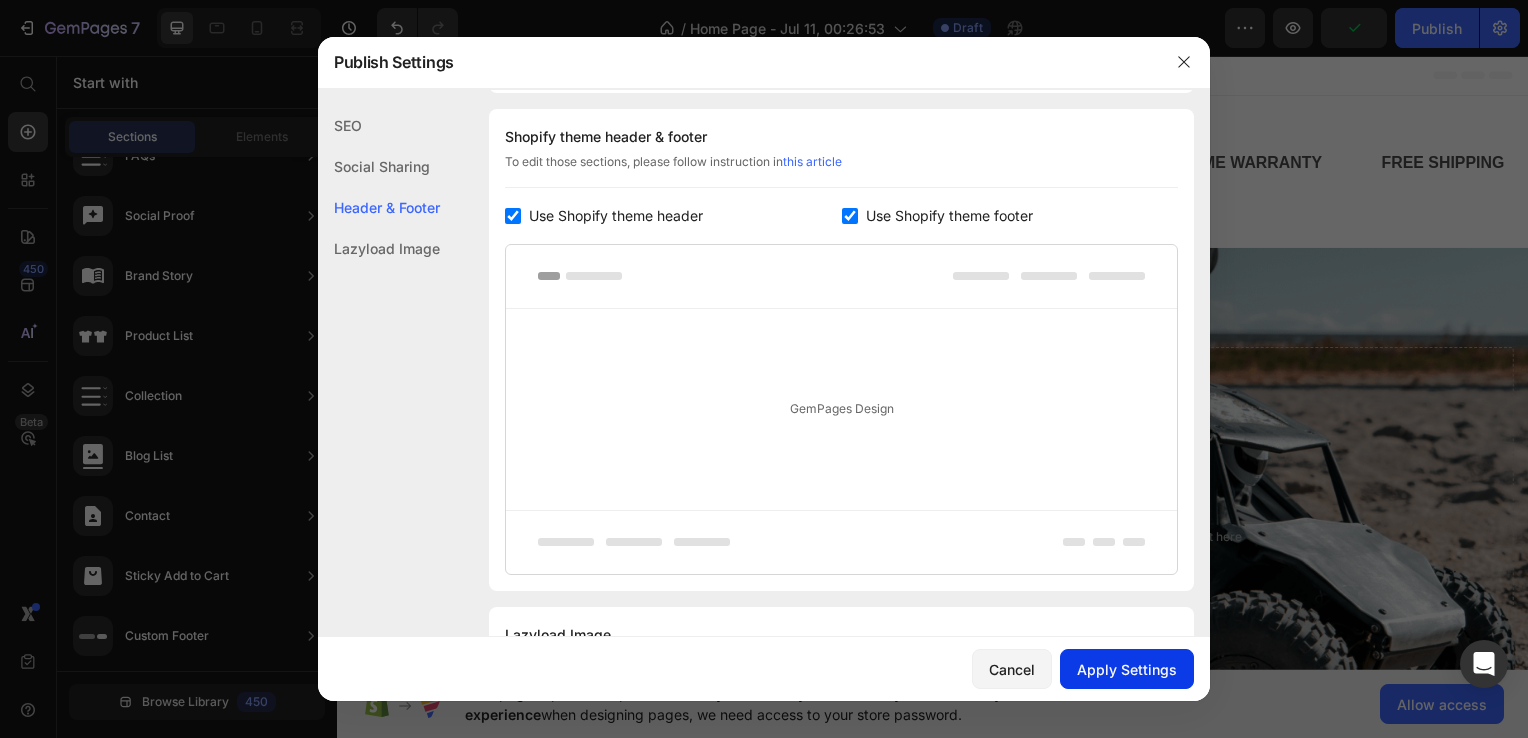 click on "Apply Settings" at bounding box center [1127, 669] 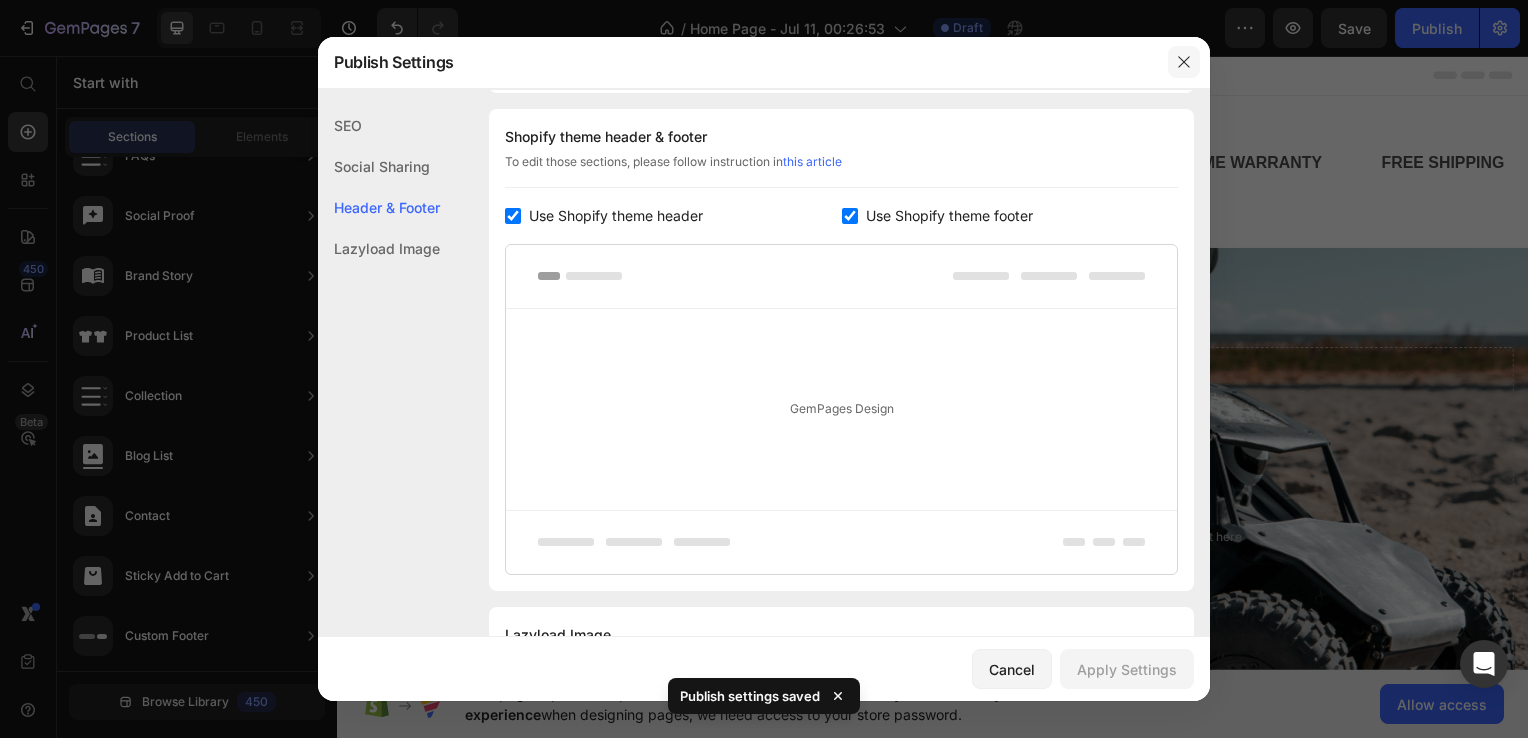 click at bounding box center (1184, 62) 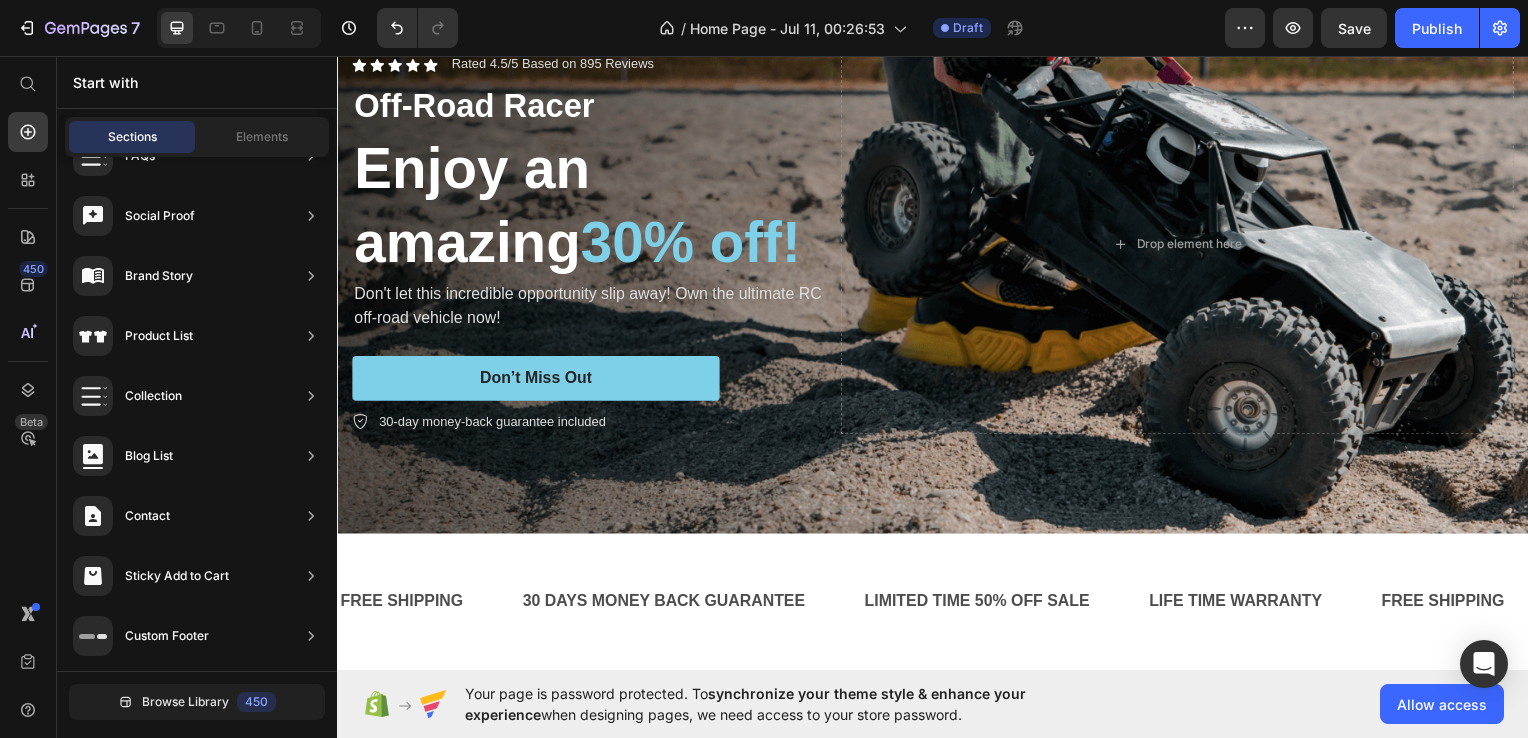 scroll, scrollTop: 0, scrollLeft: 0, axis: both 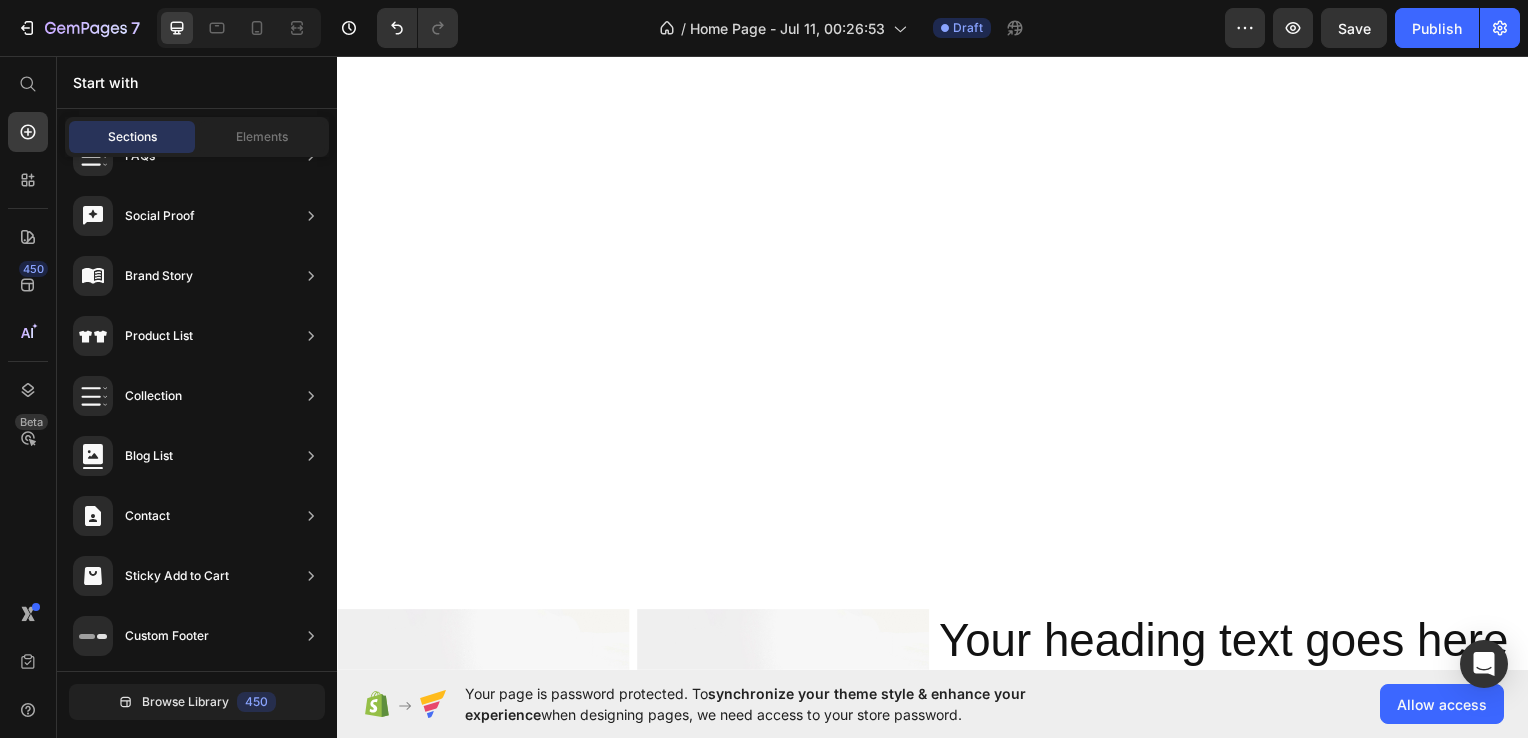 drag, startPoint x: 1530, startPoint y: 108, endPoint x: 1576, endPoint y: 60, distance: 66.48308 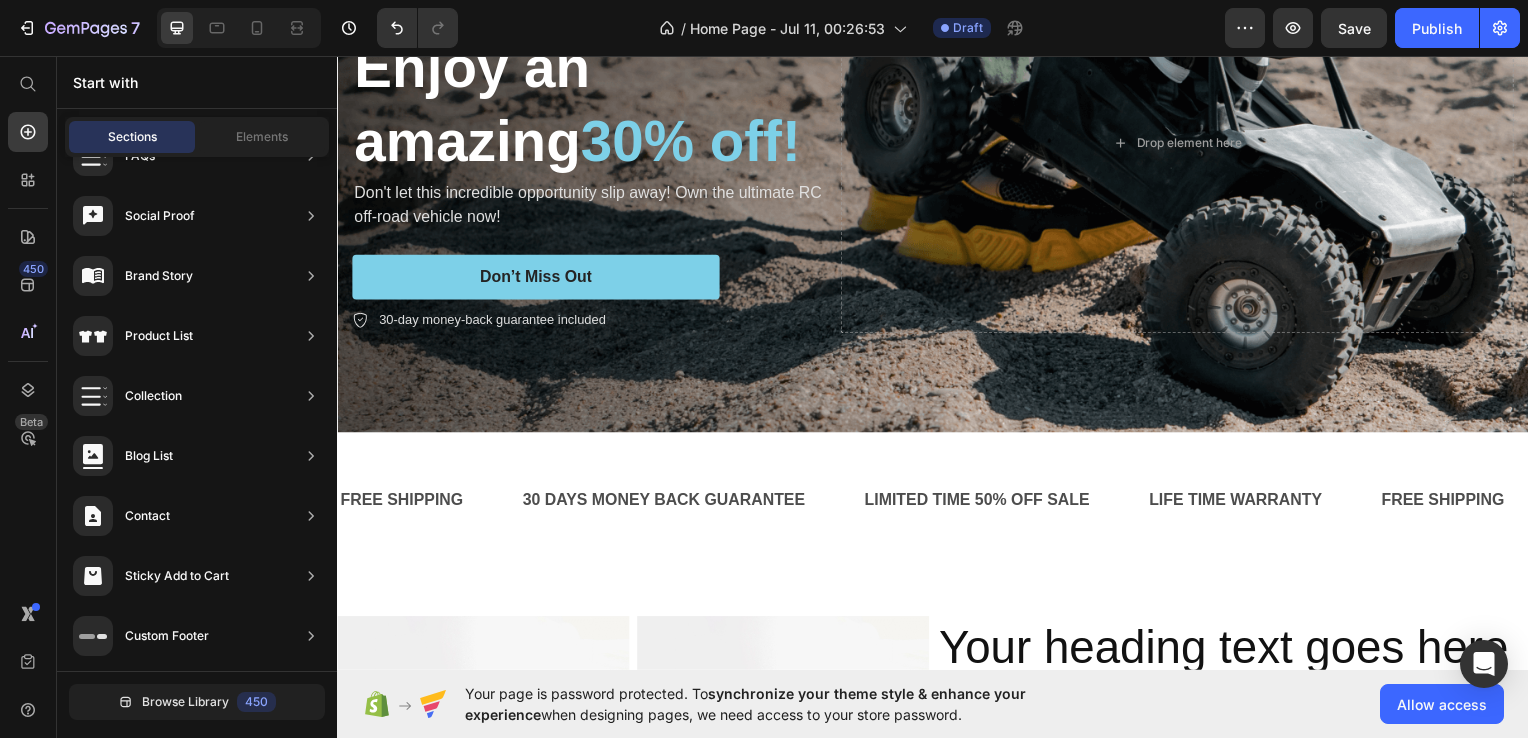 scroll, scrollTop: 0, scrollLeft: 0, axis: both 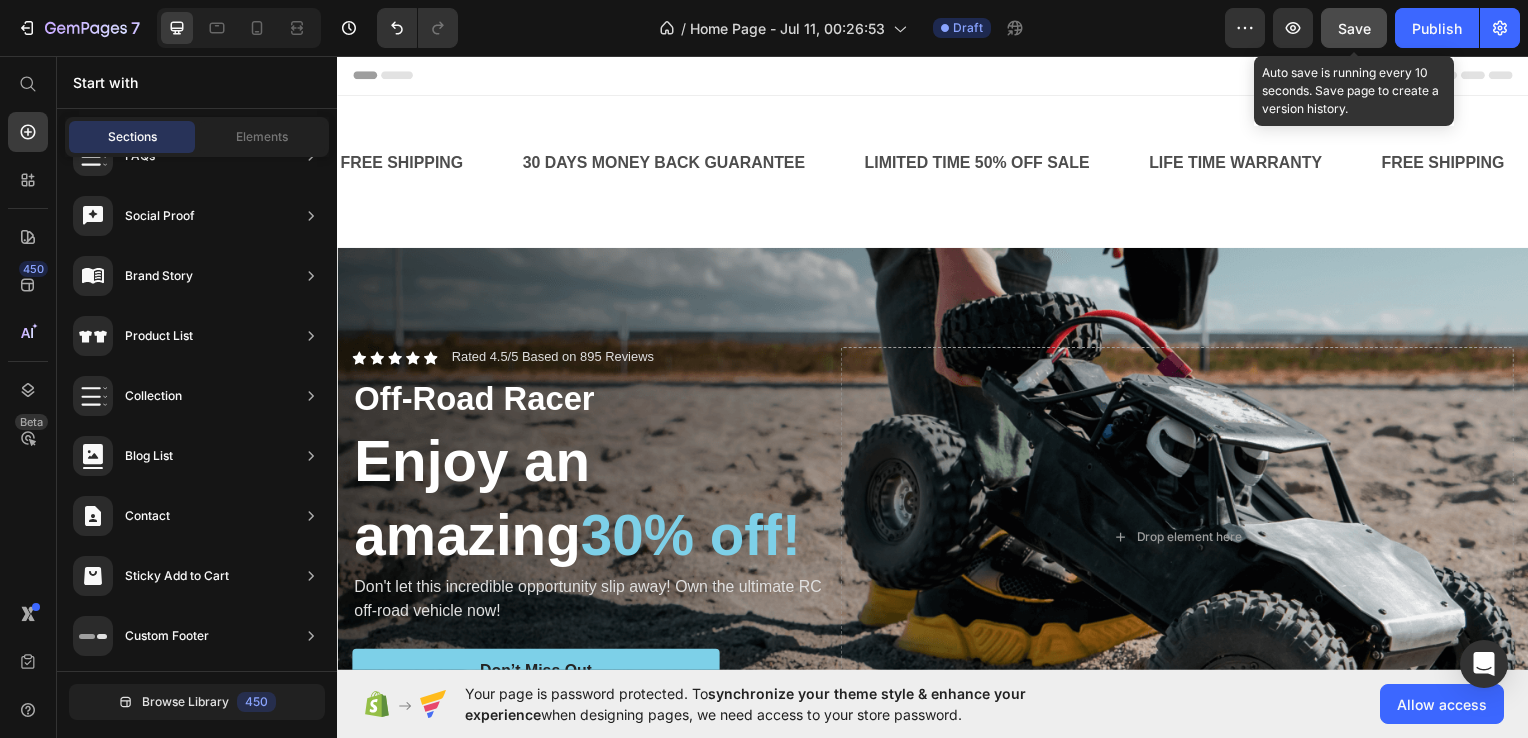 click on "Save" at bounding box center [1354, 28] 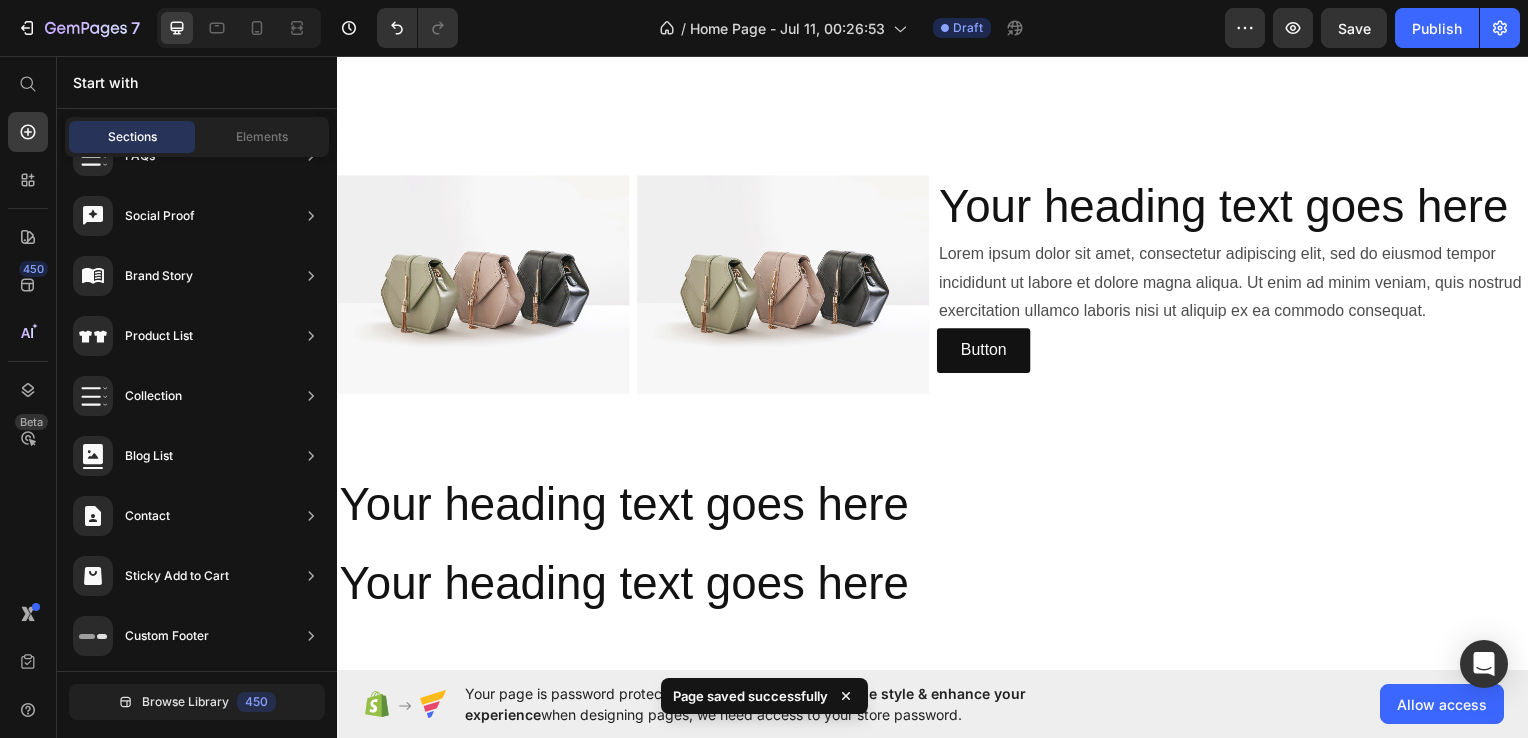 scroll, scrollTop: 761, scrollLeft: 0, axis: vertical 